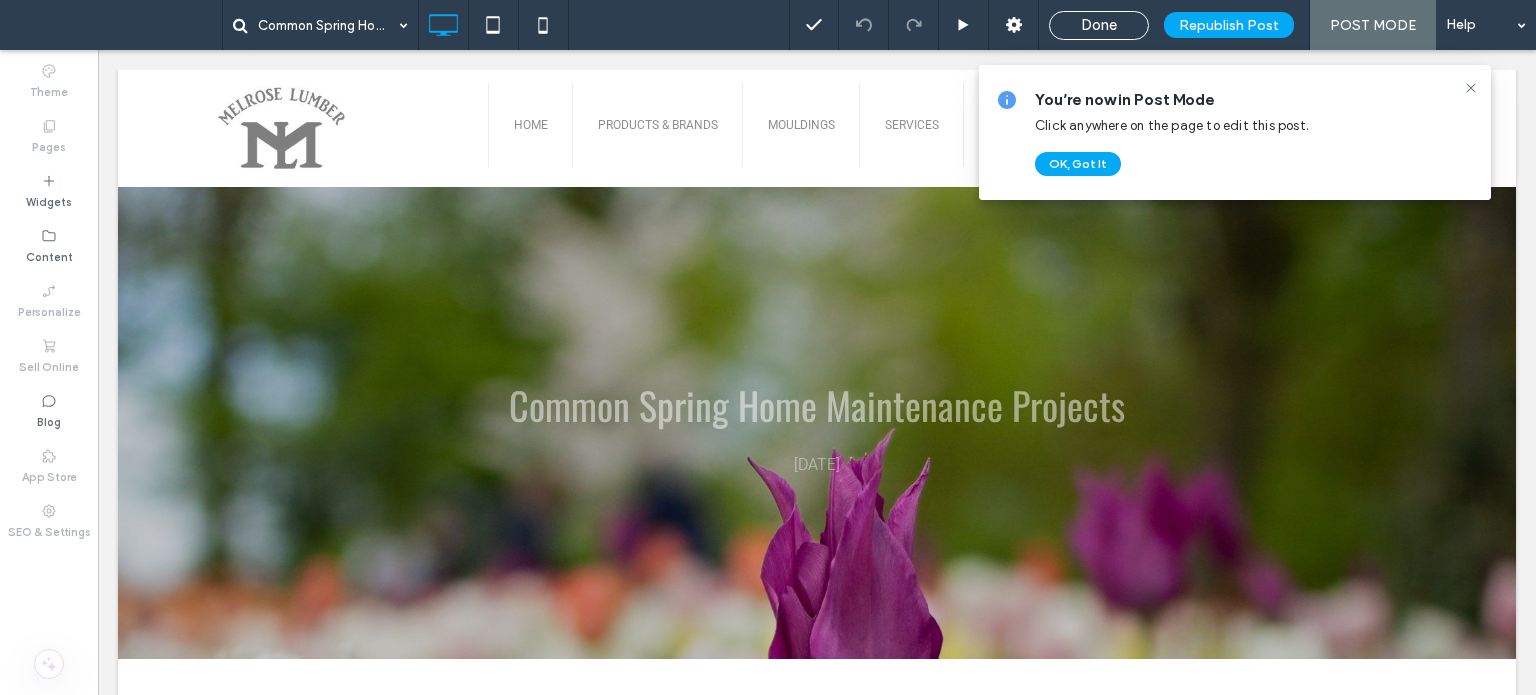 scroll, scrollTop: 0, scrollLeft: 0, axis: both 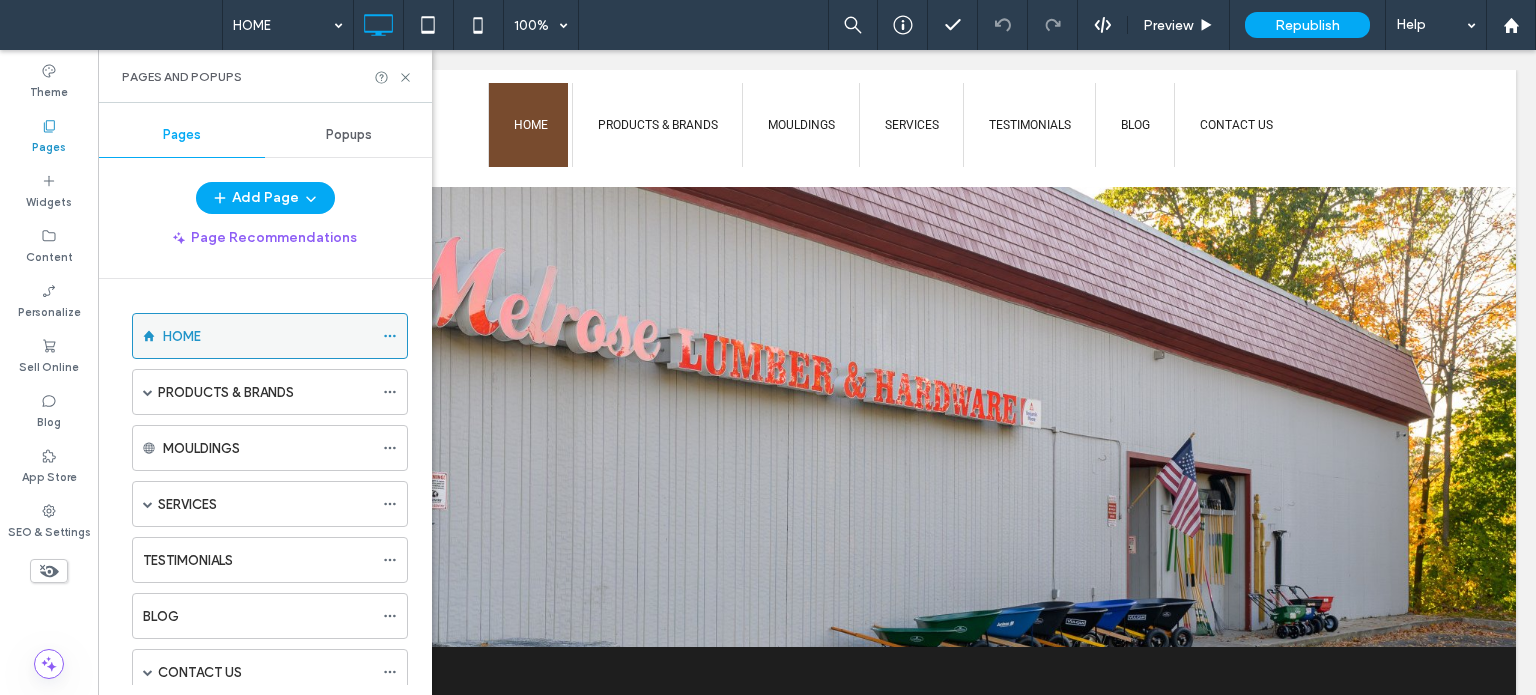 click 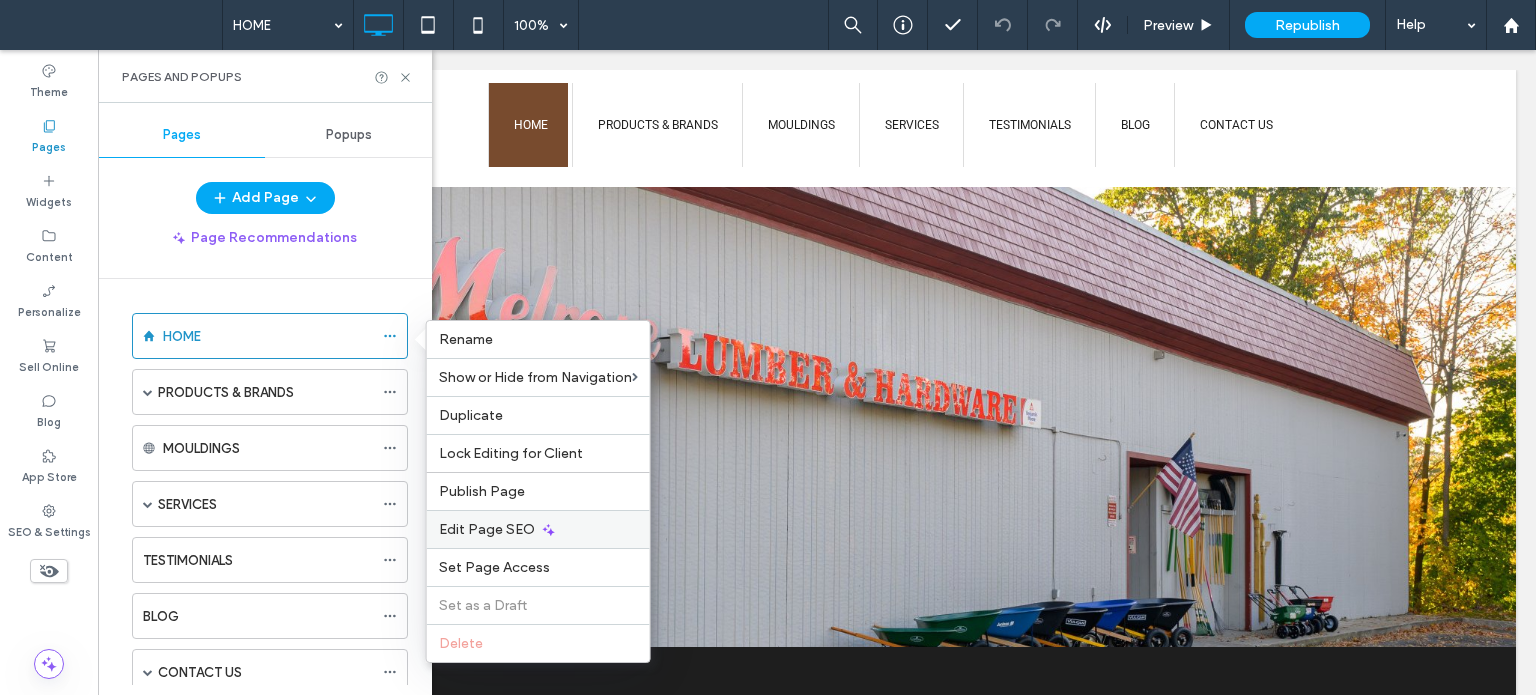 click on "Edit Page SEO" at bounding box center (487, 529) 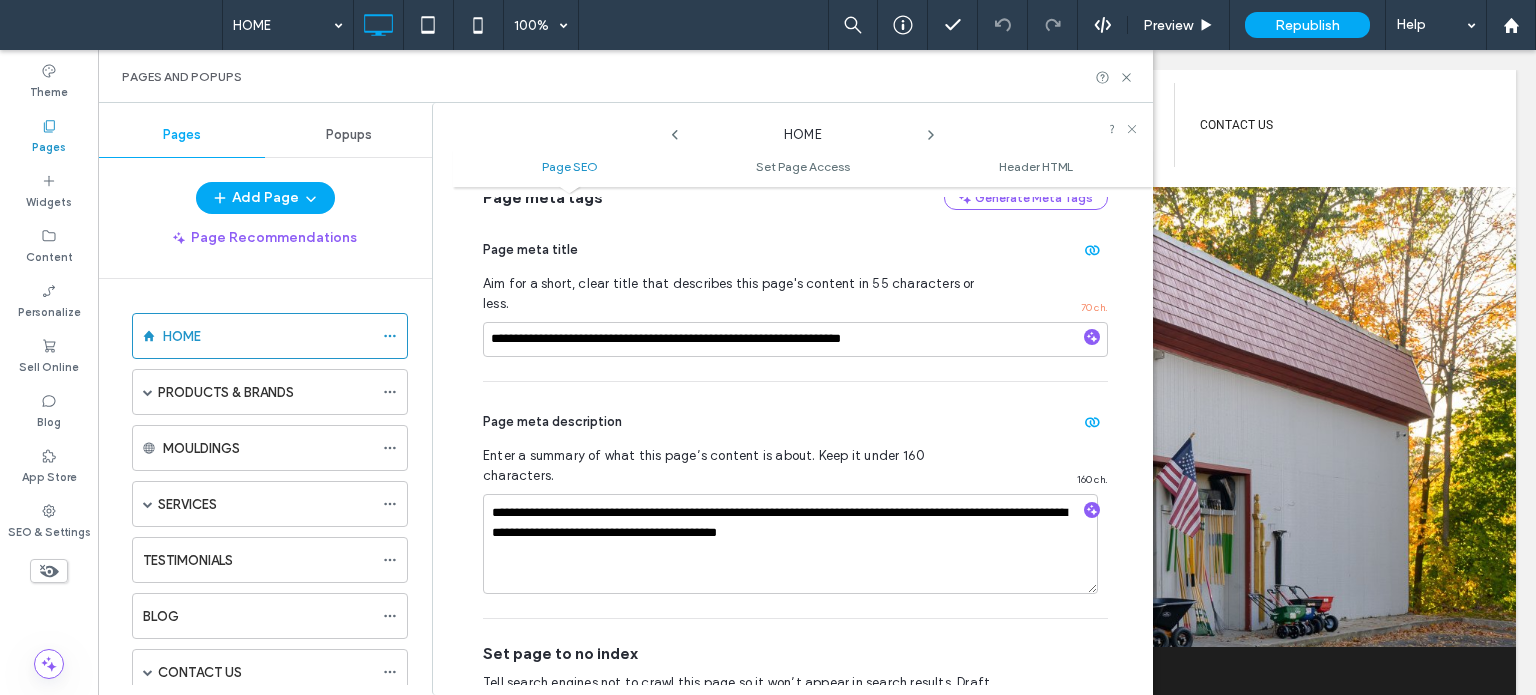 scroll, scrollTop: 210, scrollLeft: 0, axis: vertical 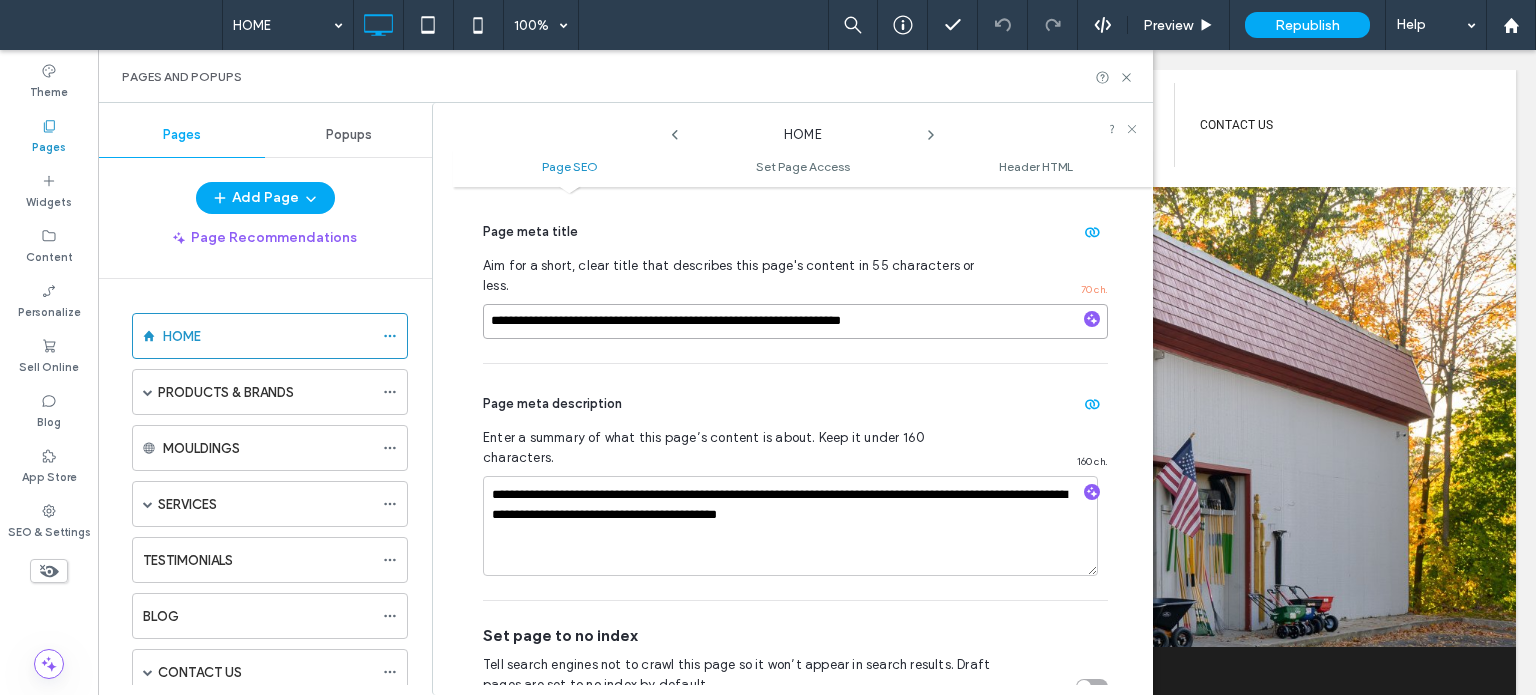 click on "**********" at bounding box center (795, 321) 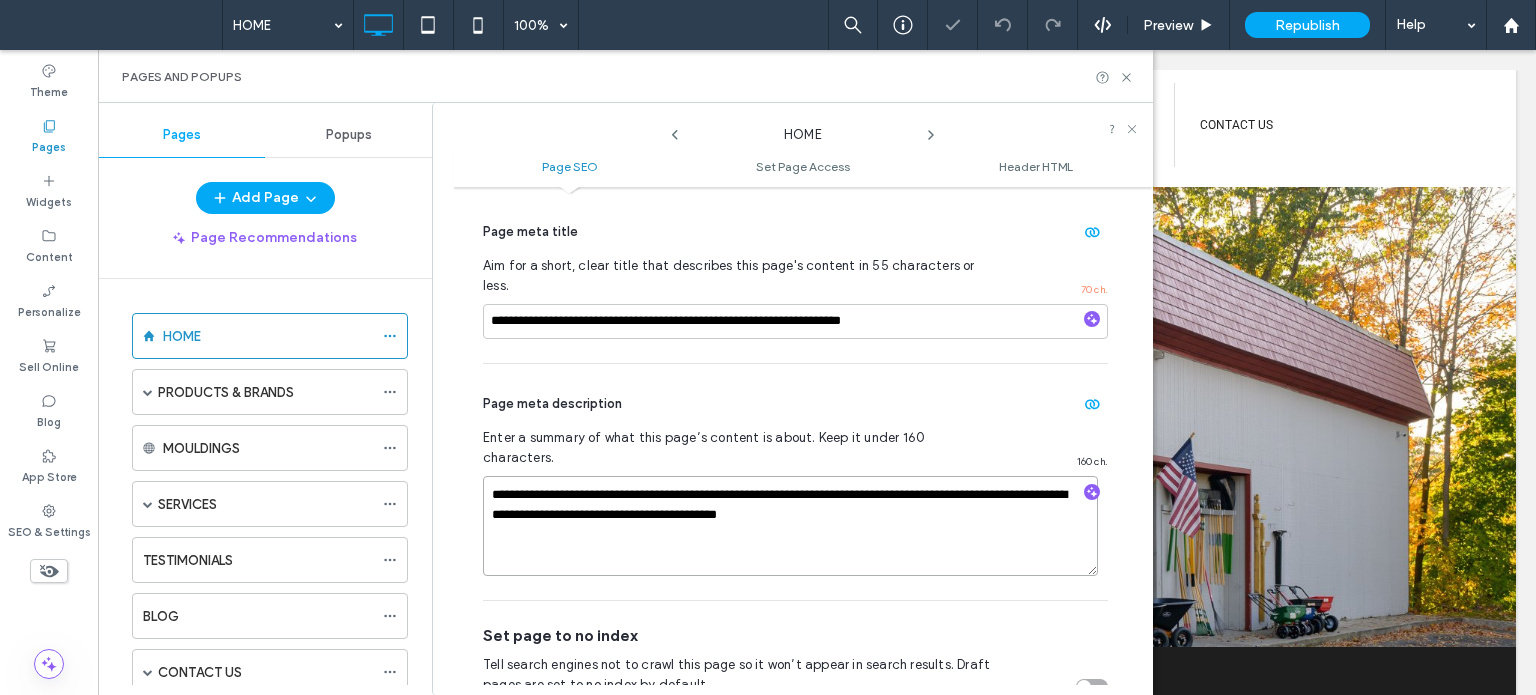 click on "**********" at bounding box center (790, 526) 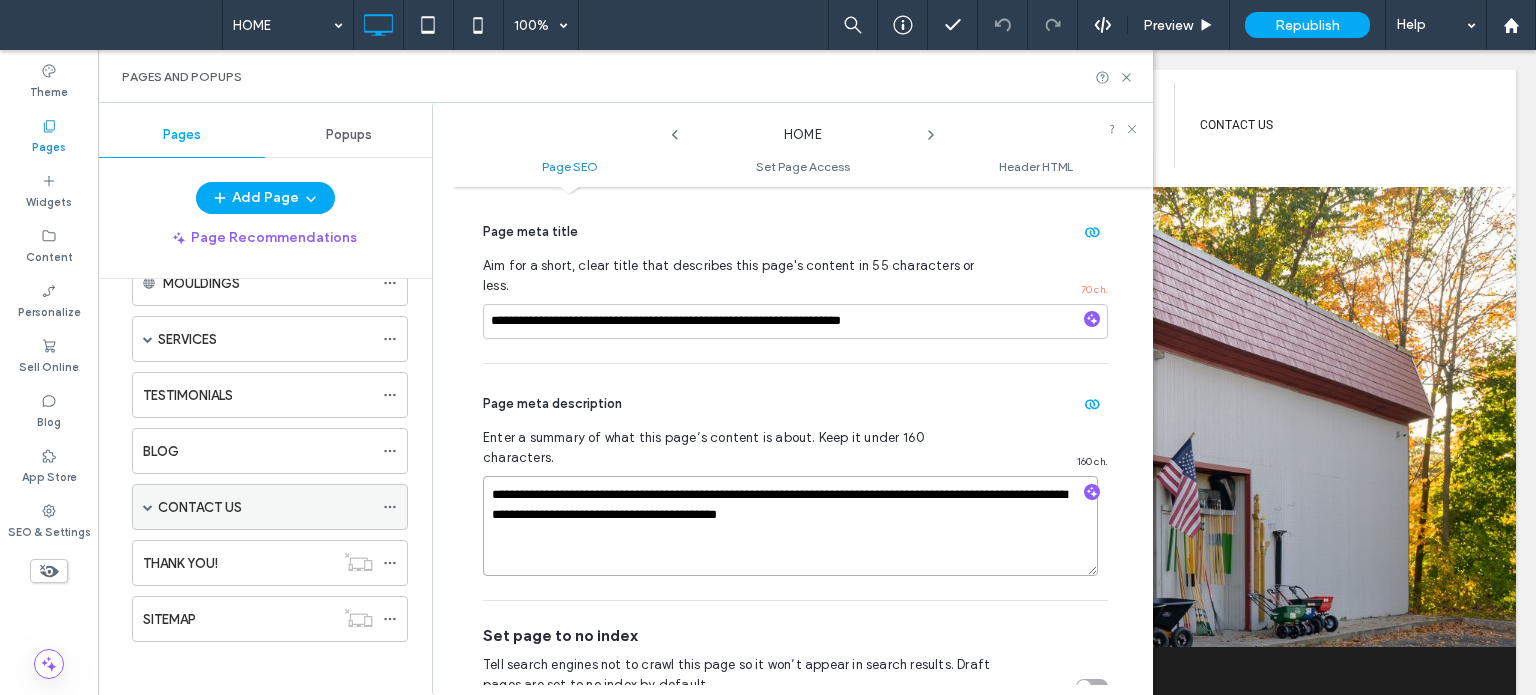 scroll, scrollTop: 167, scrollLeft: 0, axis: vertical 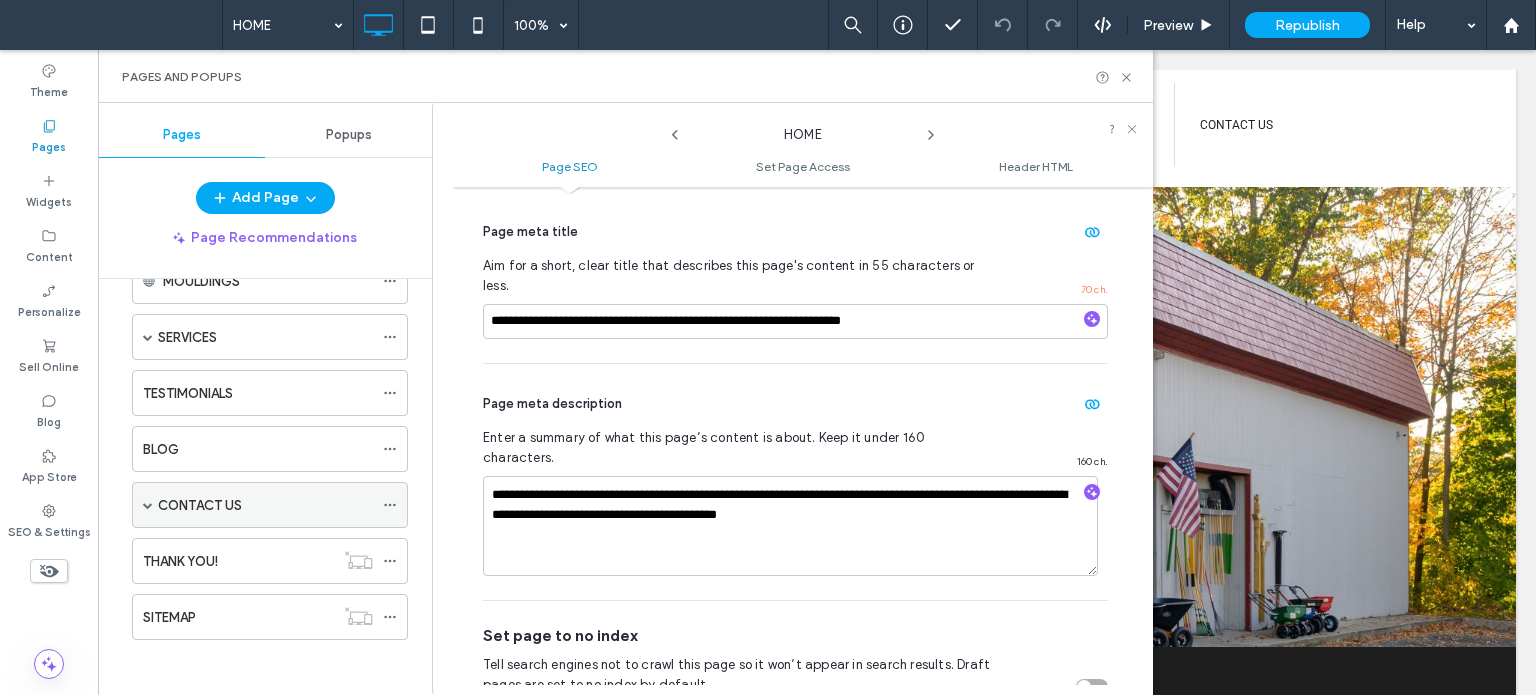 click at bounding box center (148, 505) 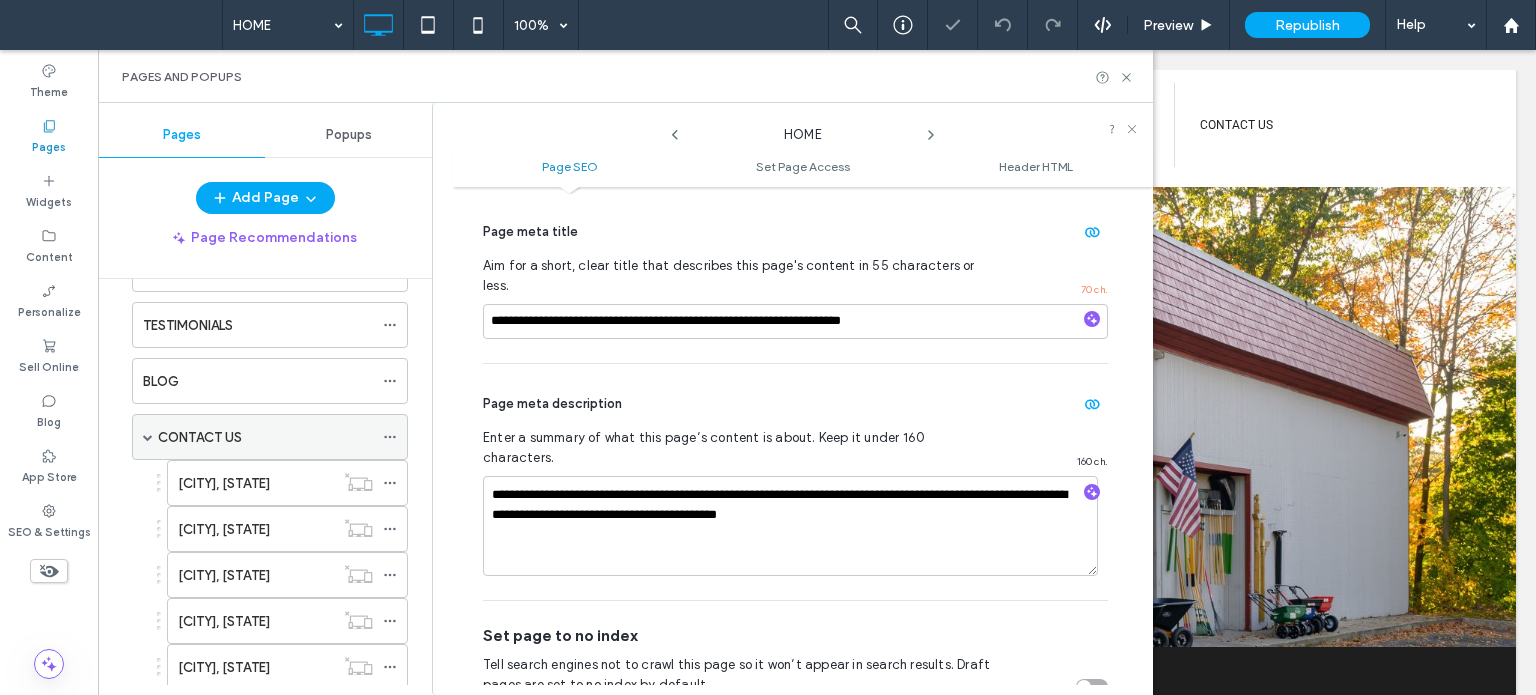scroll, scrollTop: 367, scrollLeft: 0, axis: vertical 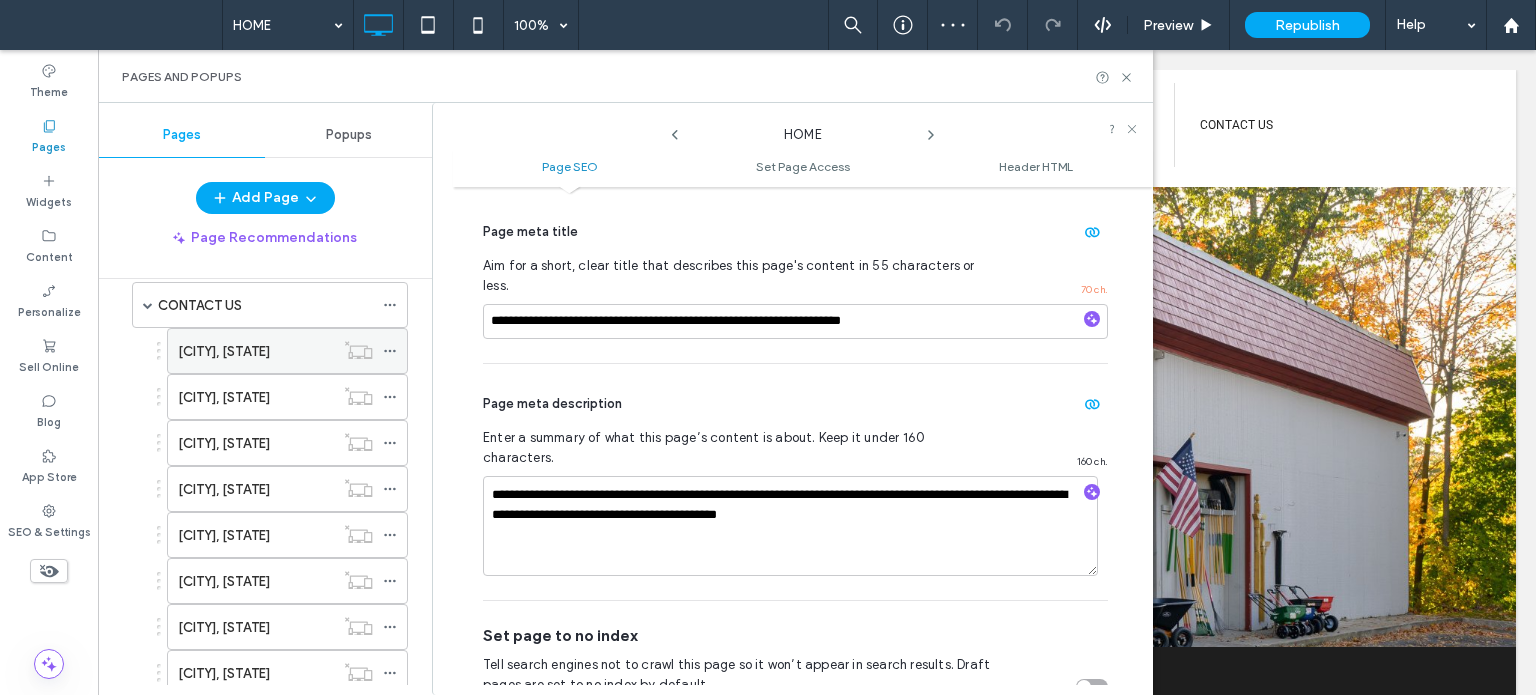 click 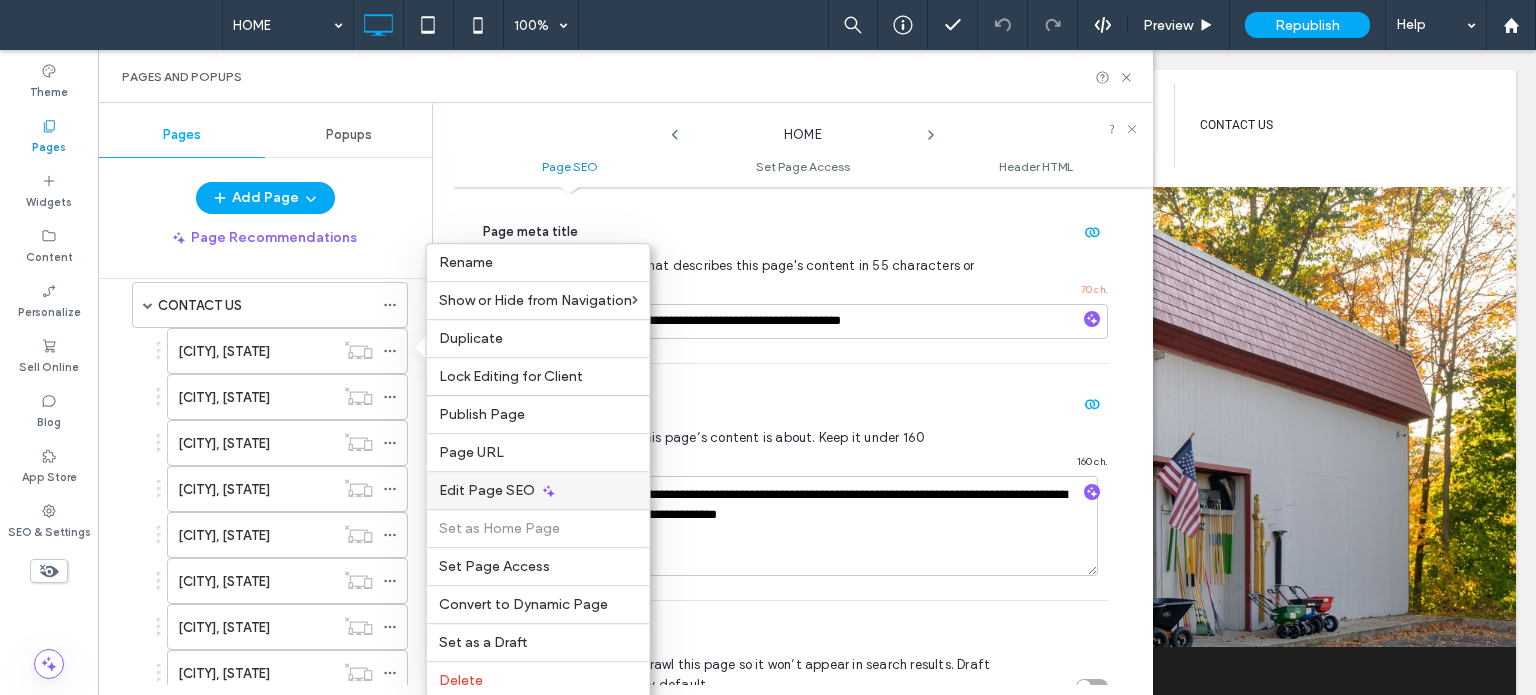 click on "Edit Page SEO" at bounding box center [487, 490] 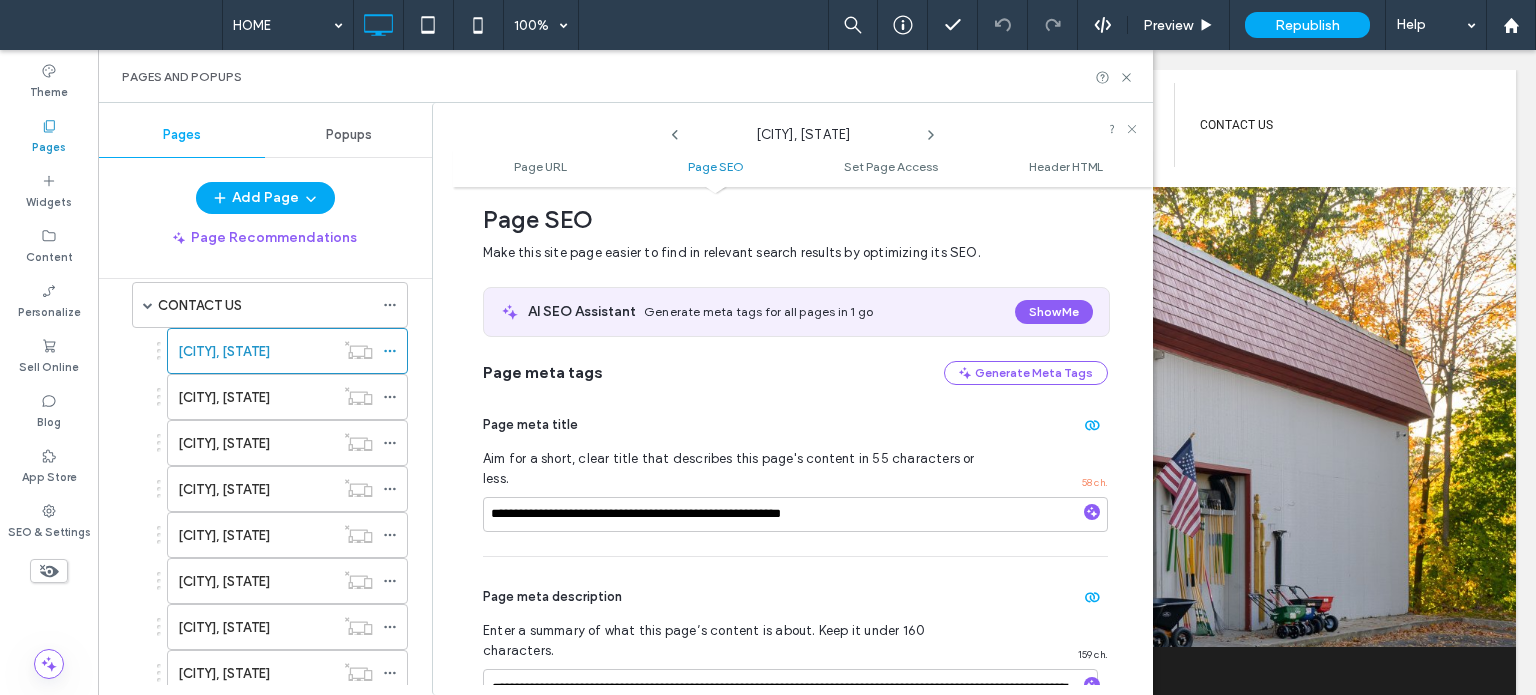 scroll, scrollTop: 274, scrollLeft: 0, axis: vertical 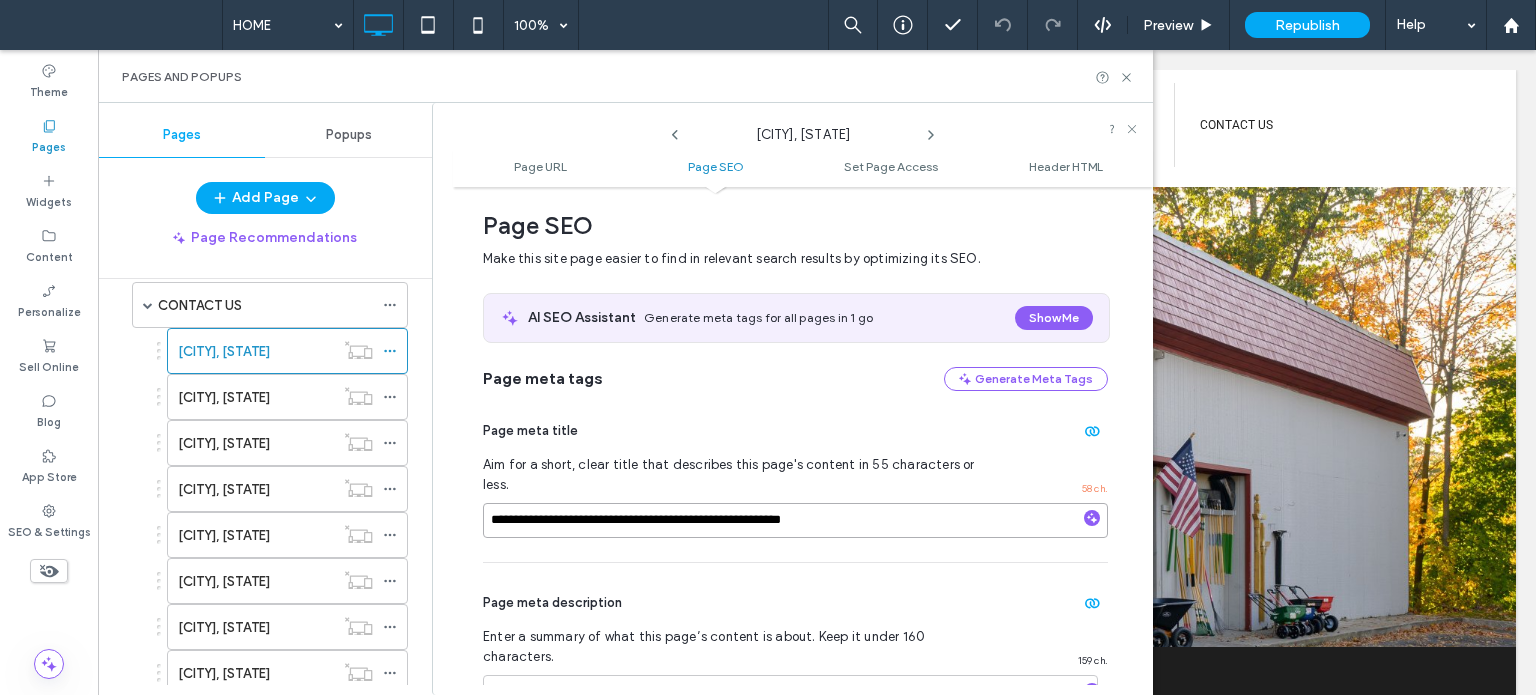 click on "**********" at bounding box center [795, 520] 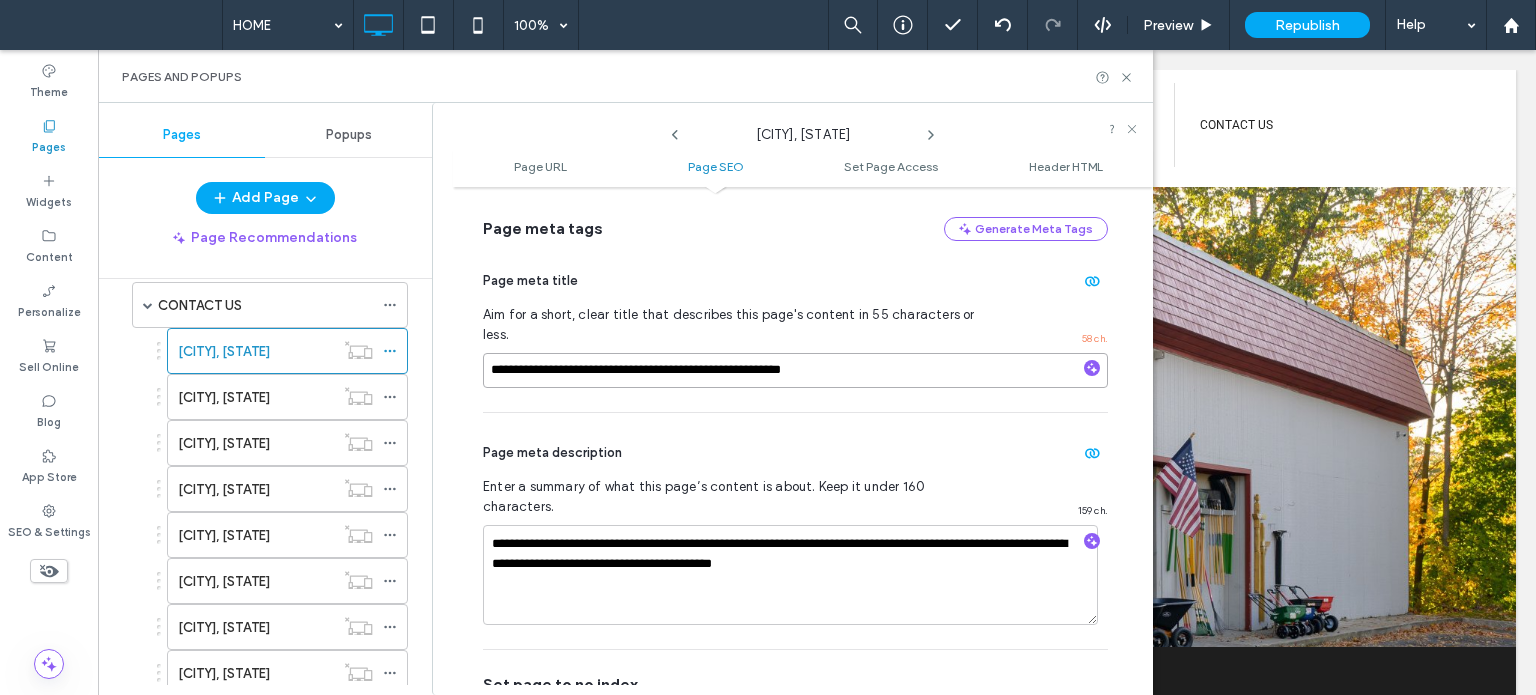 scroll, scrollTop: 474, scrollLeft: 0, axis: vertical 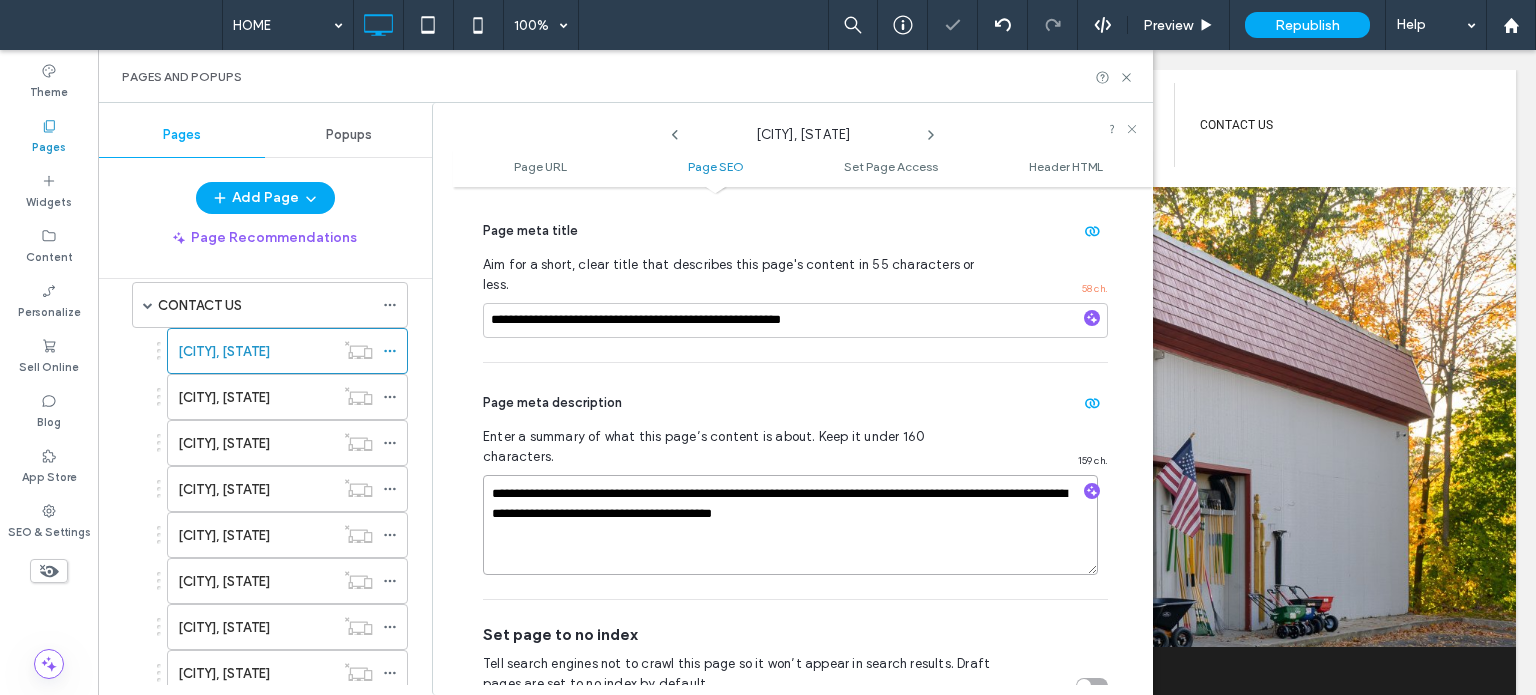 click on "**********" at bounding box center [790, 525] 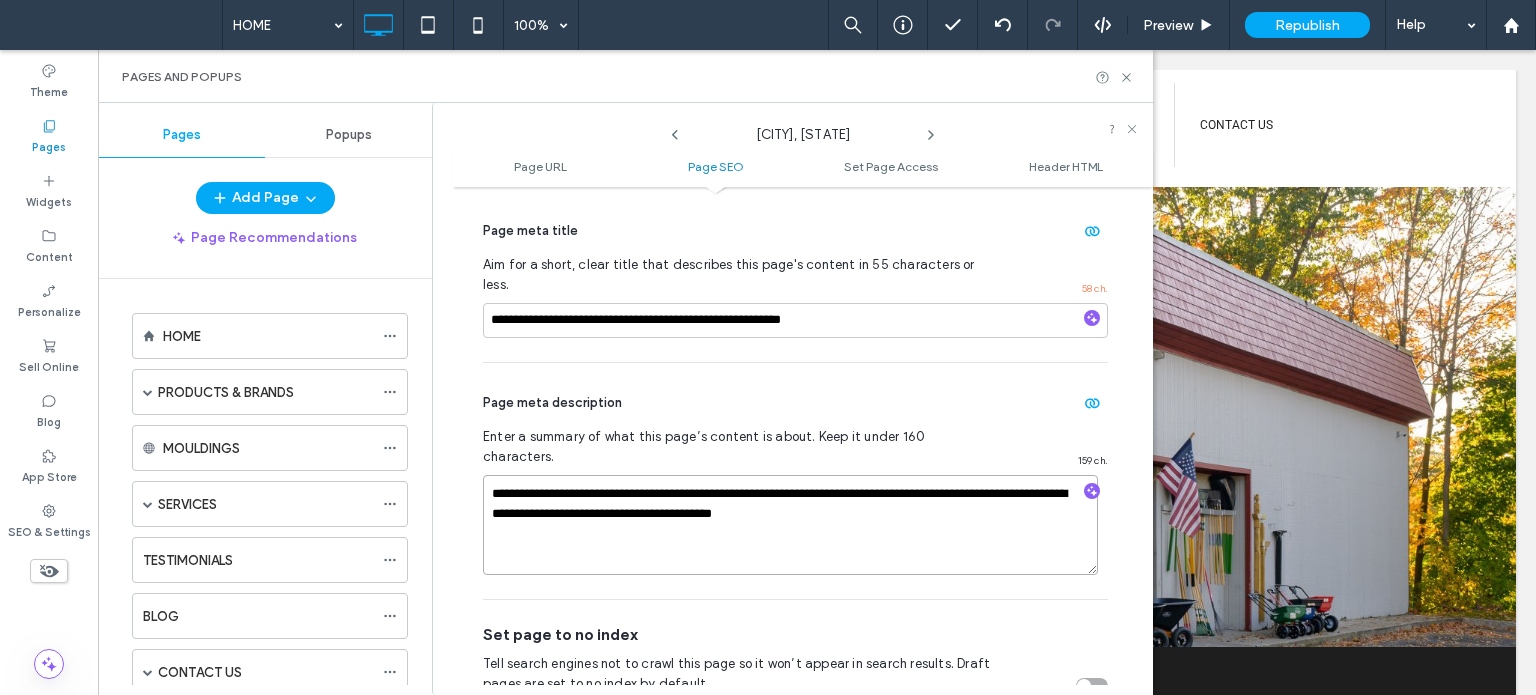 scroll, scrollTop: 0, scrollLeft: 0, axis: both 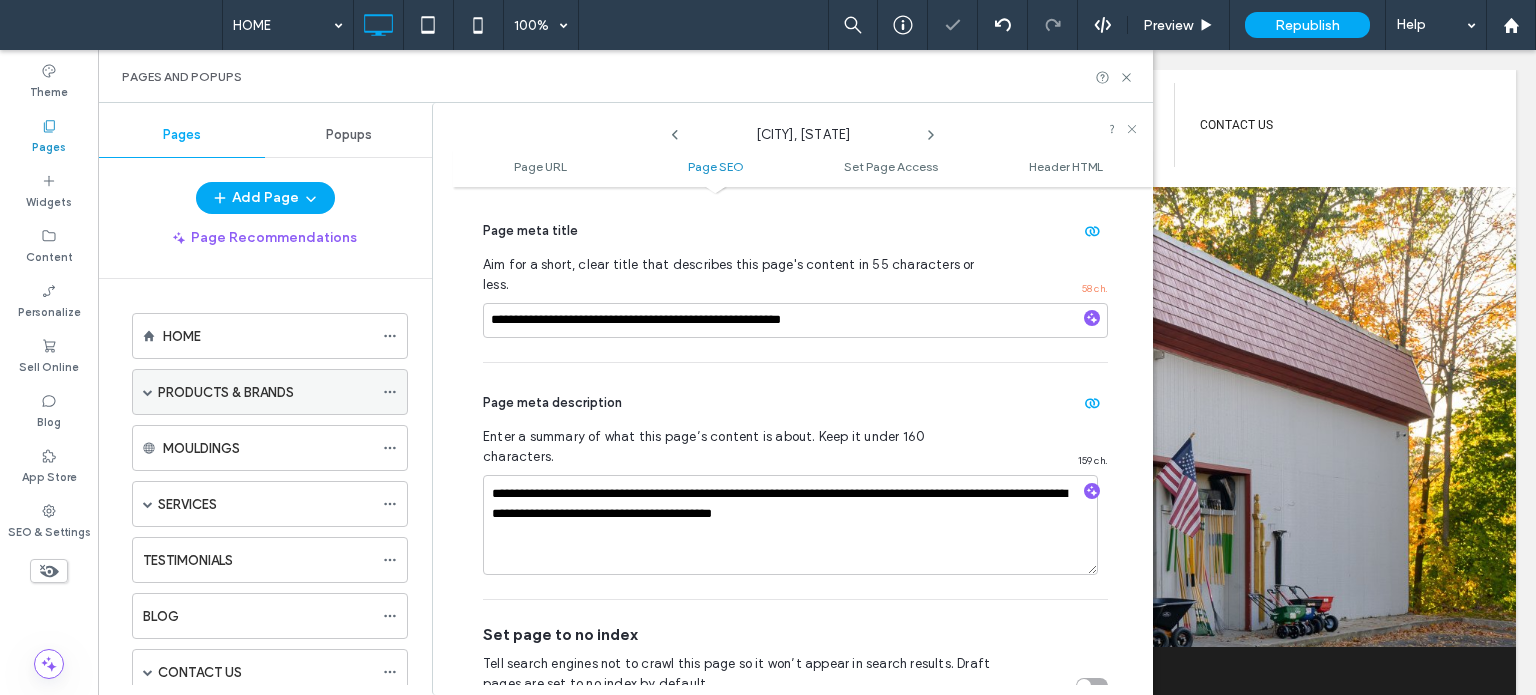 click at bounding box center (148, 392) 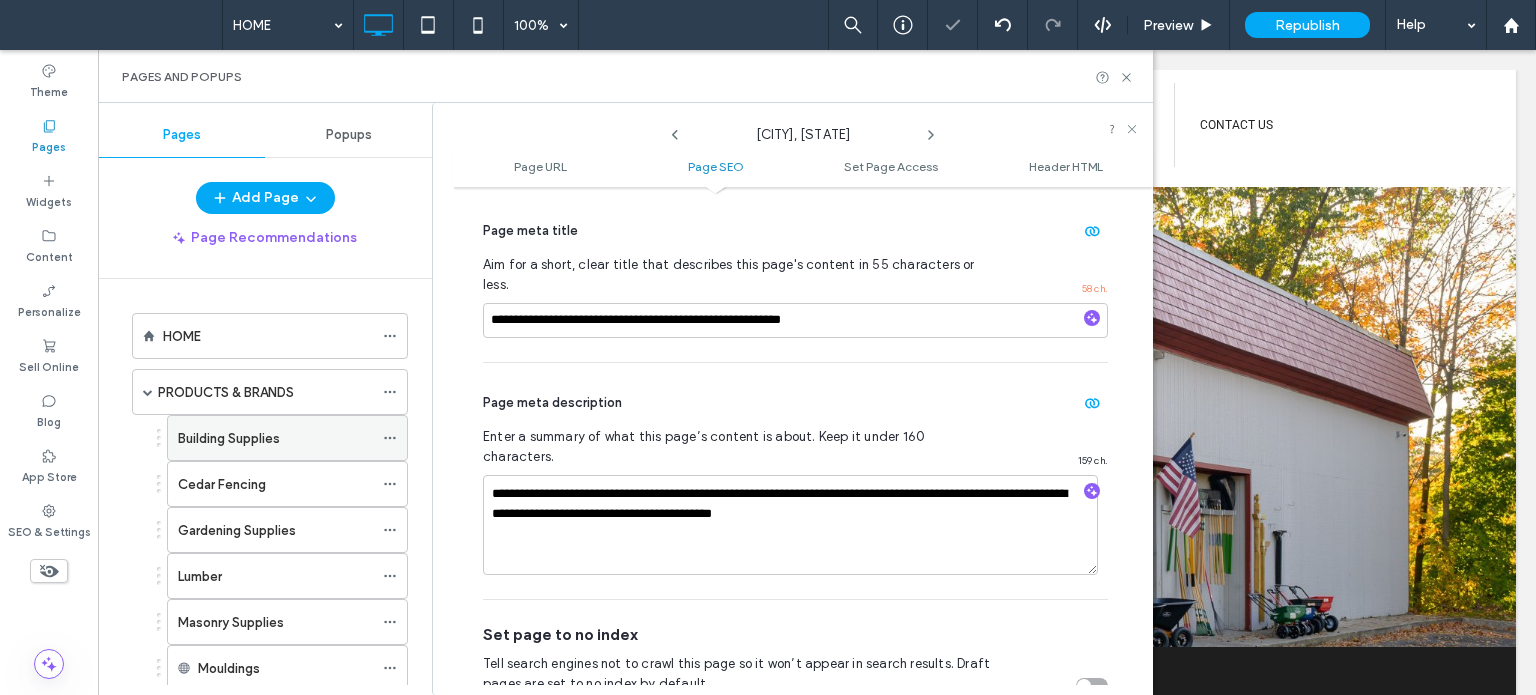 click at bounding box center [390, 438] 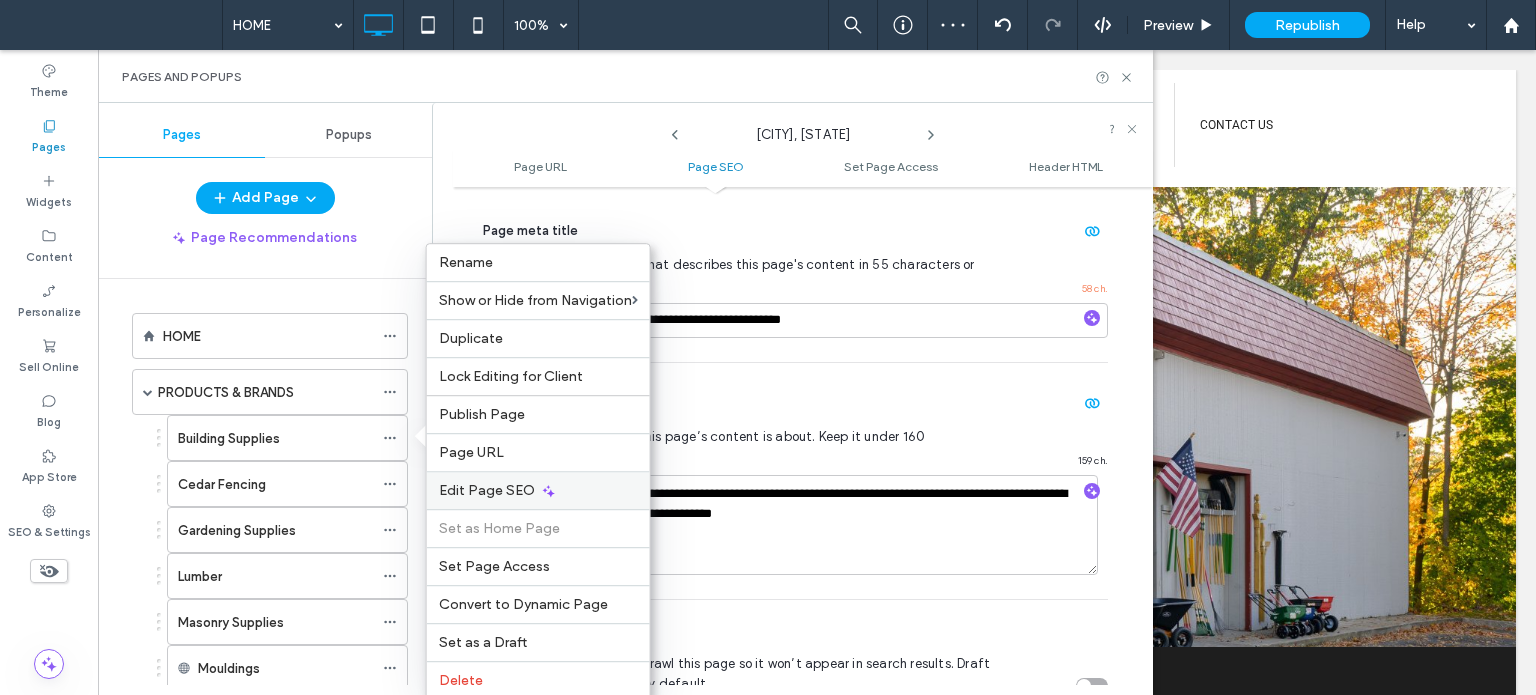 click on "Edit Page SEO" at bounding box center (538, 490) 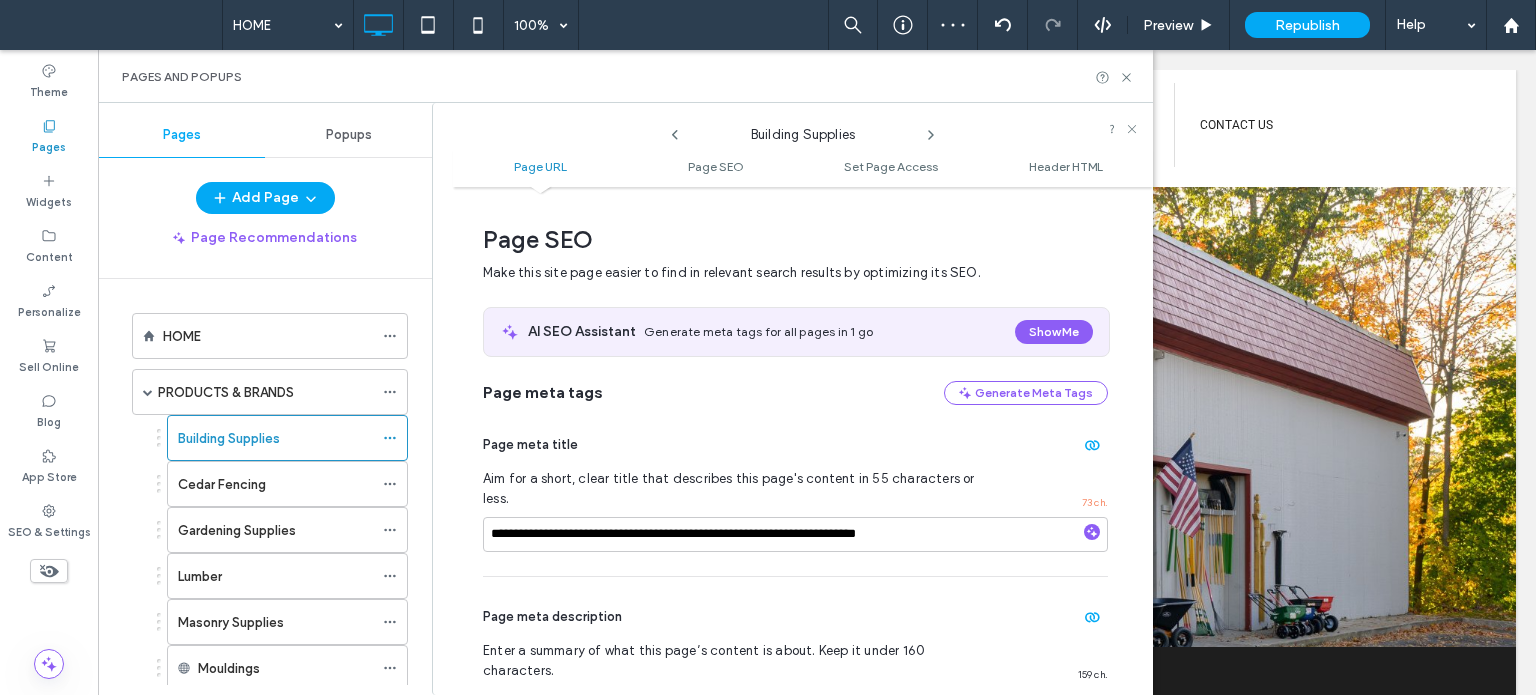 scroll, scrollTop: 274, scrollLeft: 0, axis: vertical 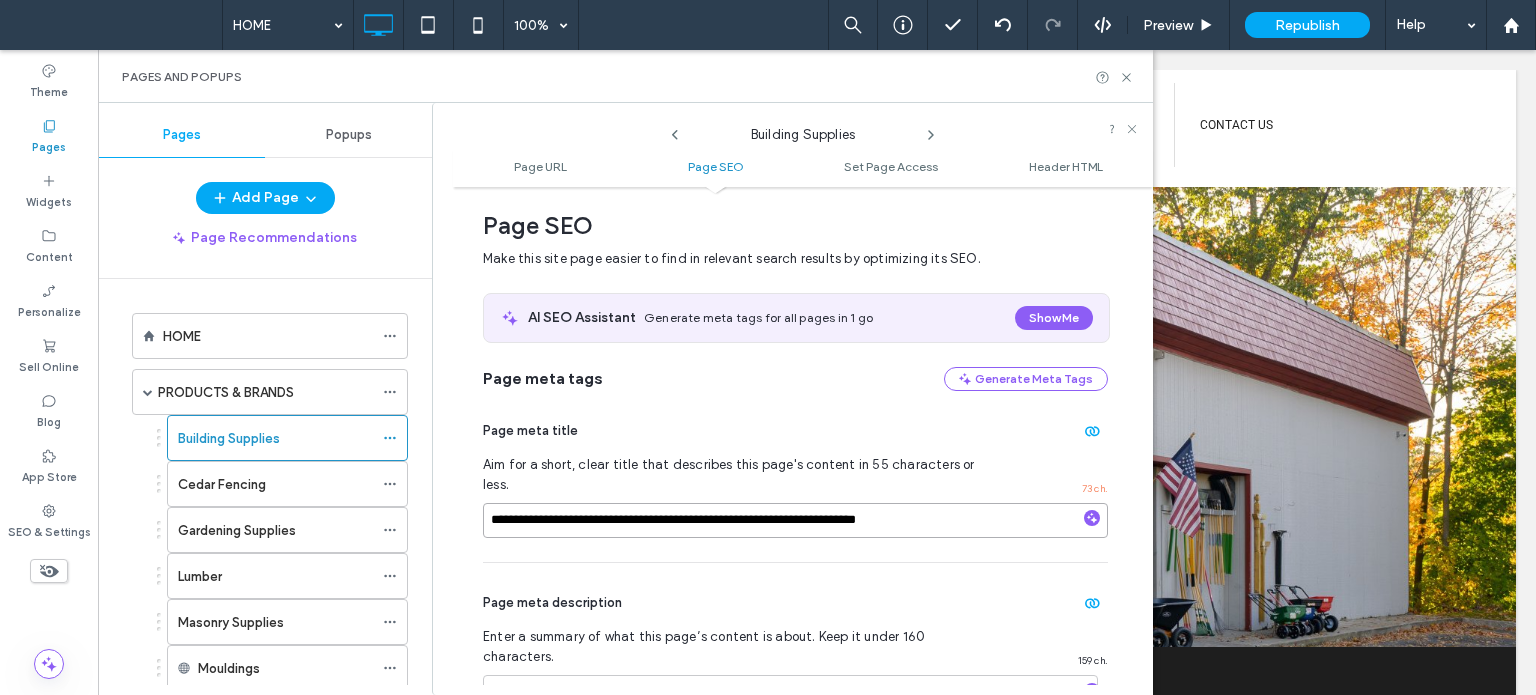 click on "**********" at bounding box center [795, 520] 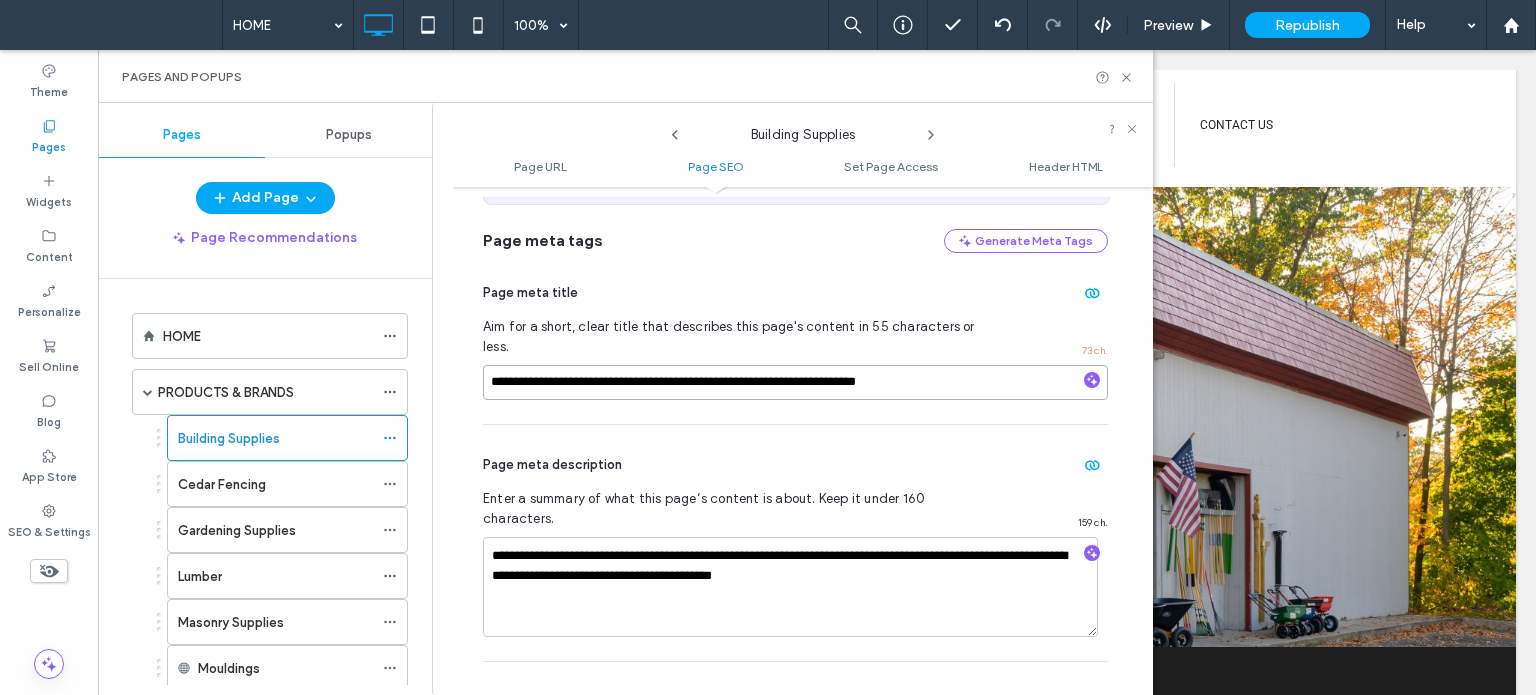 scroll, scrollTop: 474, scrollLeft: 0, axis: vertical 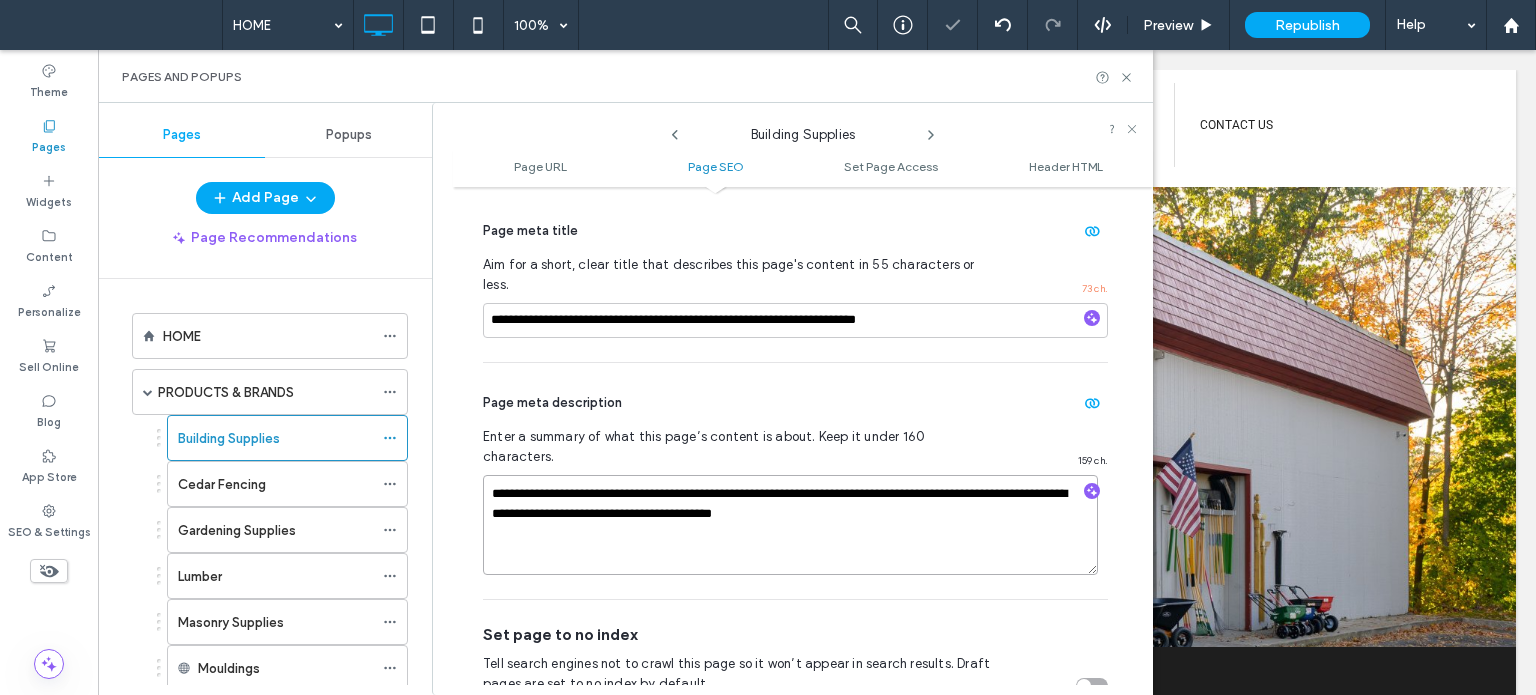 click on "**********" at bounding box center [790, 525] 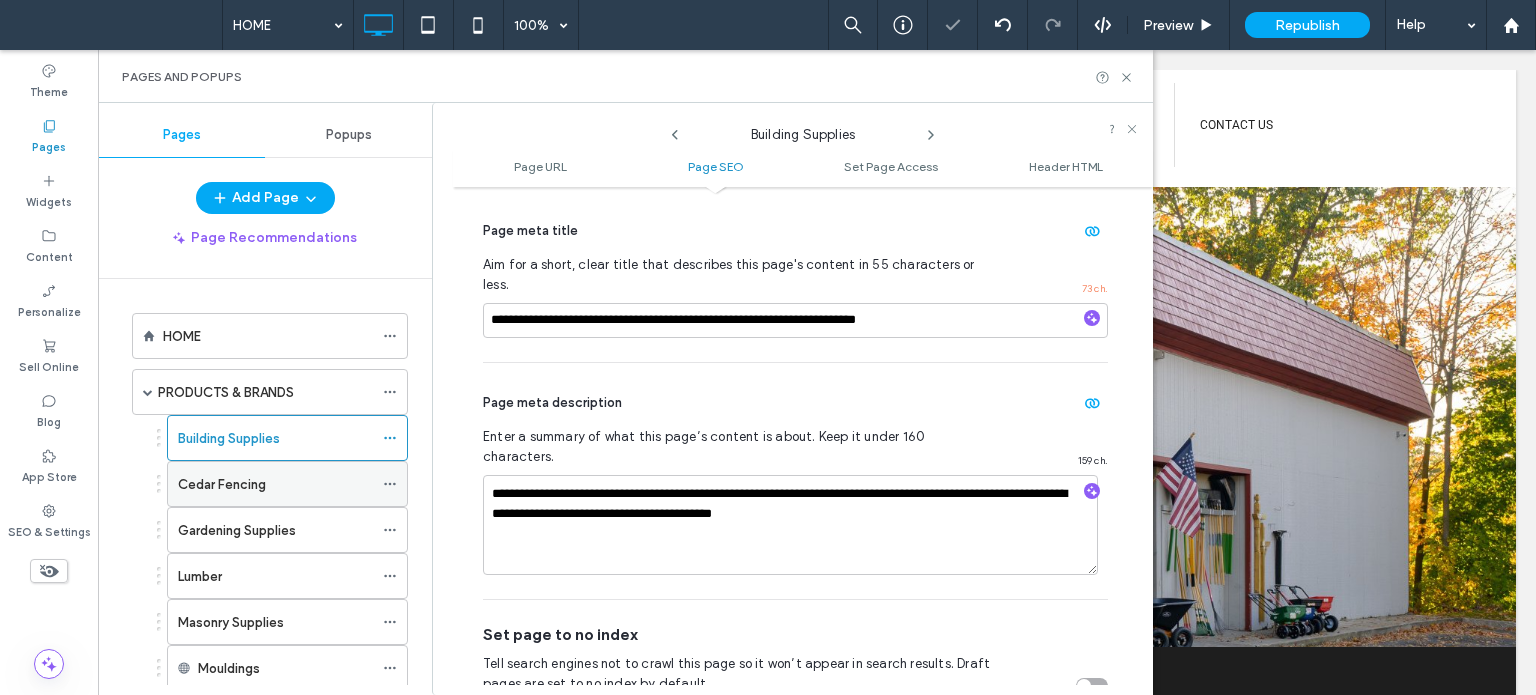 click 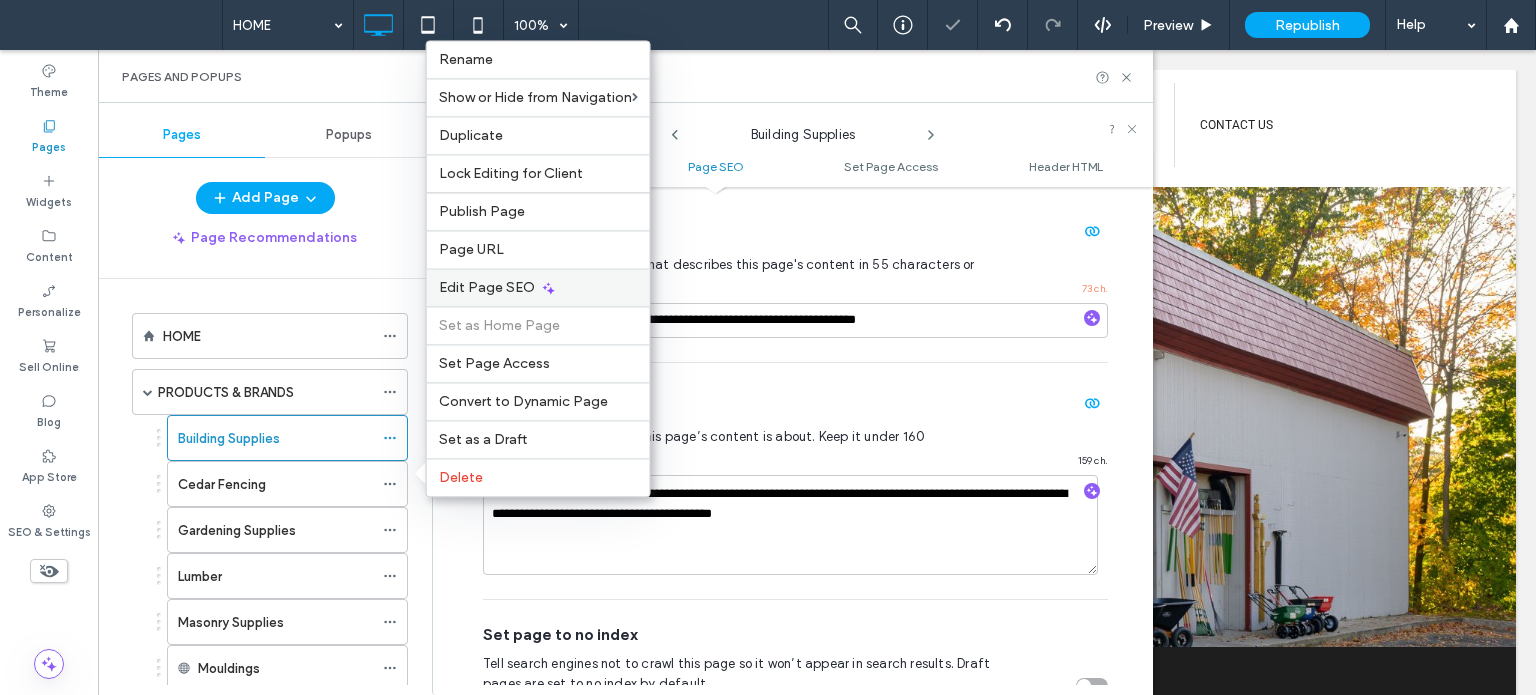 click on "Edit Page SEO" at bounding box center [487, 287] 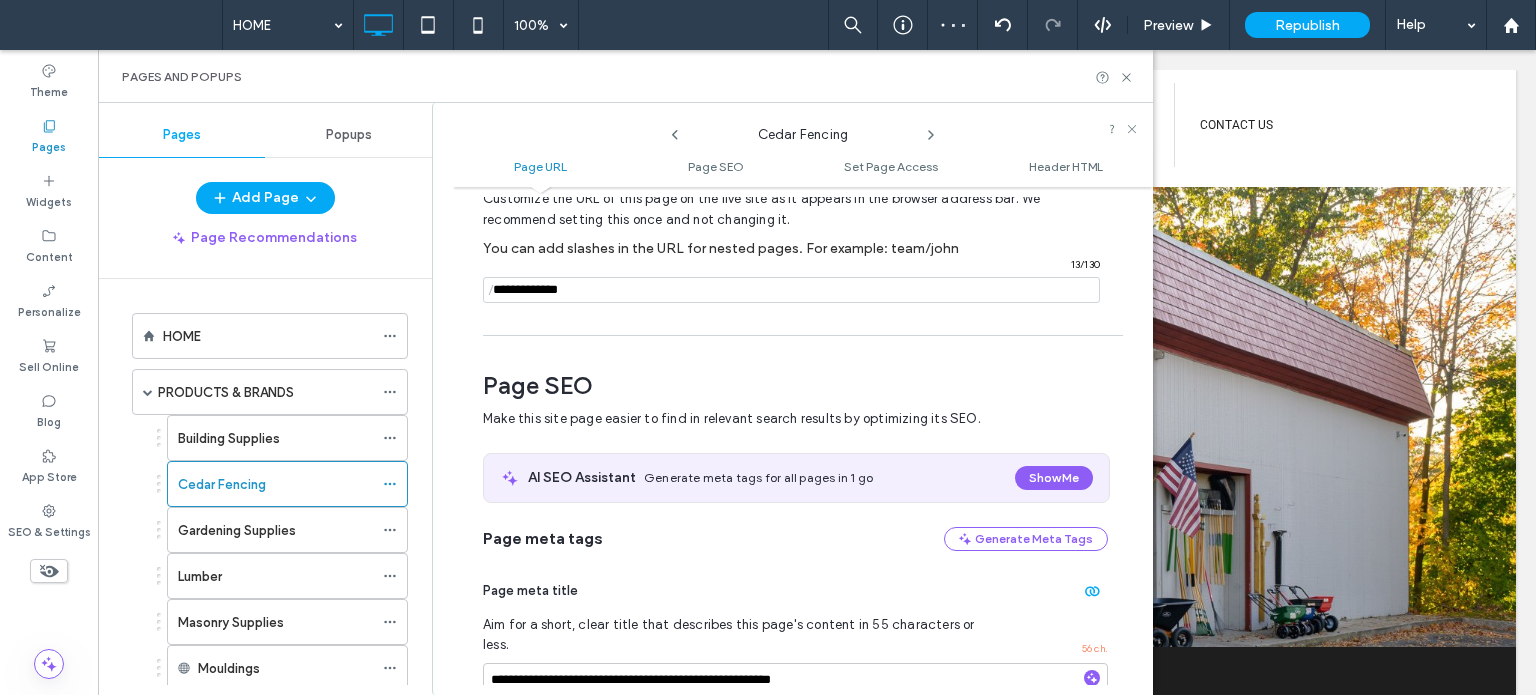 scroll, scrollTop: 274, scrollLeft: 0, axis: vertical 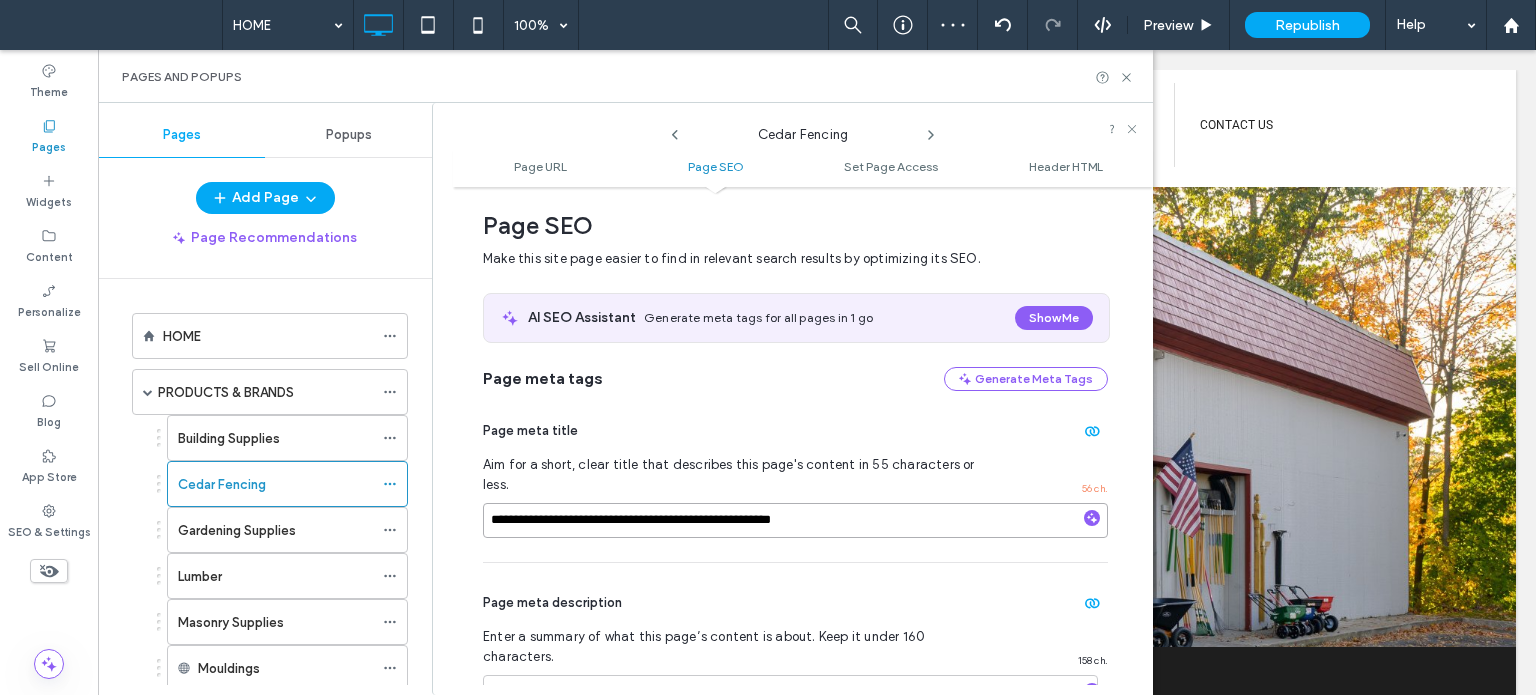 click on "**********" at bounding box center [795, 520] 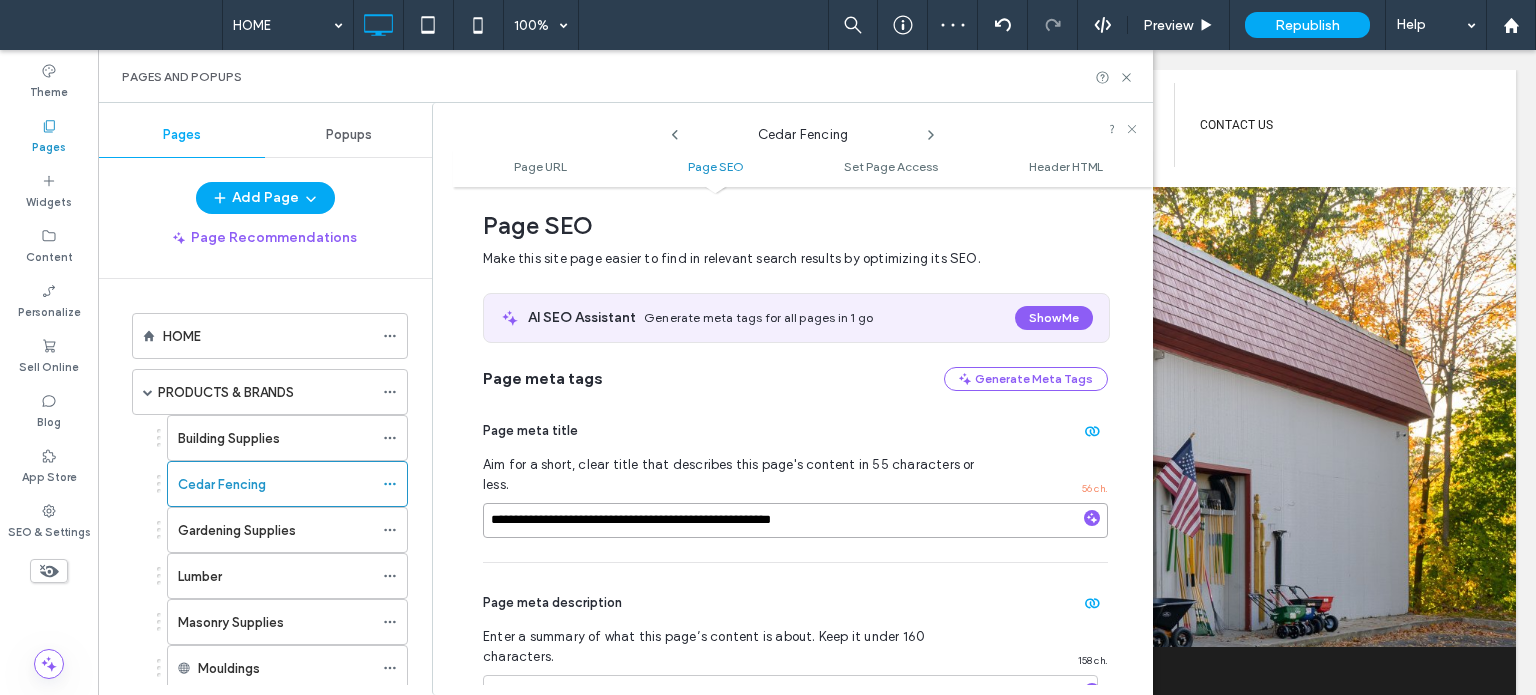 click on "**********" at bounding box center [795, 520] 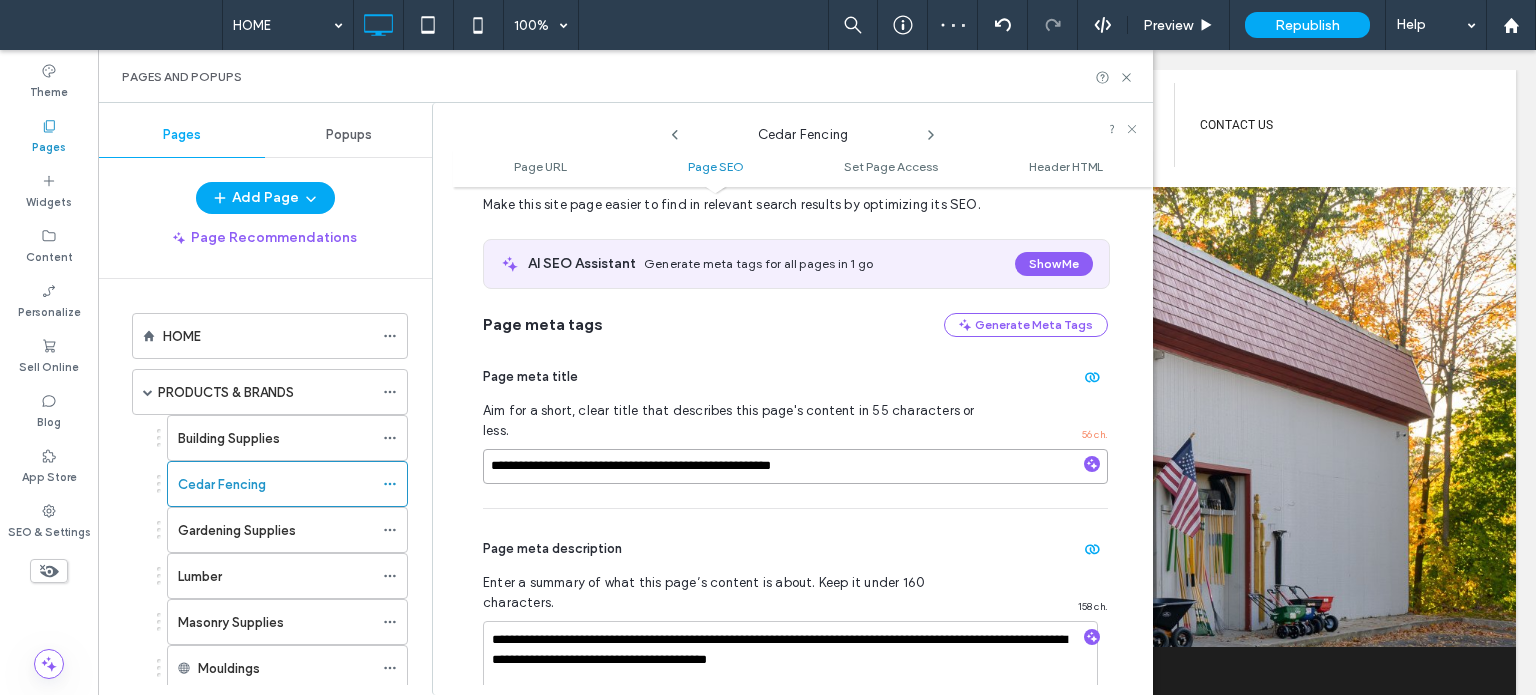scroll, scrollTop: 374, scrollLeft: 0, axis: vertical 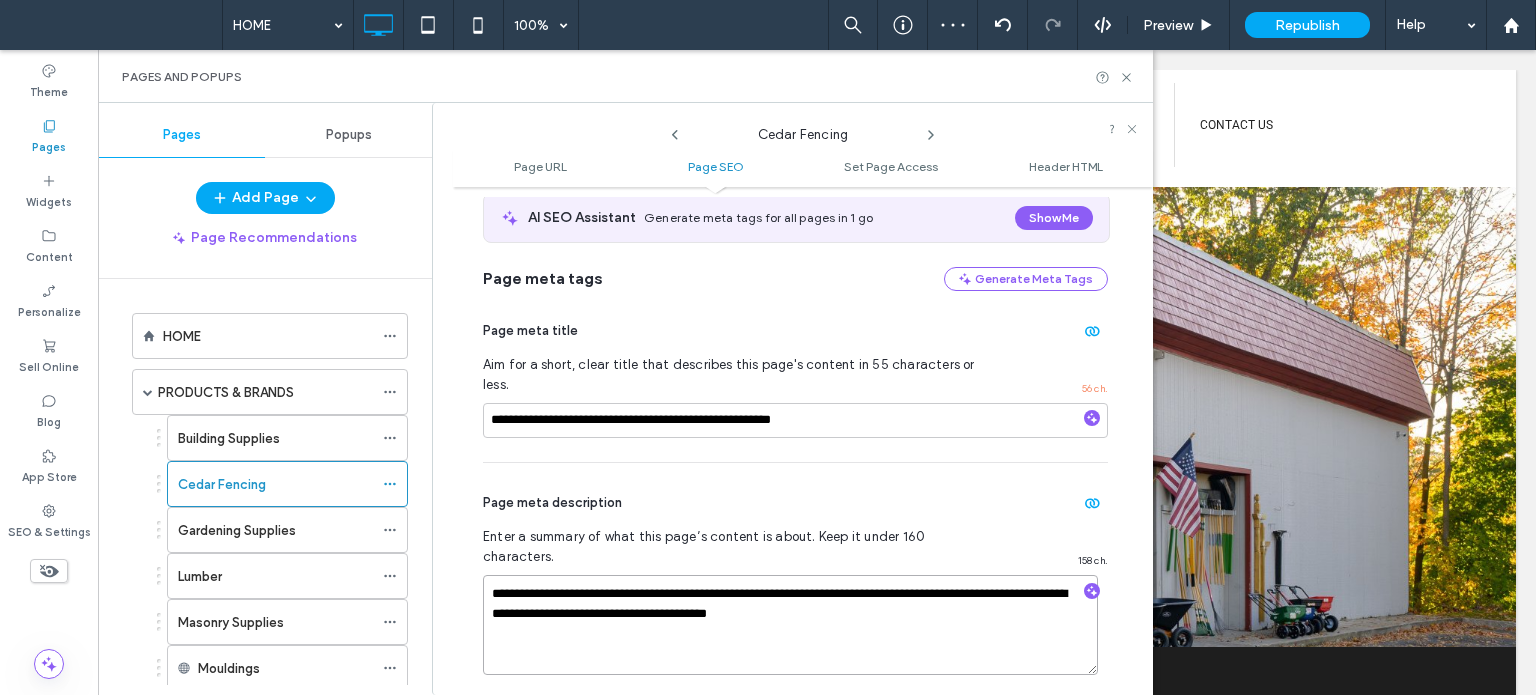 click on "**********" at bounding box center (790, 625) 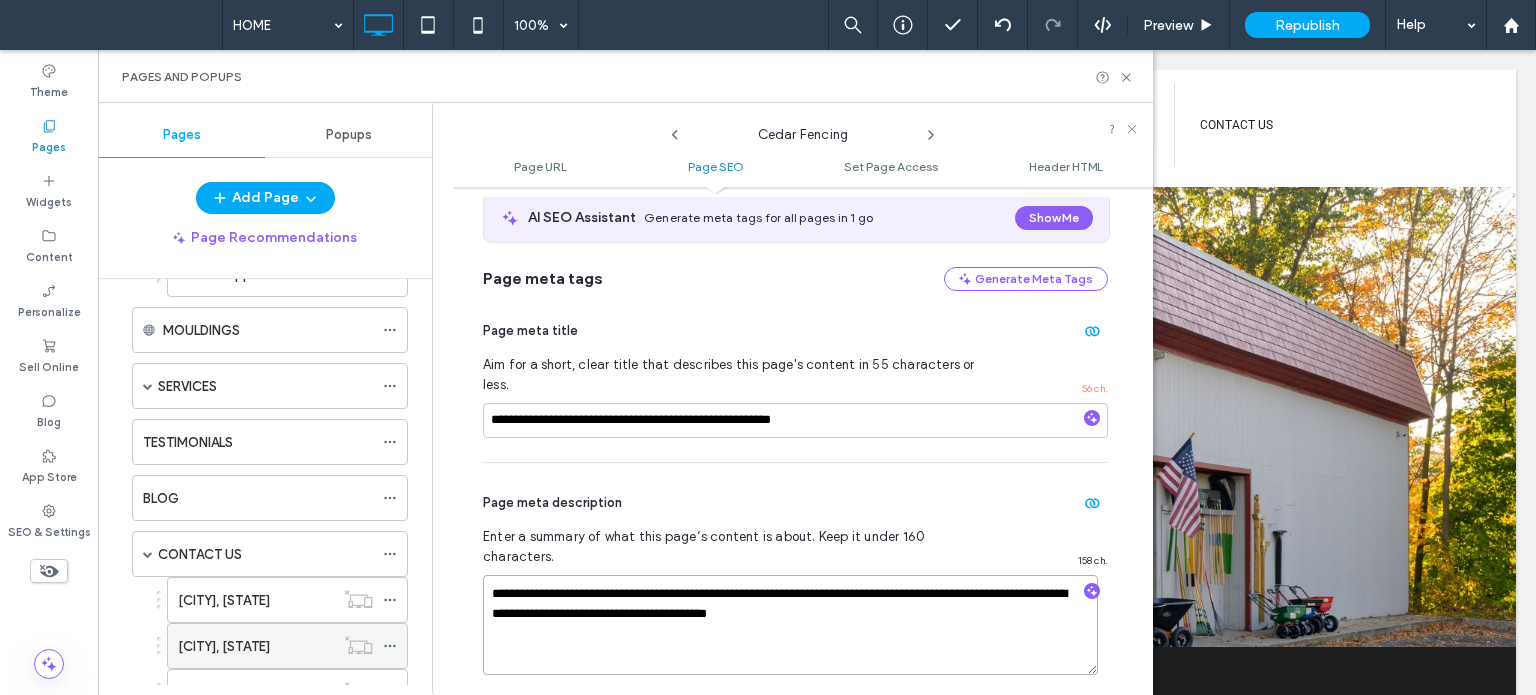 scroll, scrollTop: 800, scrollLeft: 0, axis: vertical 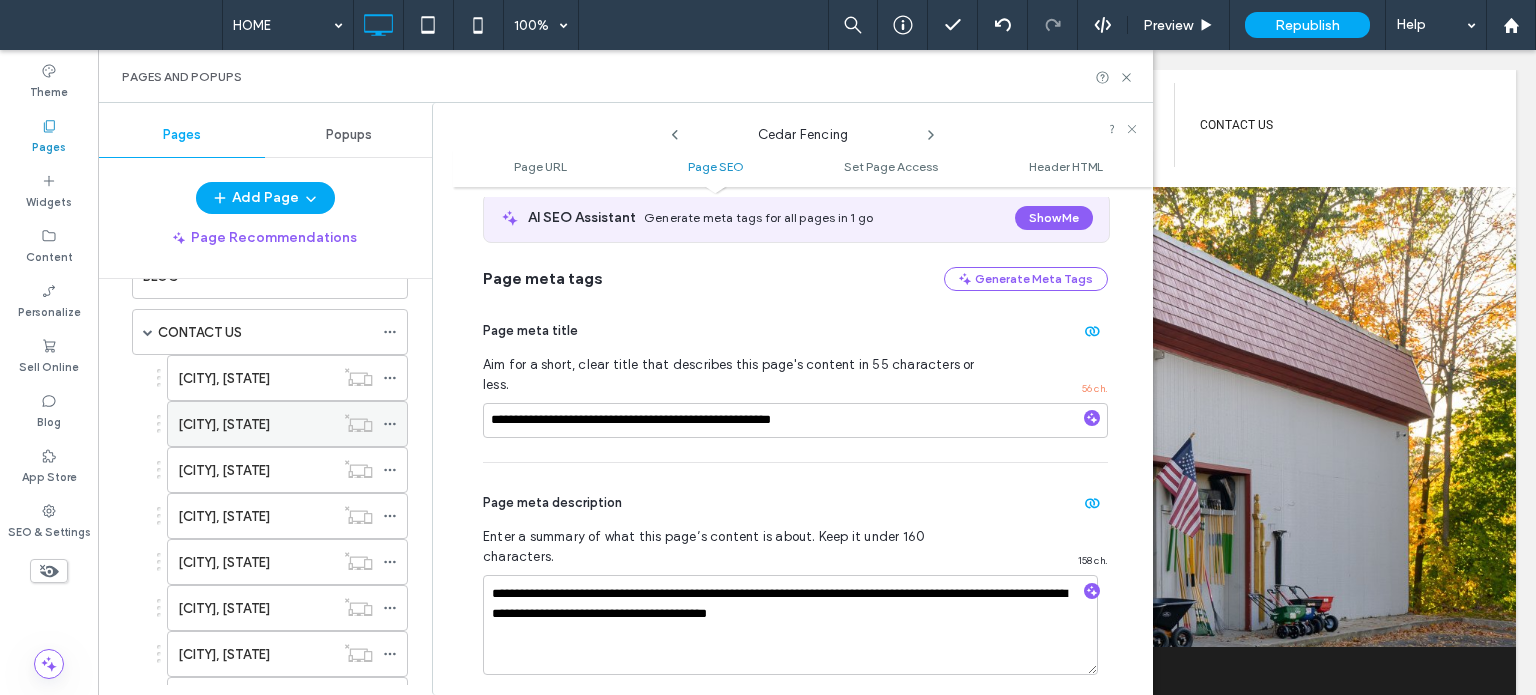 click 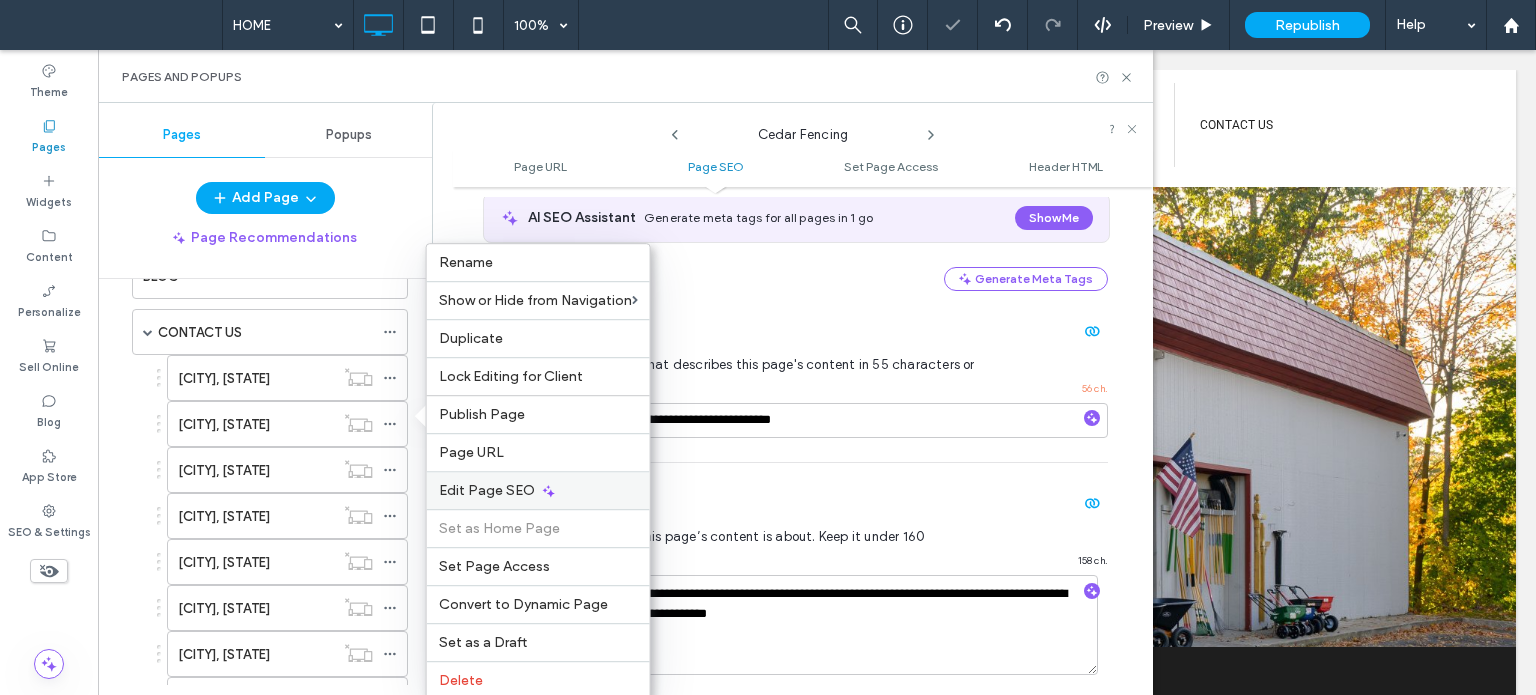 click on "Edit Page SEO" at bounding box center [538, 490] 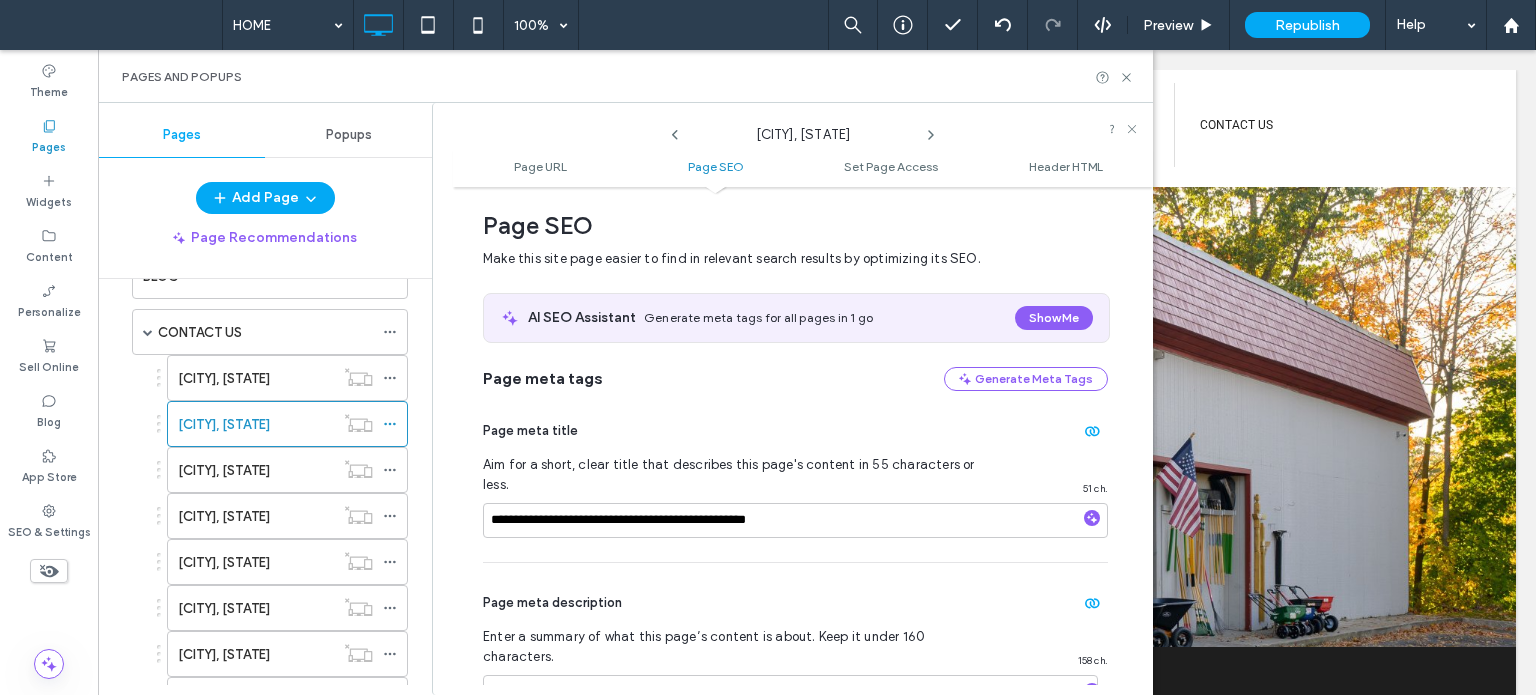 scroll, scrollTop: 374, scrollLeft: 0, axis: vertical 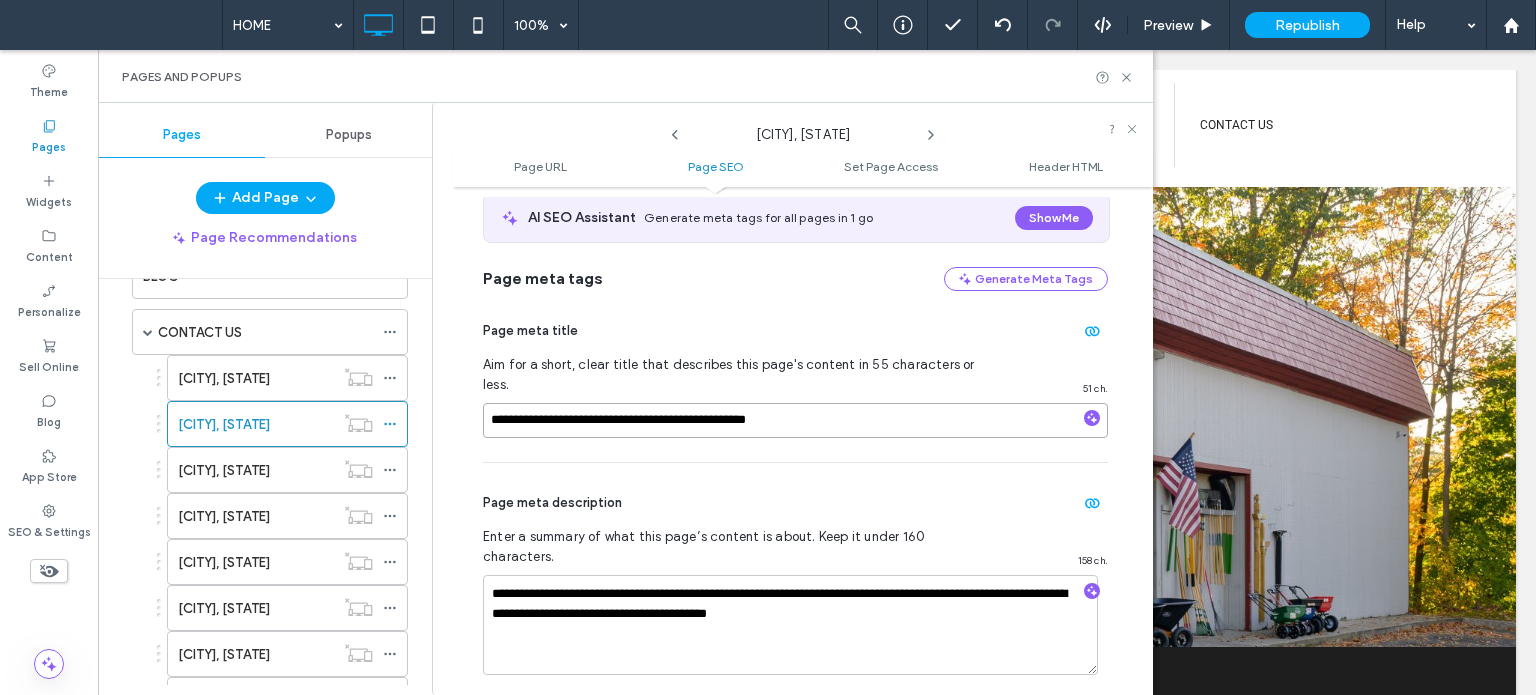 click on "**********" at bounding box center [795, 420] 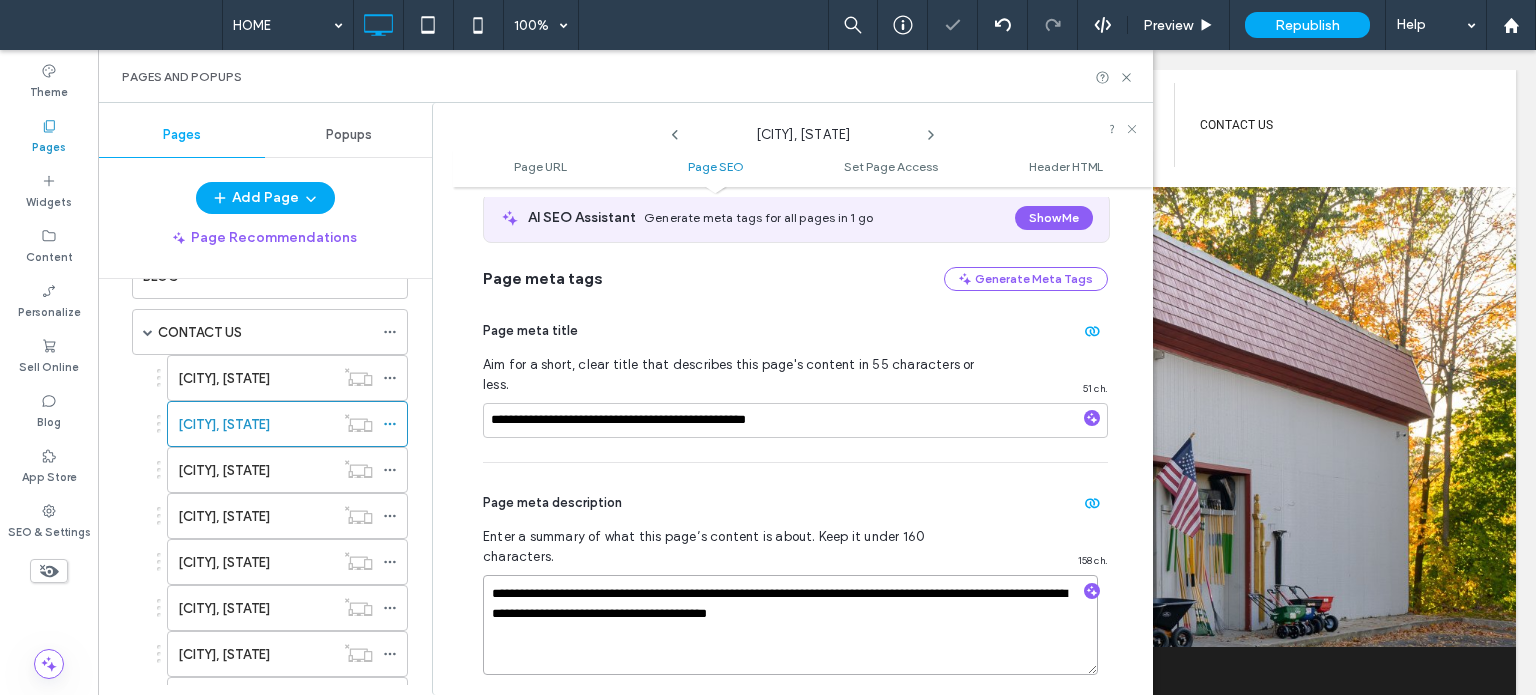 click on "**********" at bounding box center (790, 625) 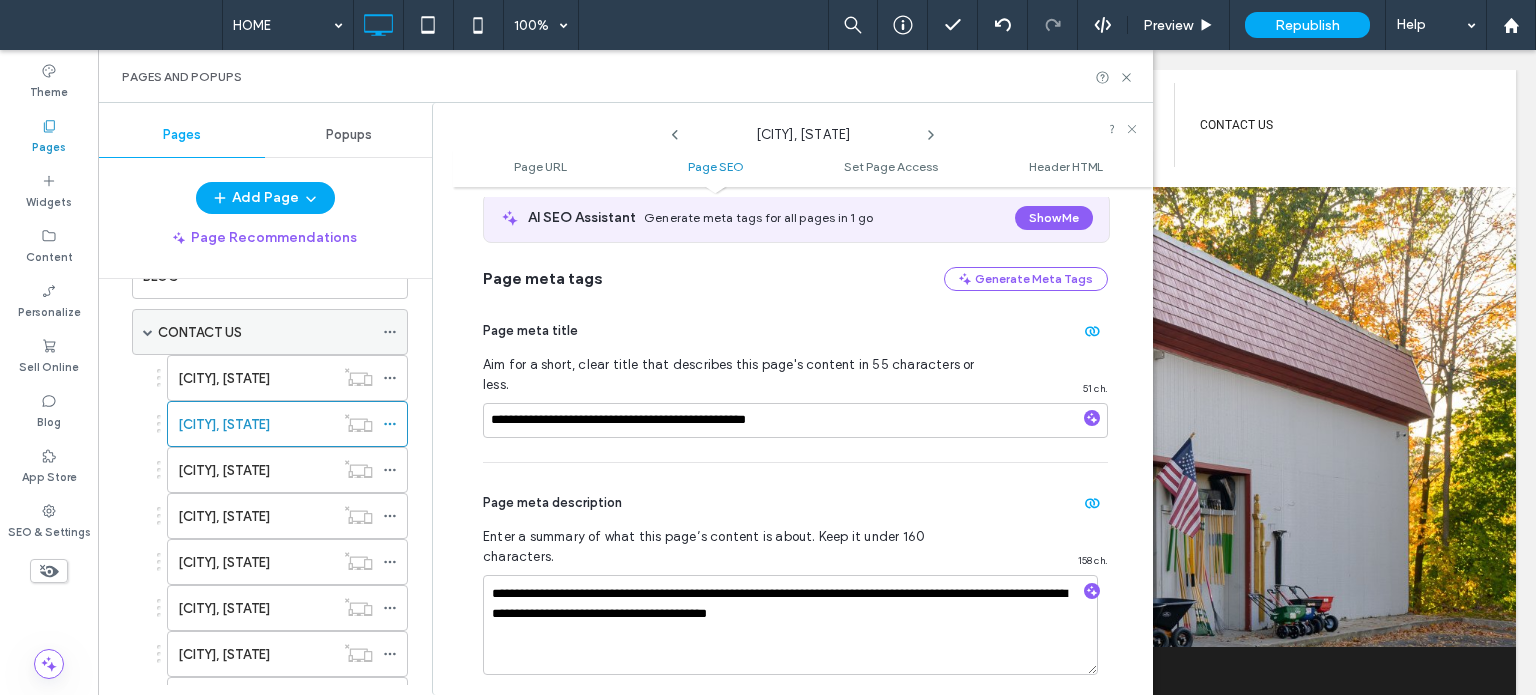 click 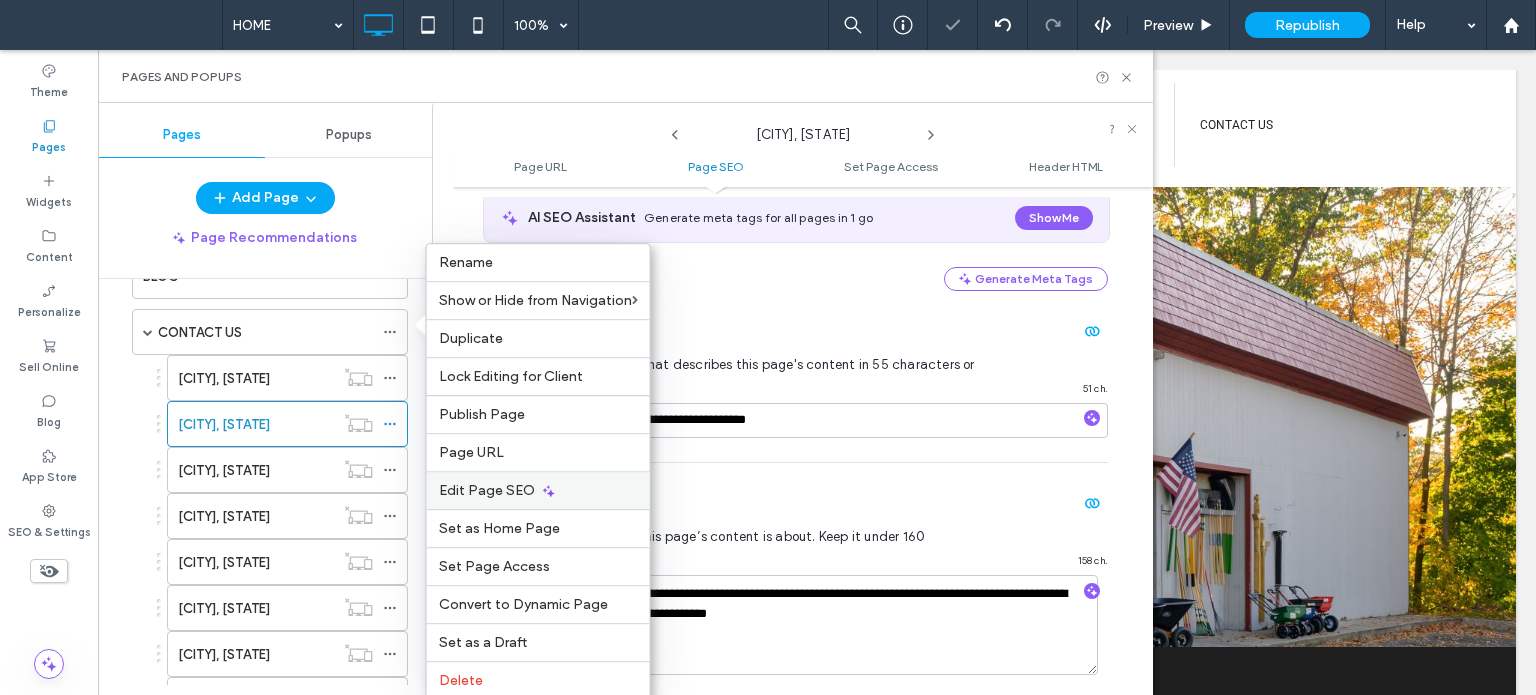 click on "Edit Page SEO" at bounding box center [487, 490] 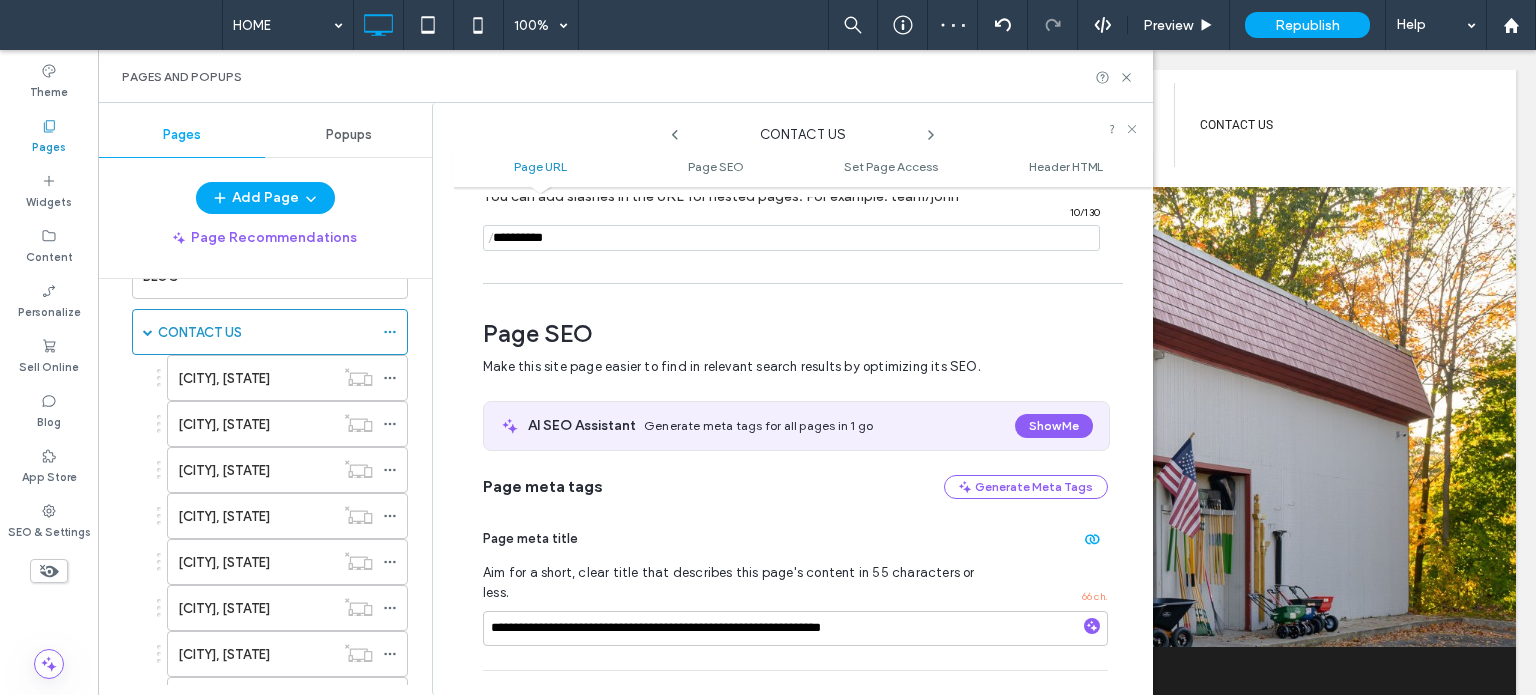 scroll, scrollTop: 274, scrollLeft: 0, axis: vertical 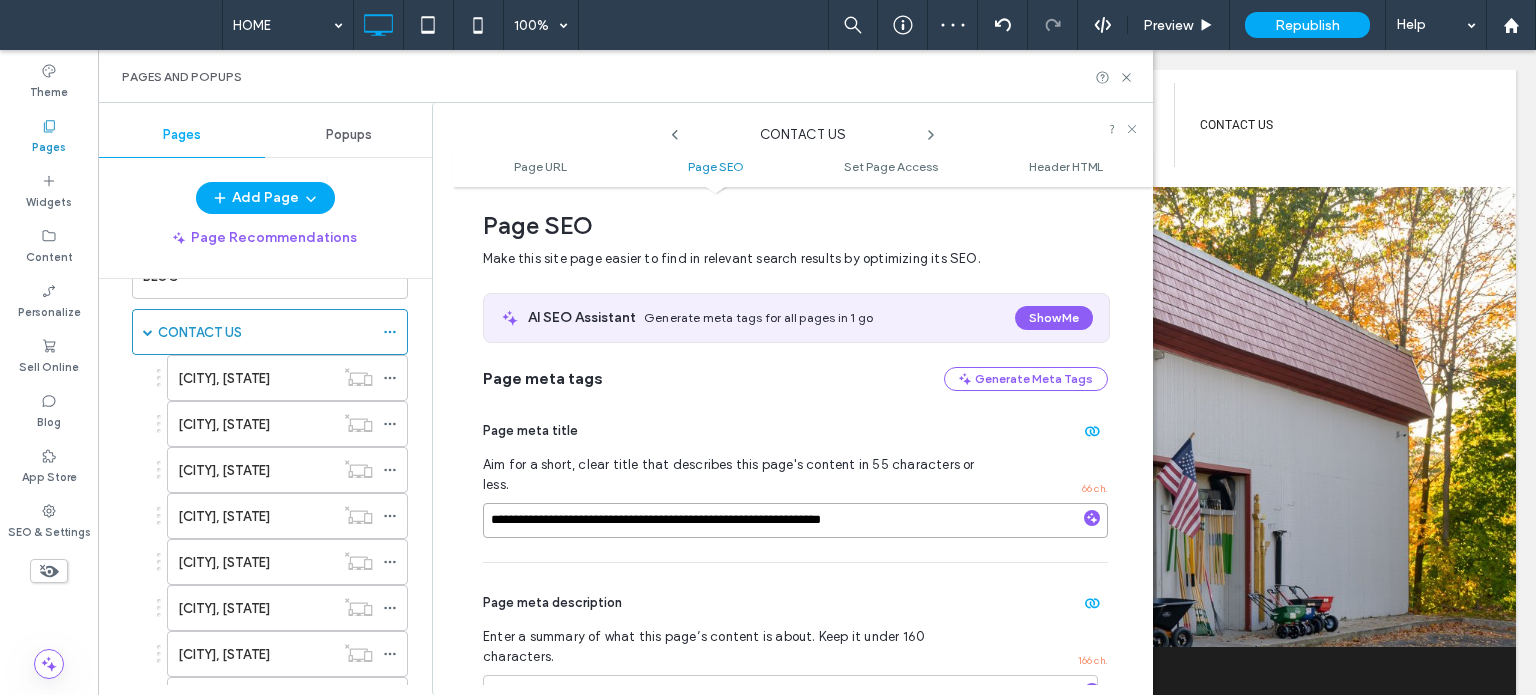 click on "**********" at bounding box center (795, 520) 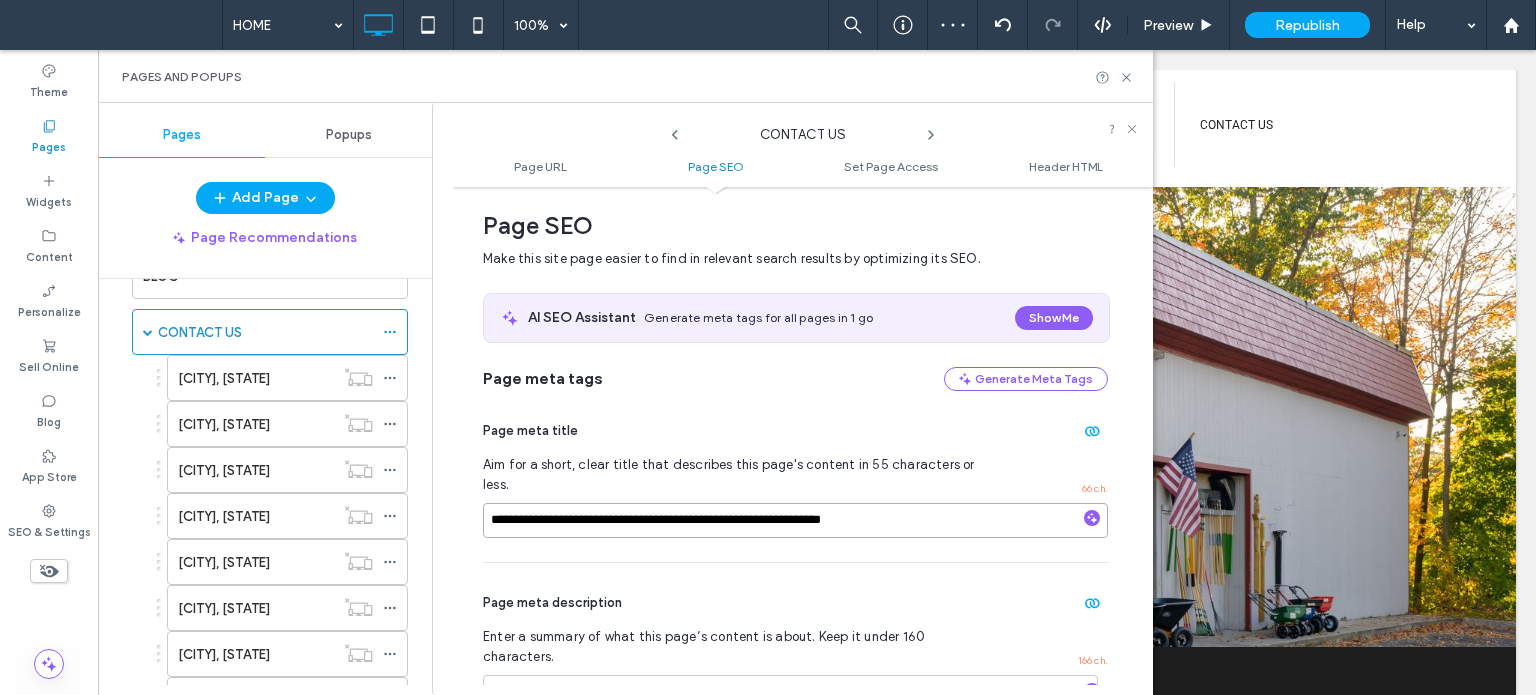 click on "**********" at bounding box center (795, 520) 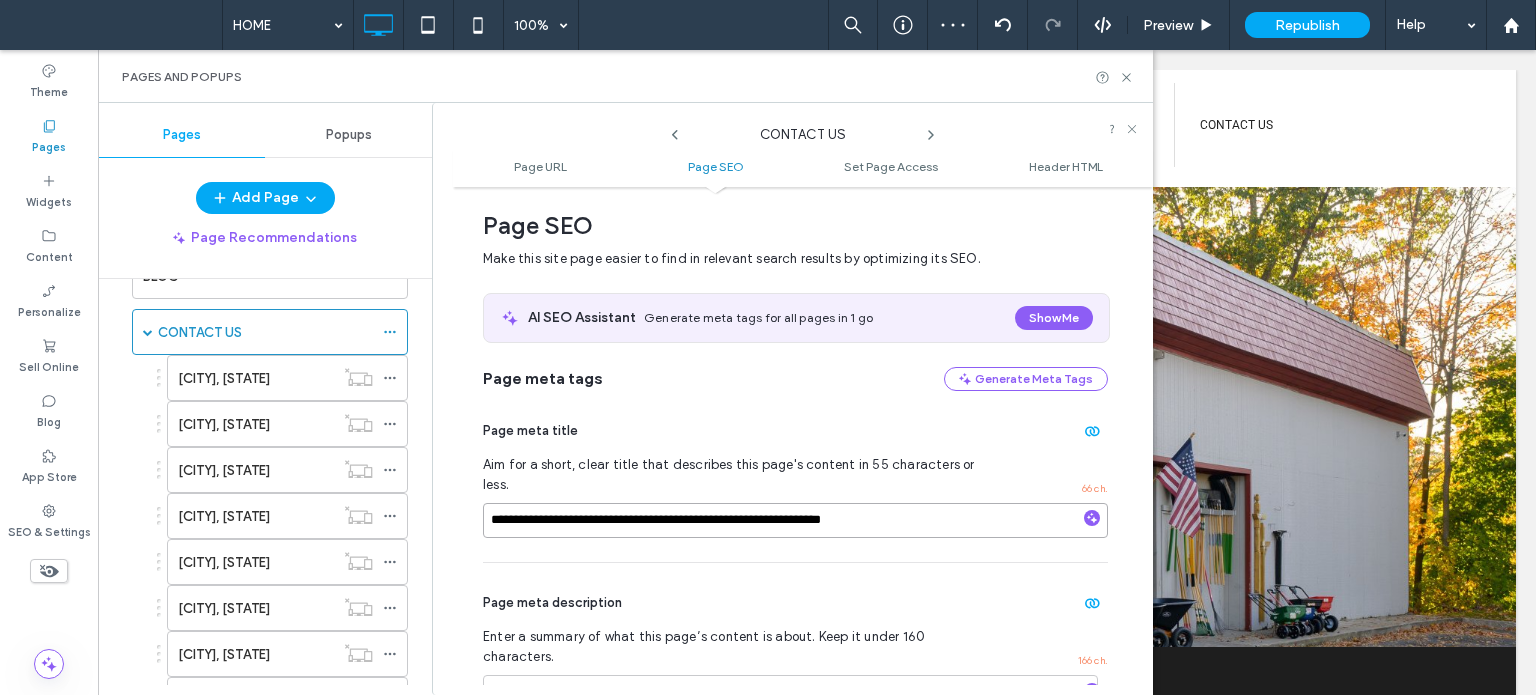 click on "**********" at bounding box center (795, 520) 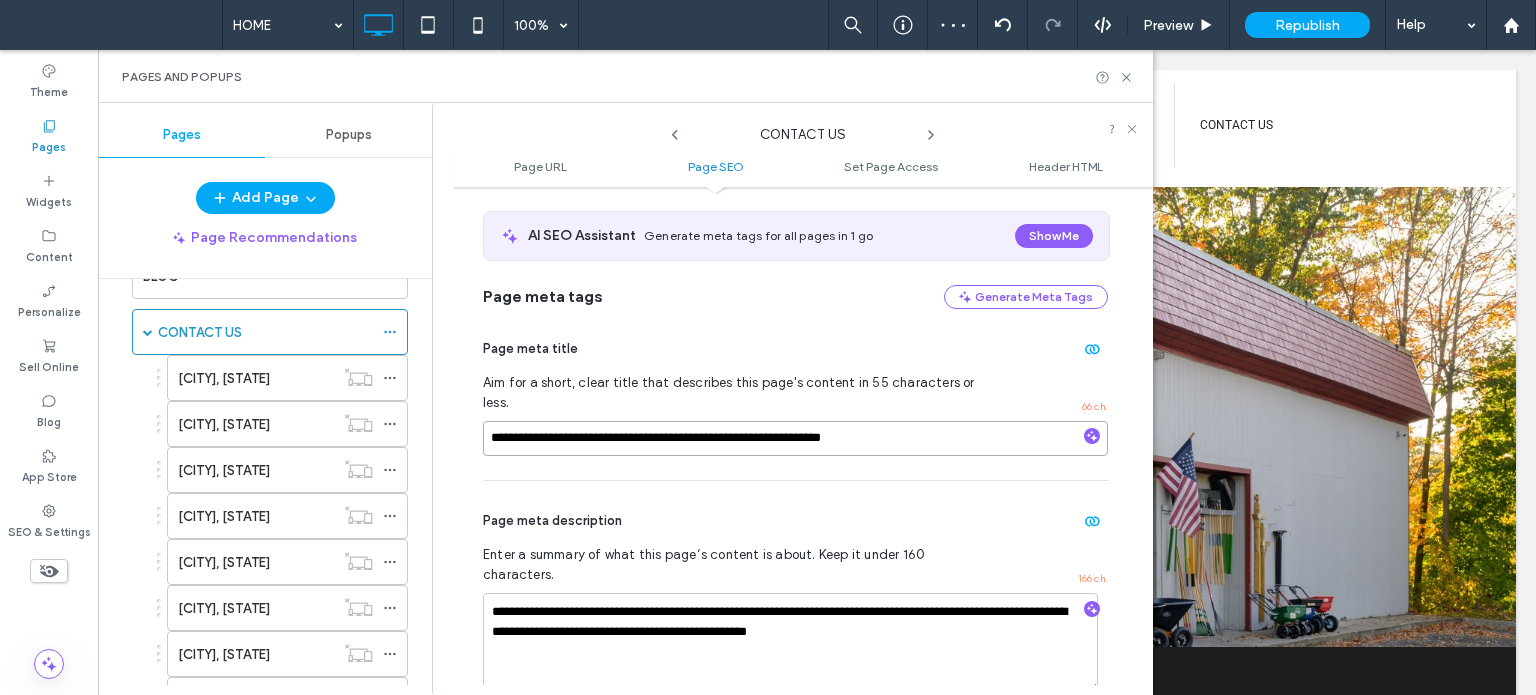 scroll, scrollTop: 474, scrollLeft: 0, axis: vertical 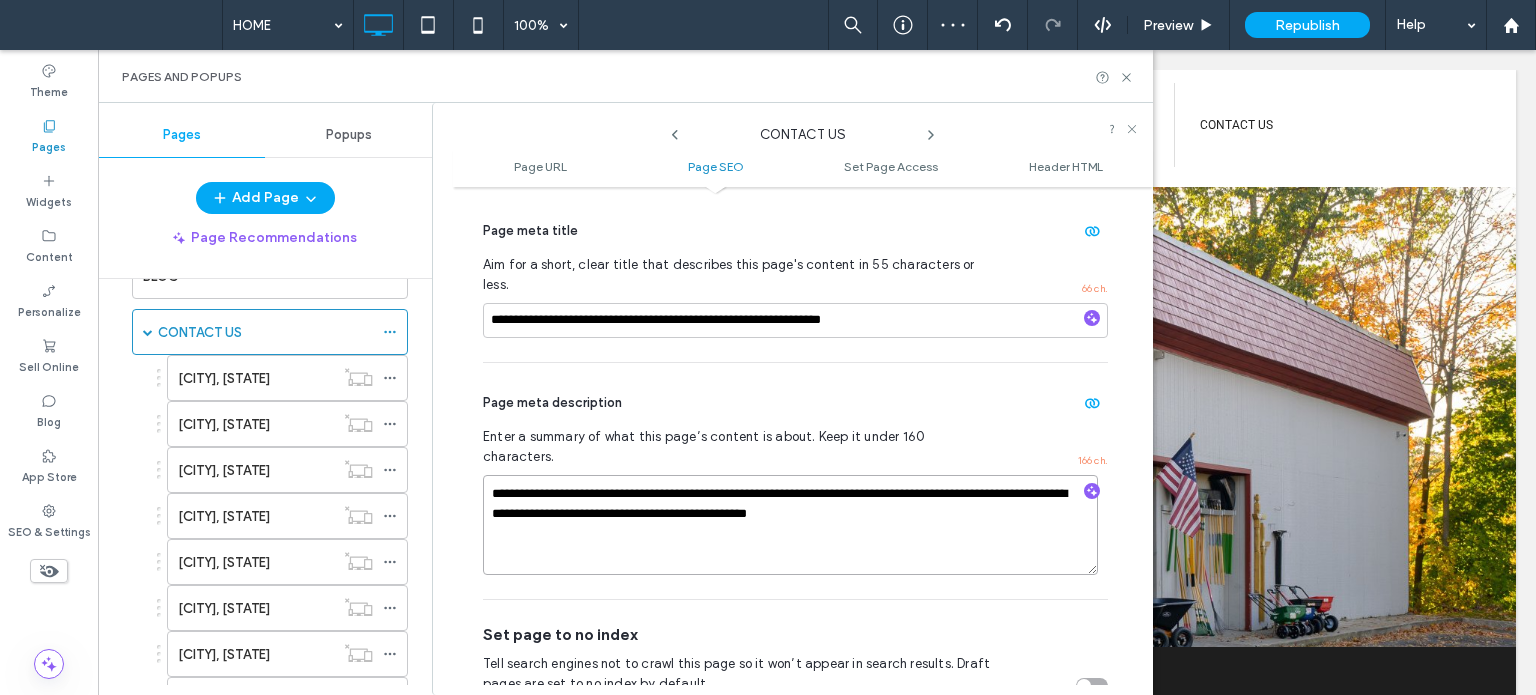 click on "**********" at bounding box center (790, 525) 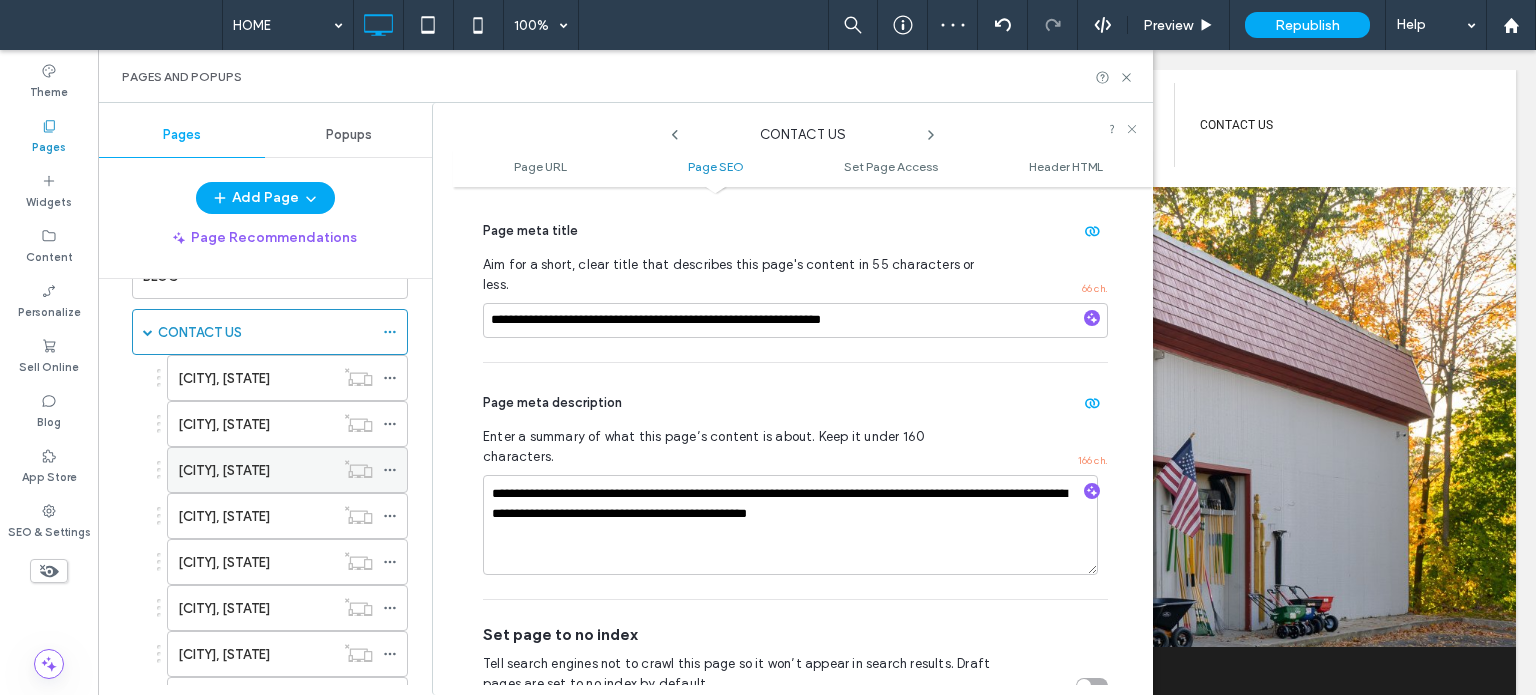 click 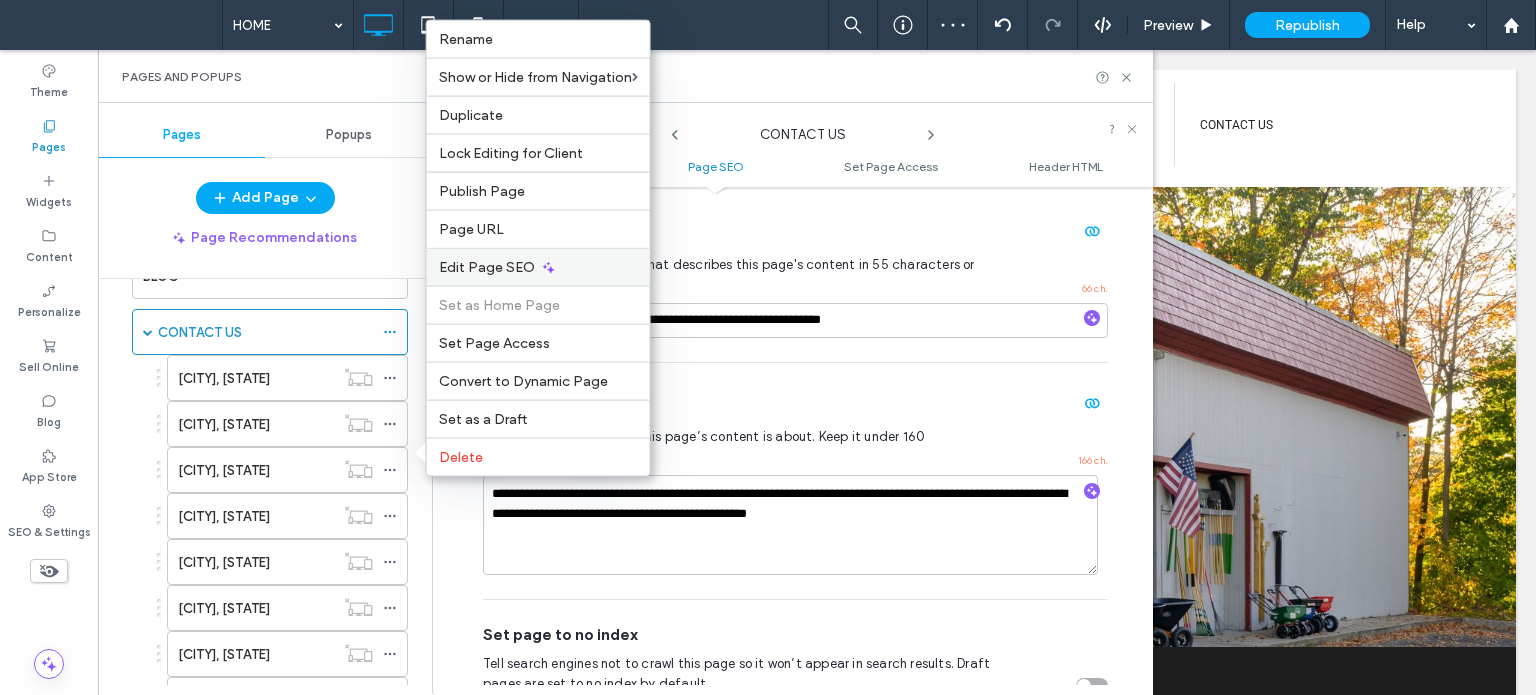 click on "Edit Page SEO" at bounding box center [487, 267] 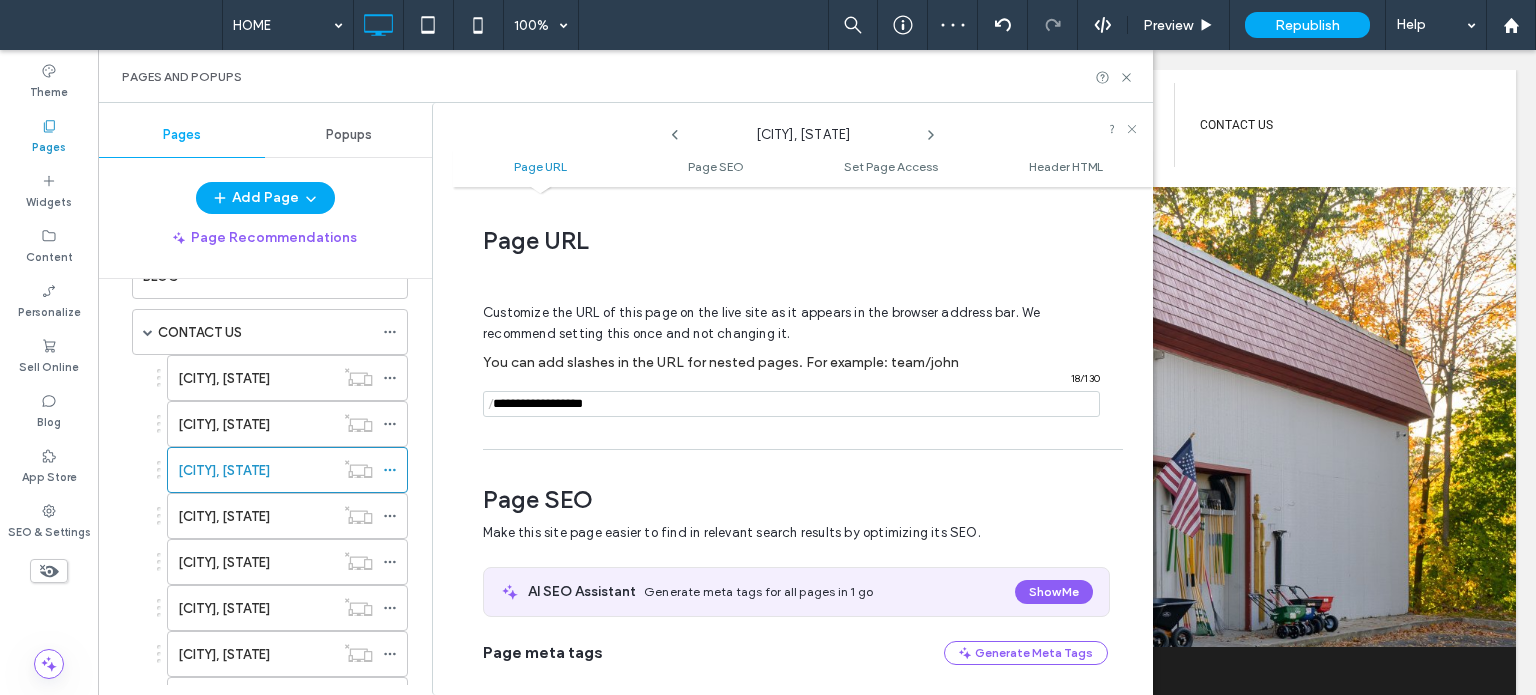 scroll, scrollTop: 274, scrollLeft: 0, axis: vertical 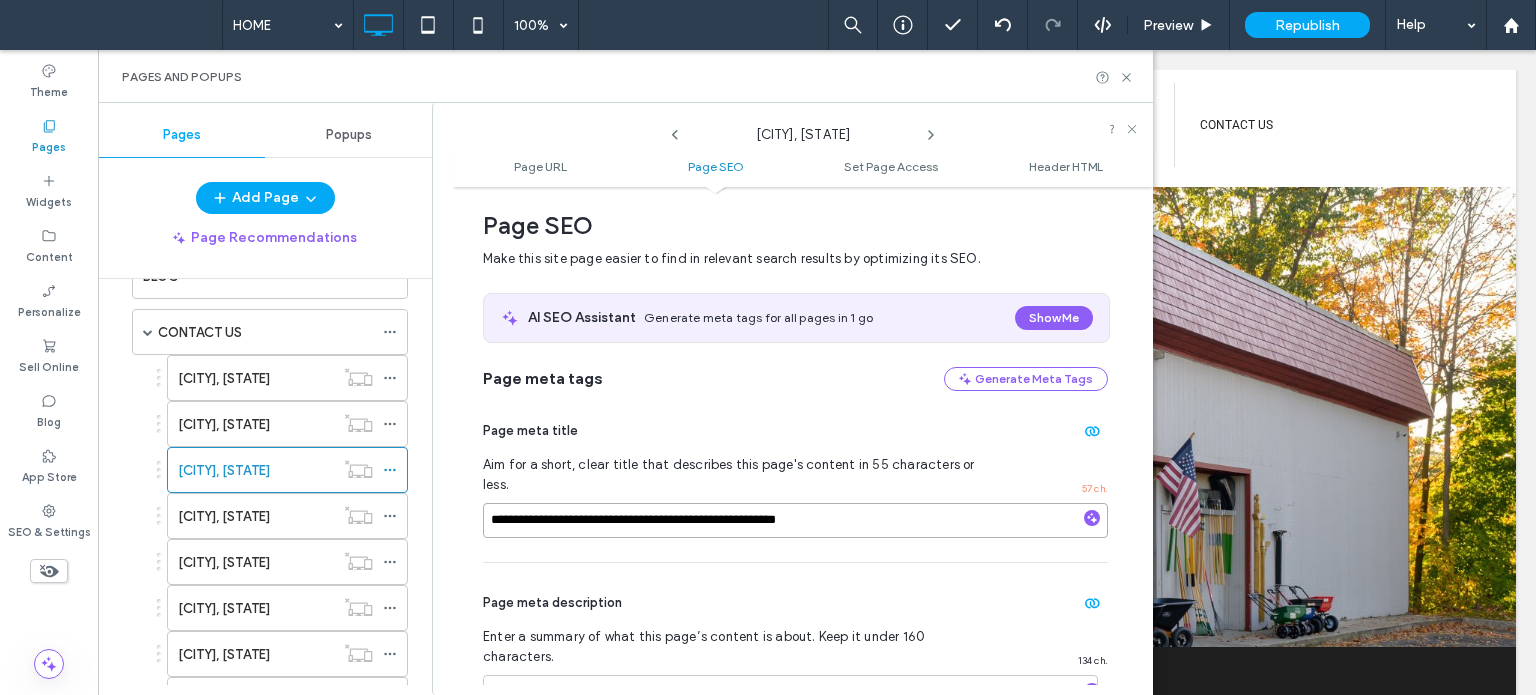 click on "**********" at bounding box center [795, 520] 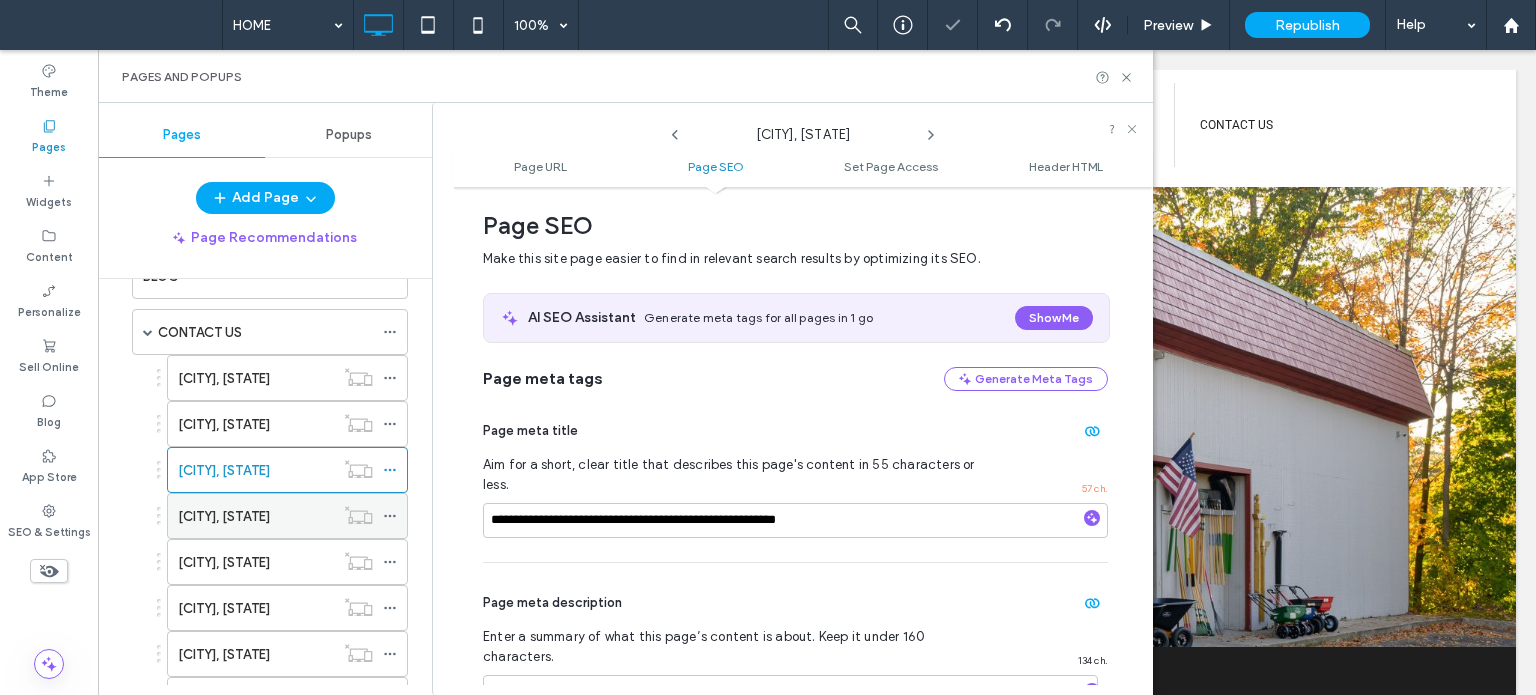 click 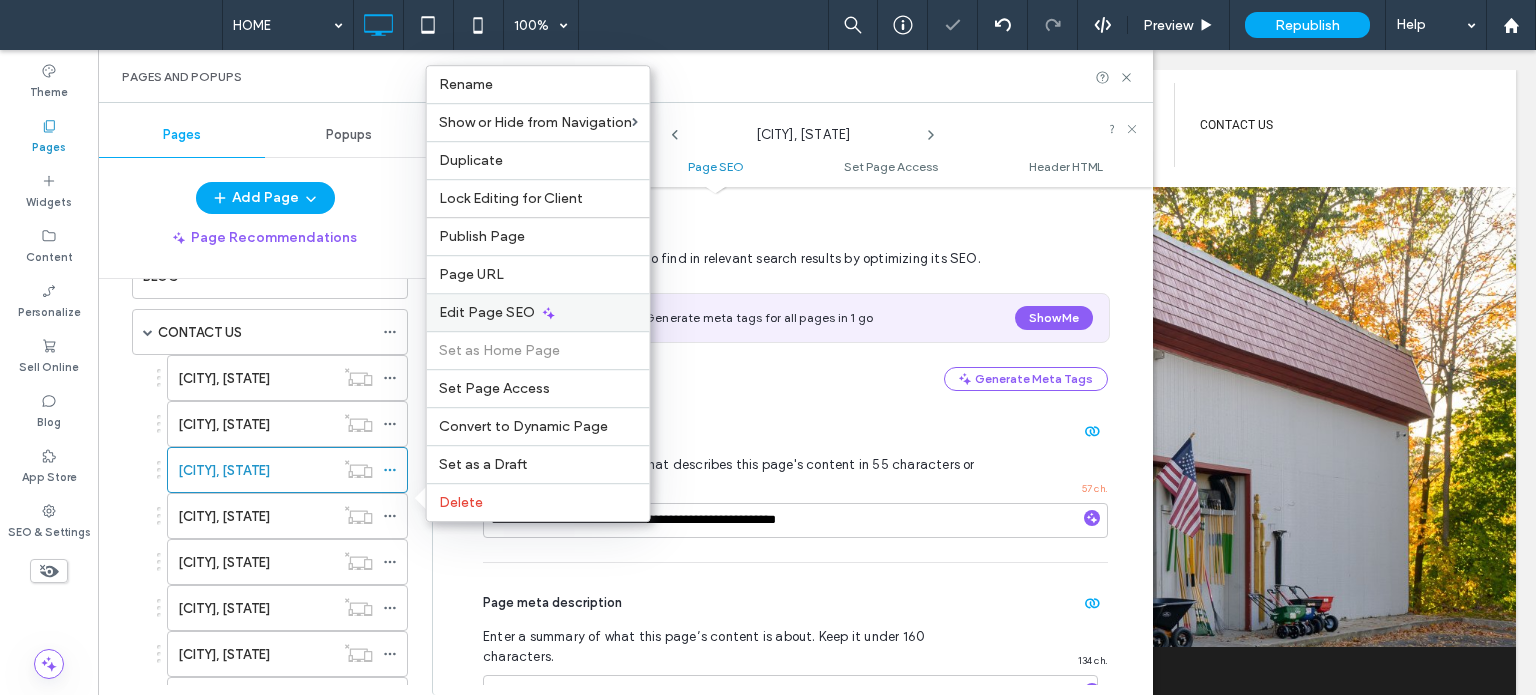 click on "Edit Page SEO" at bounding box center [487, 312] 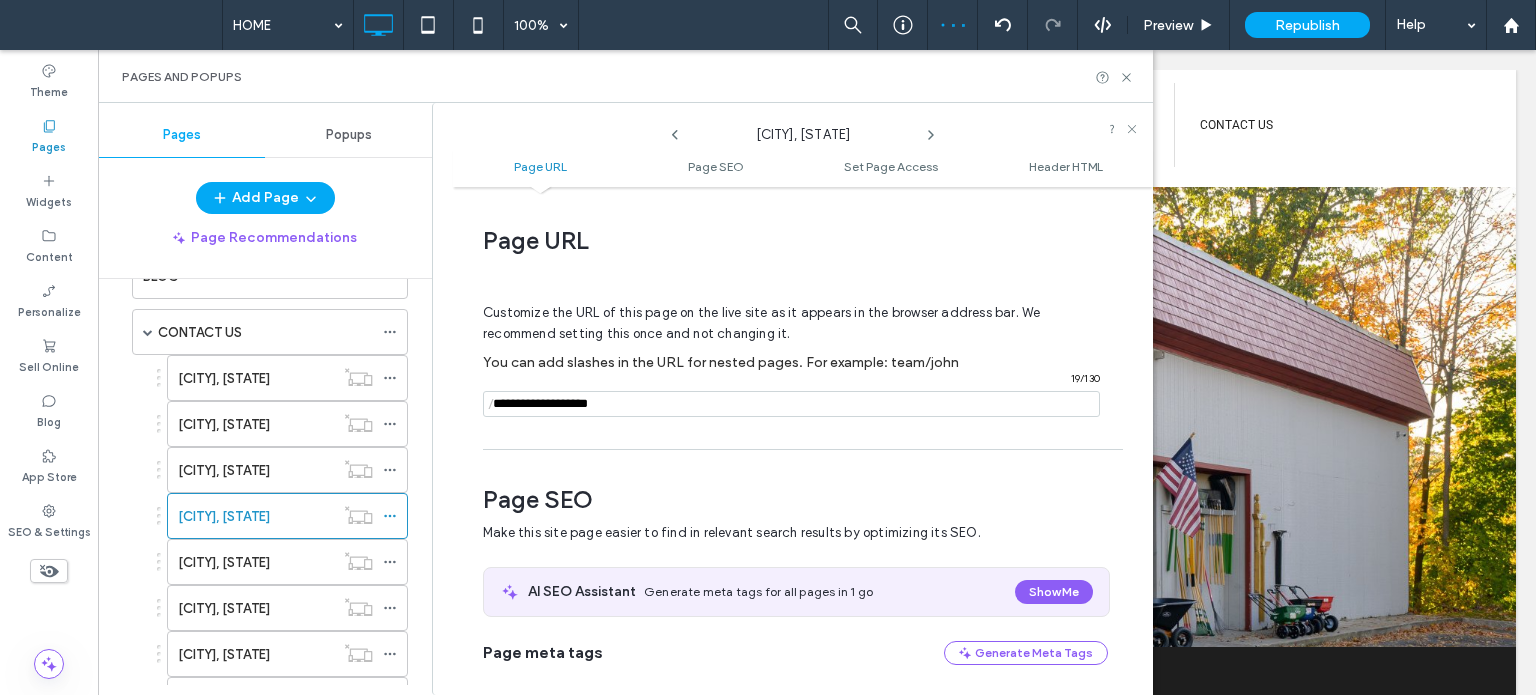 scroll, scrollTop: 274, scrollLeft: 0, axis: vertical 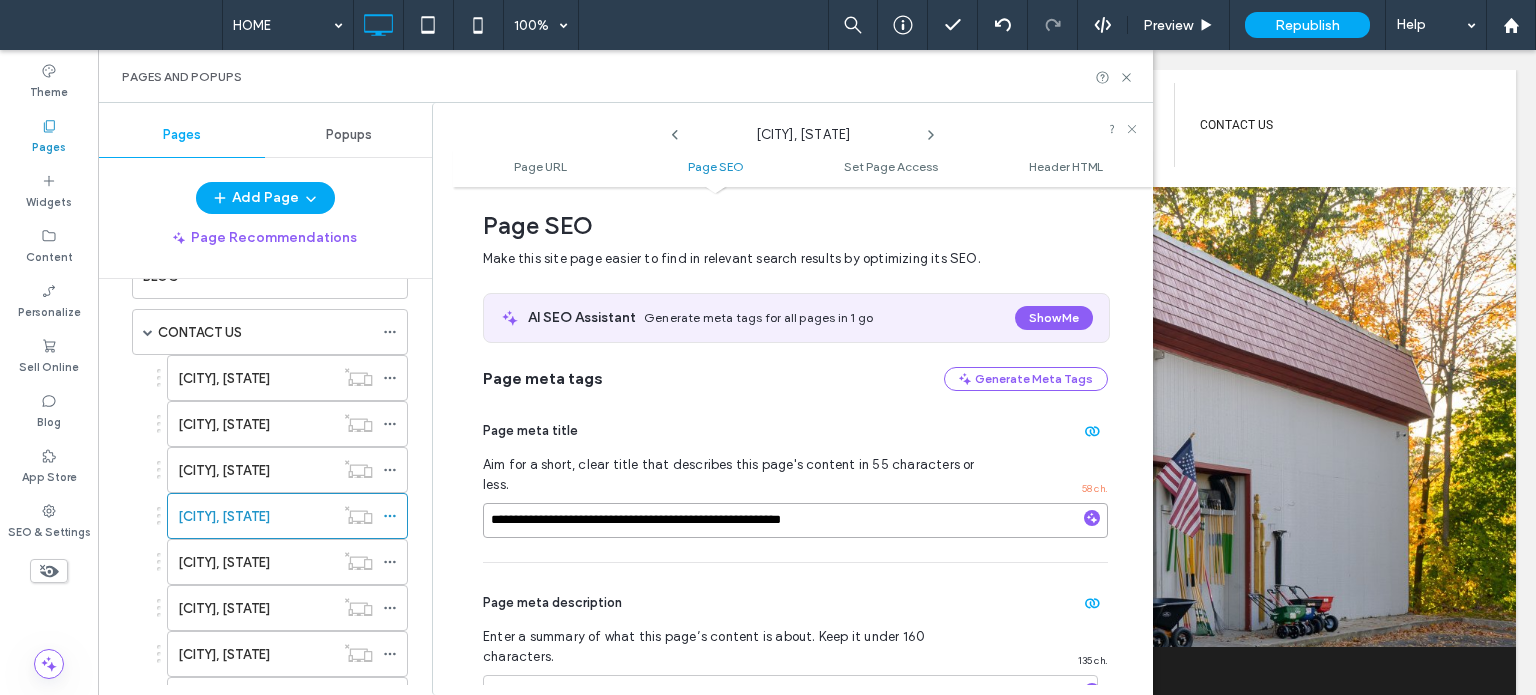 click on "**********" at bounding box center (795, 520) 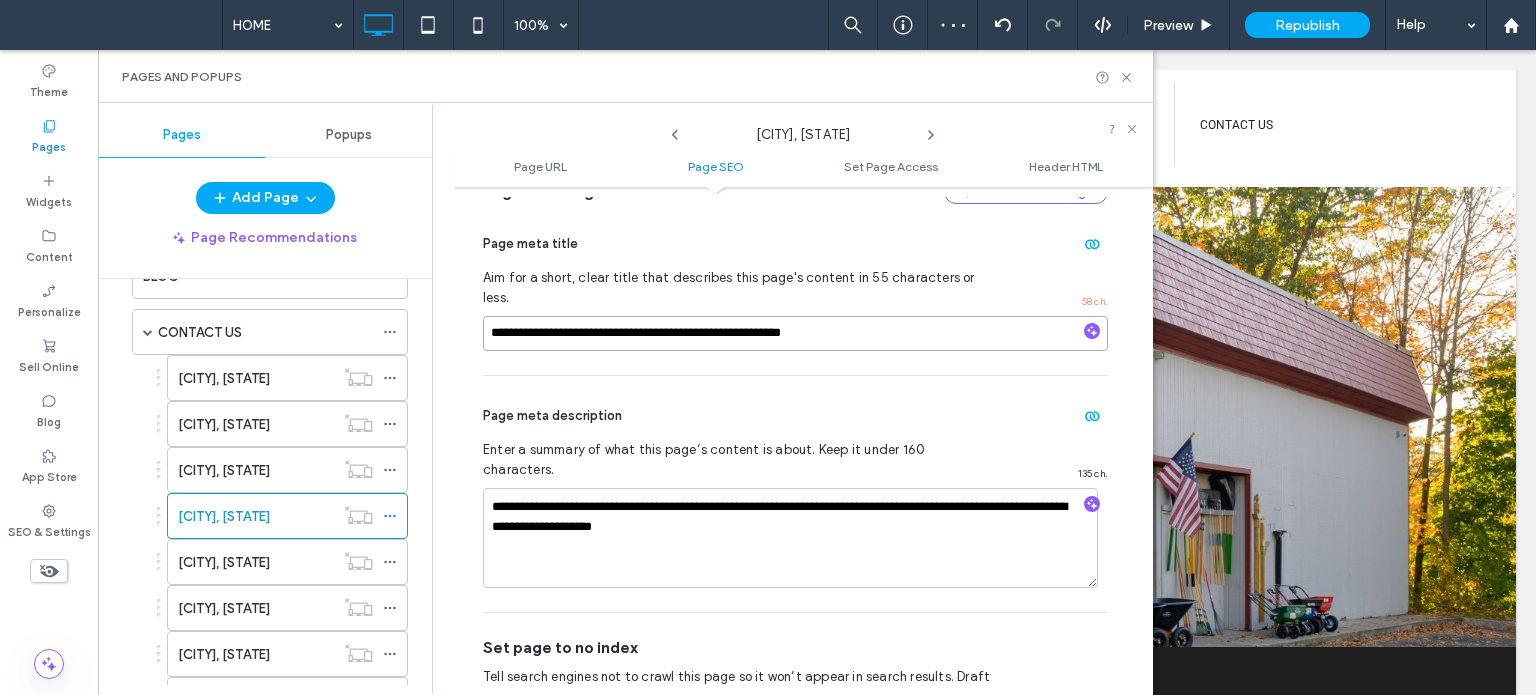 scroll, scrollTop: 474, scrollLeft: 0, axis: vertical 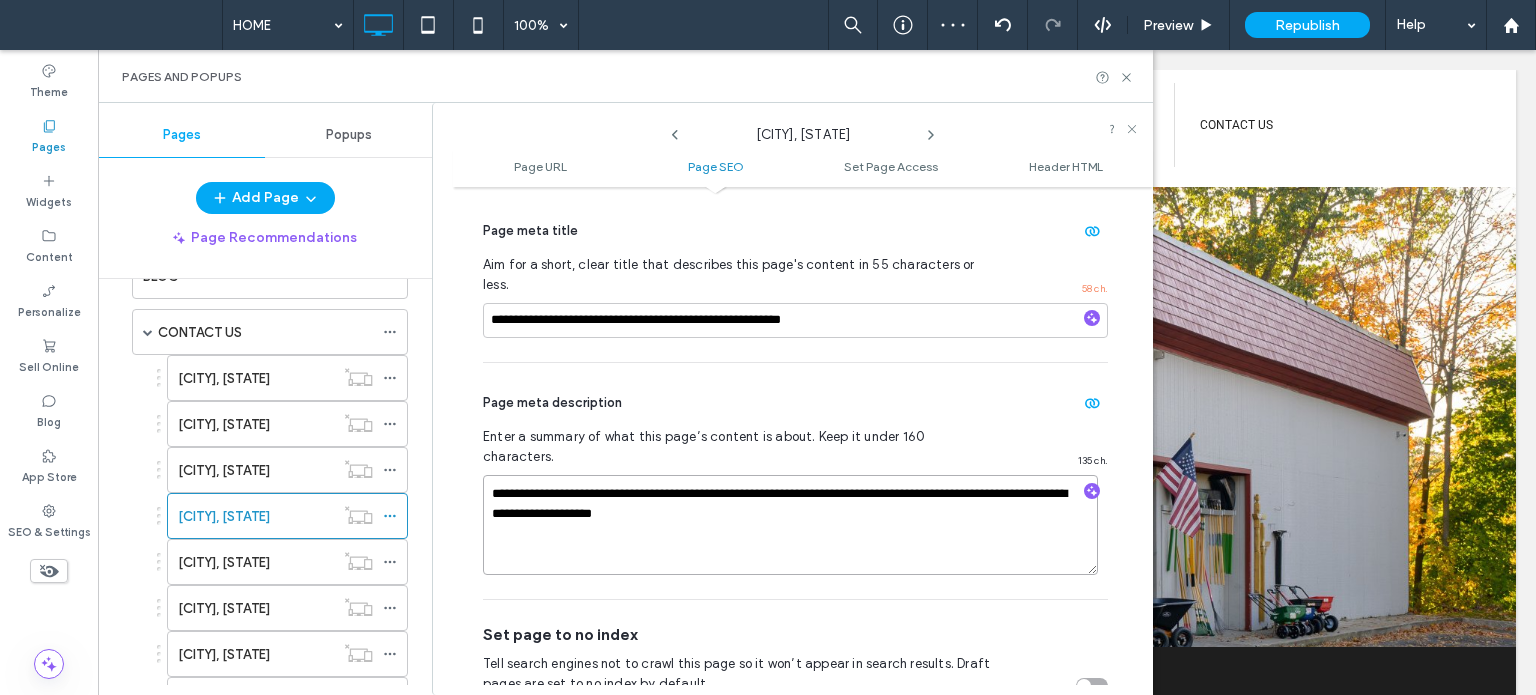 click on "**********" at bounding box center (790, 525) 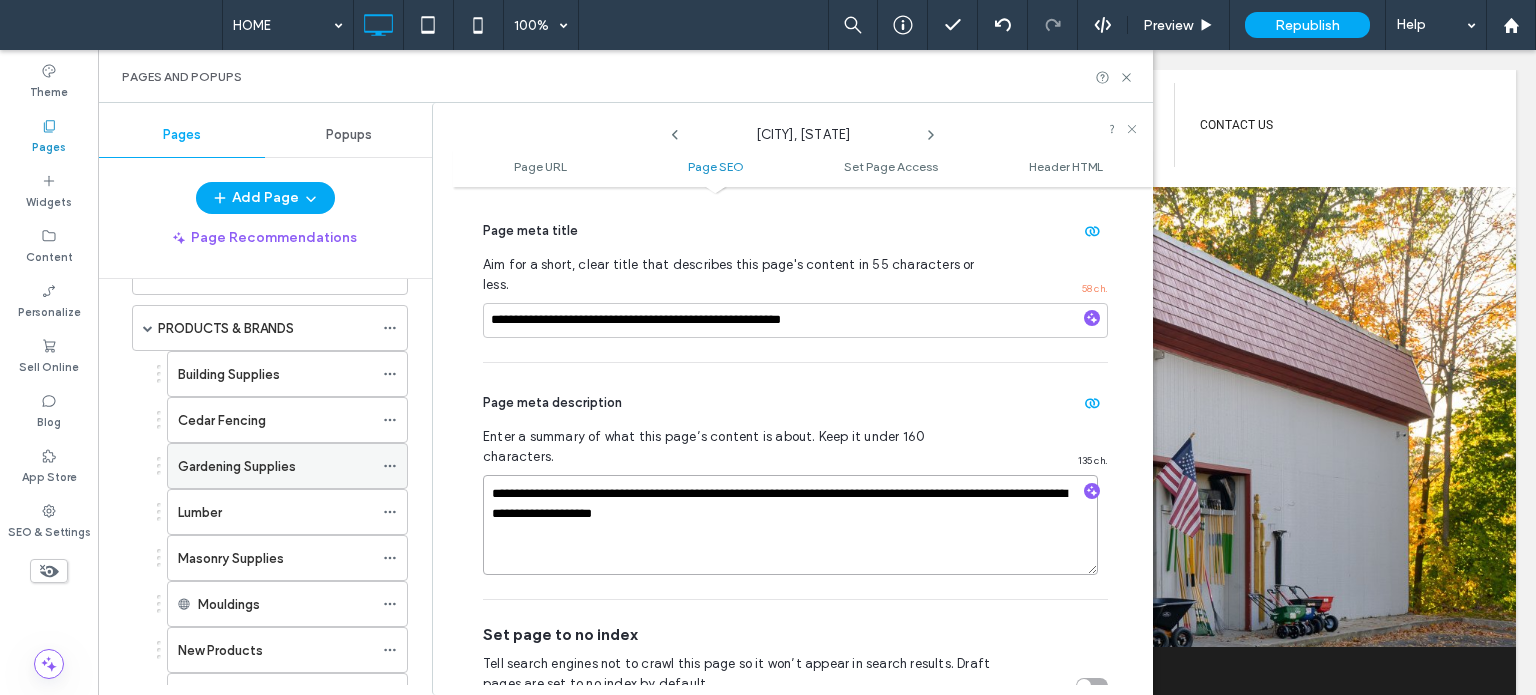 scroll, scrollTop: 0, scrollLeft: 0, axis: both 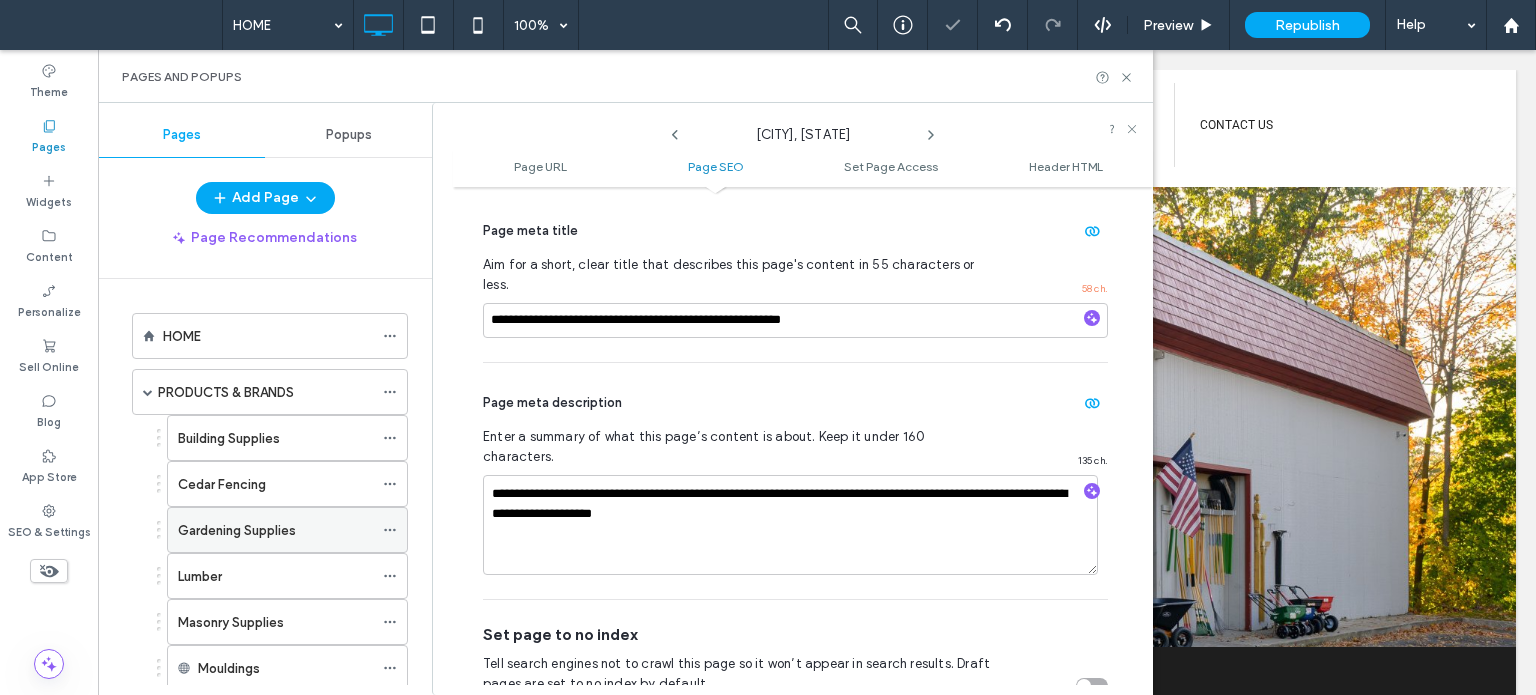 click 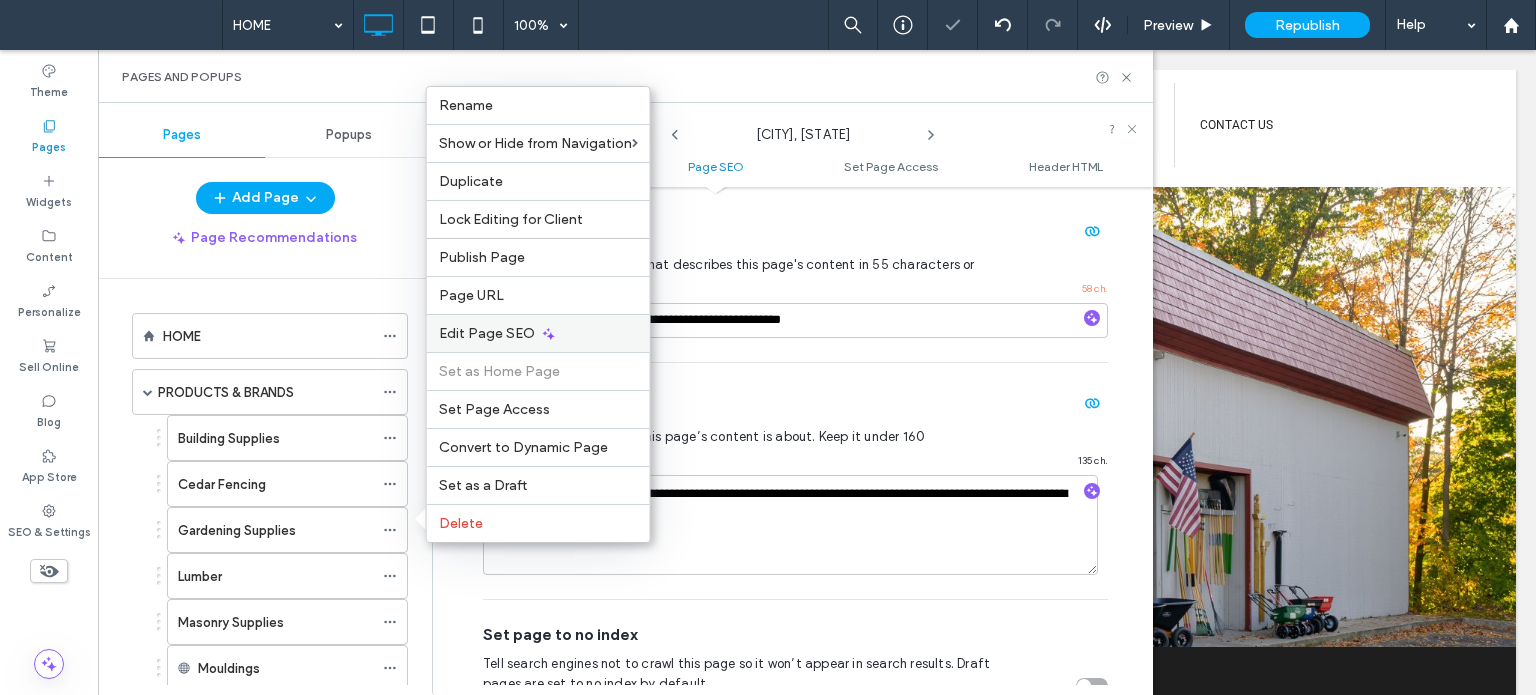click on "Edit Page SEO" at bounding box center (487, 333) 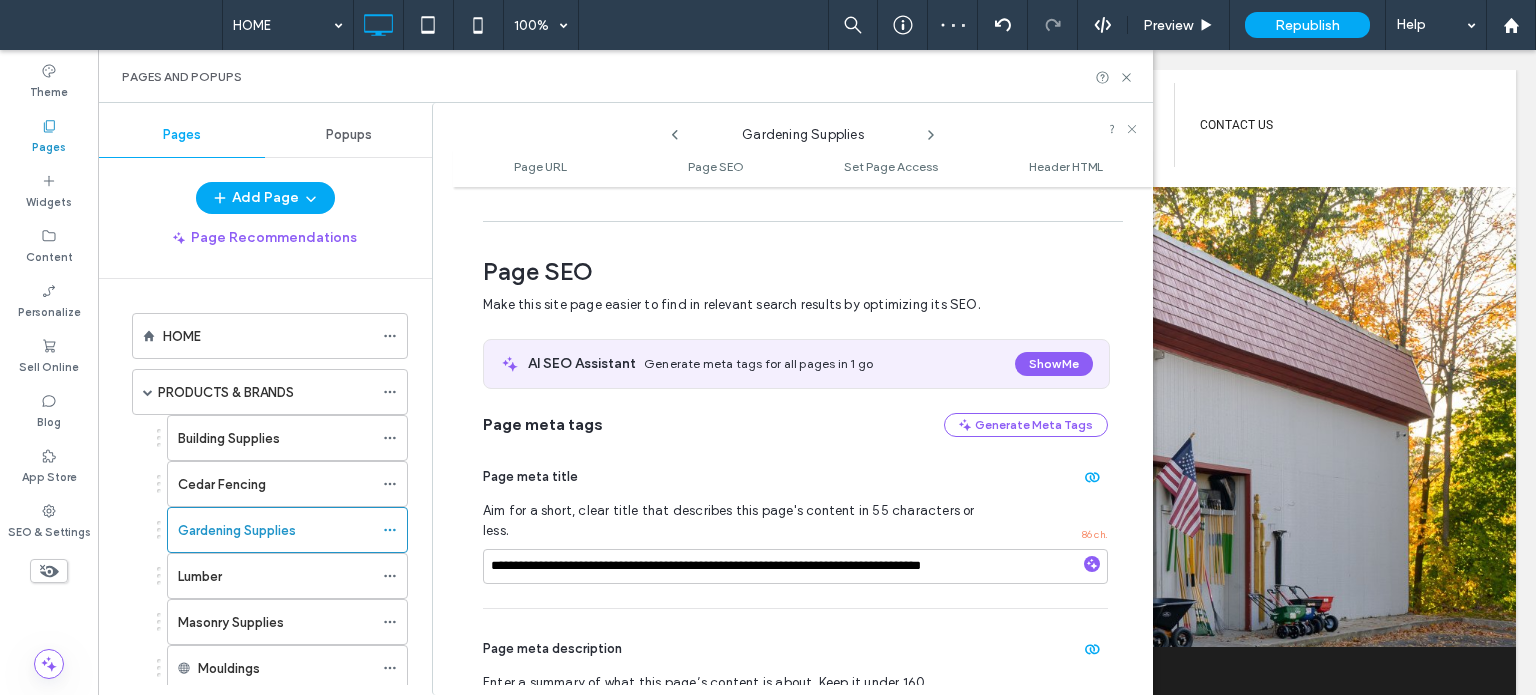 scroll, scrollTop: 274, scrollLeft: 0, axis: vertical 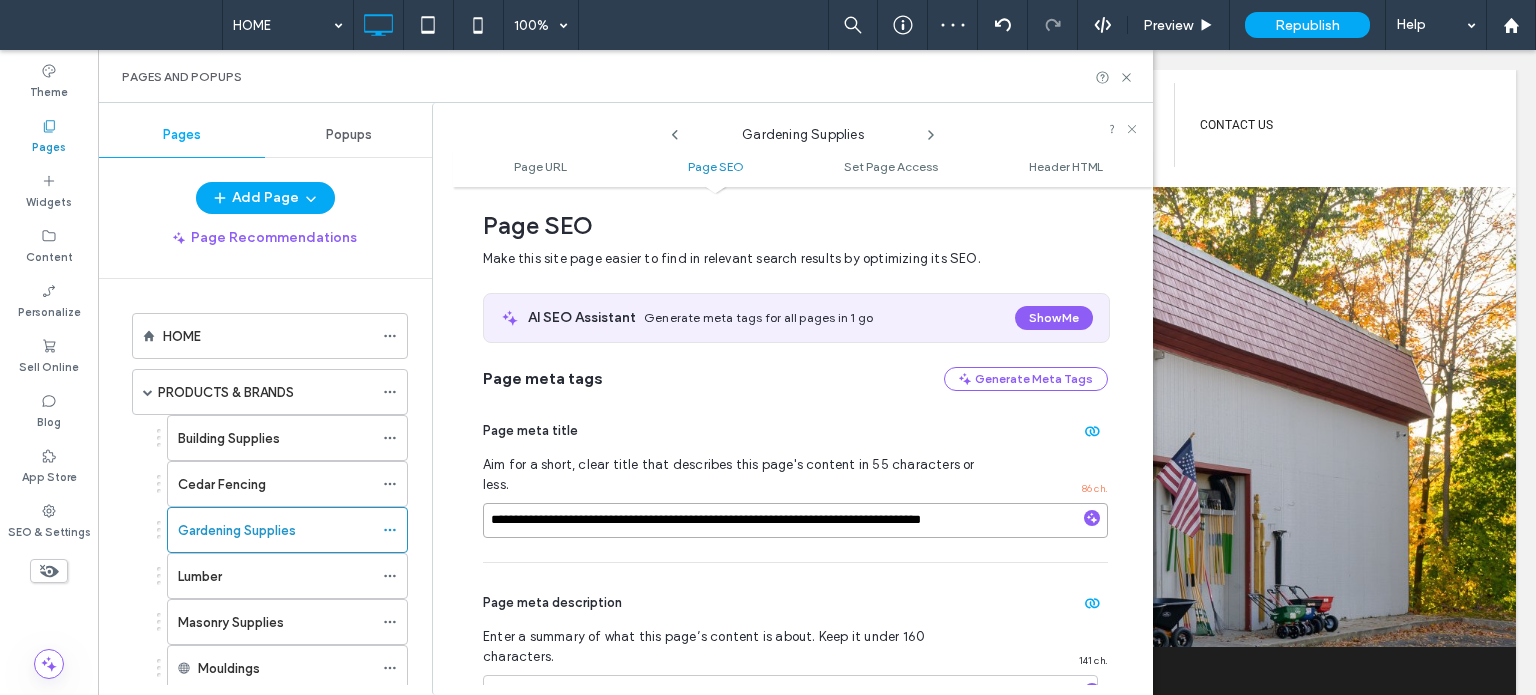 click on "**********" at bounding box center [795, 520] 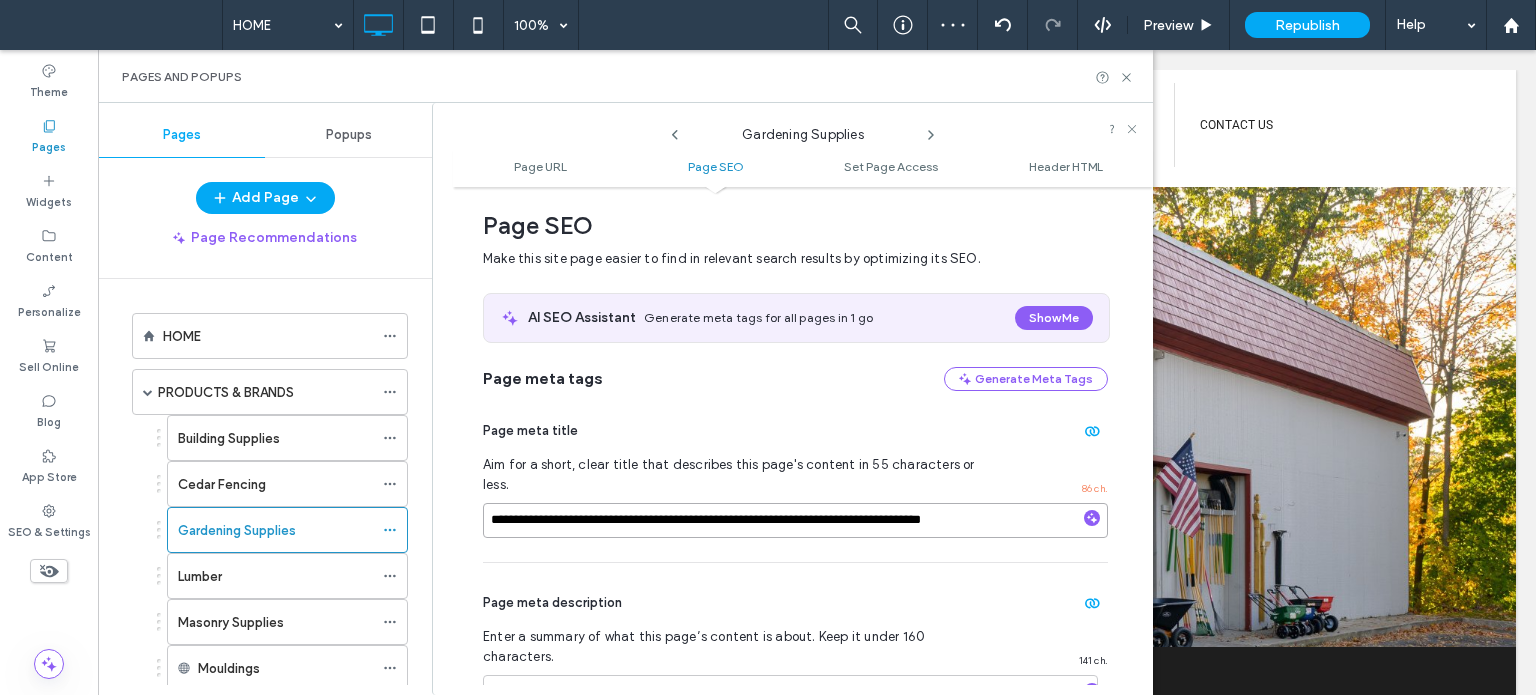 click on "**********" at bounding box center [795, 520] 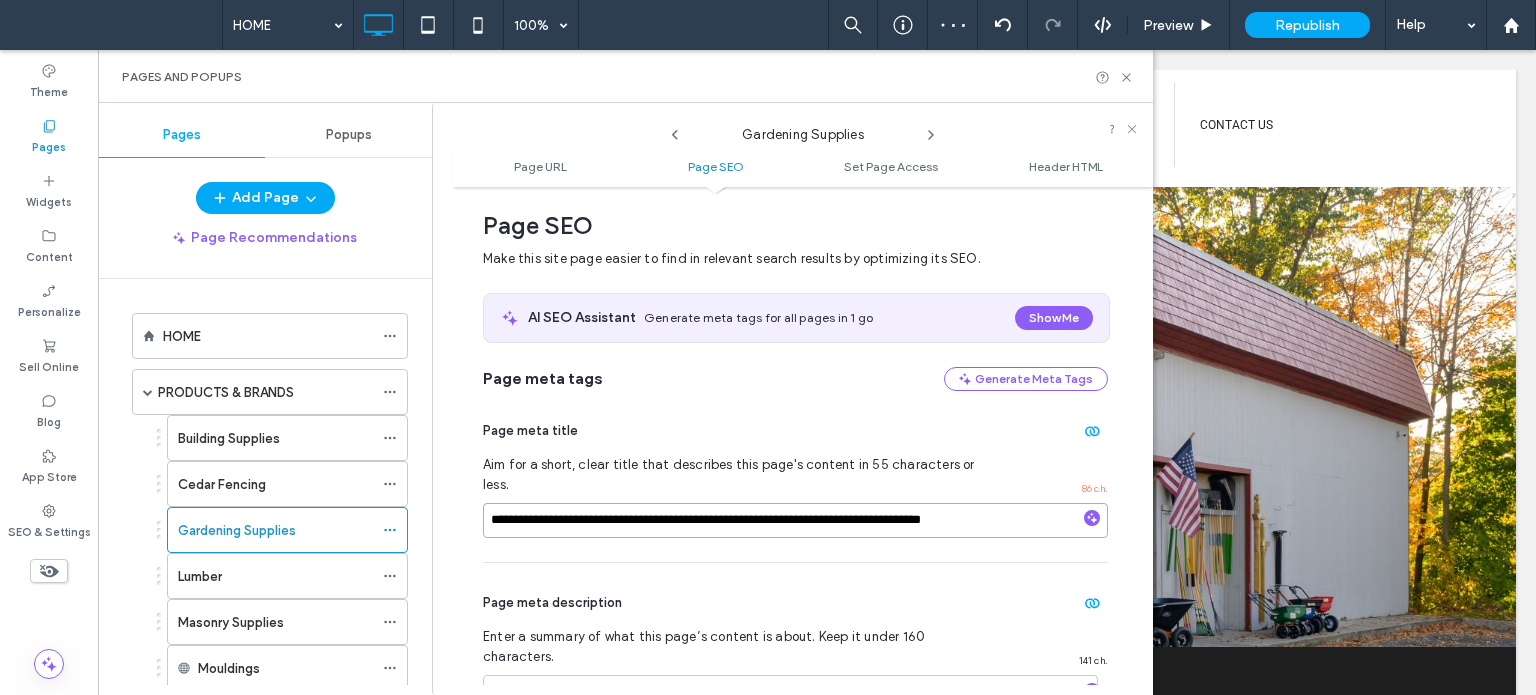 scroll, scrollTop: 374, scrollLeft: 0, axis: vertical 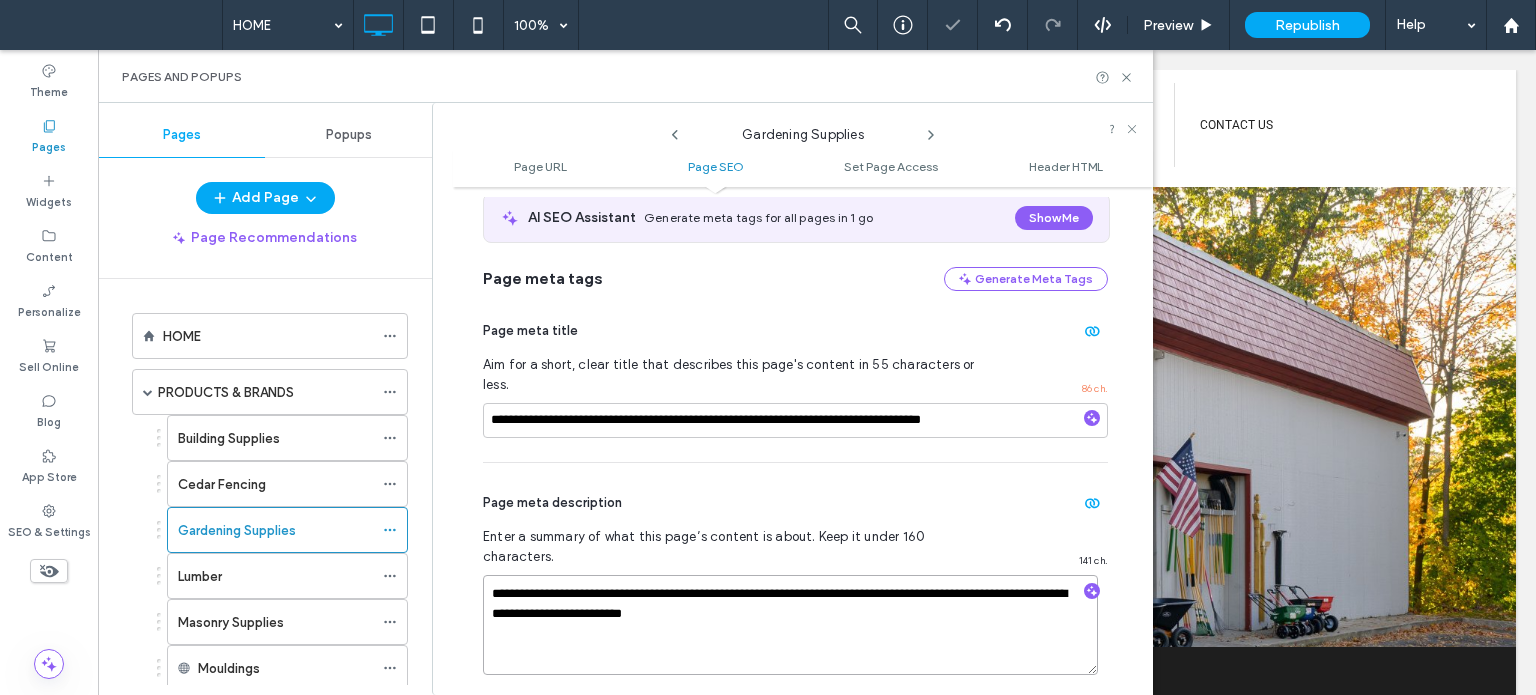 click on "**********" at bounding box center (790, 625) 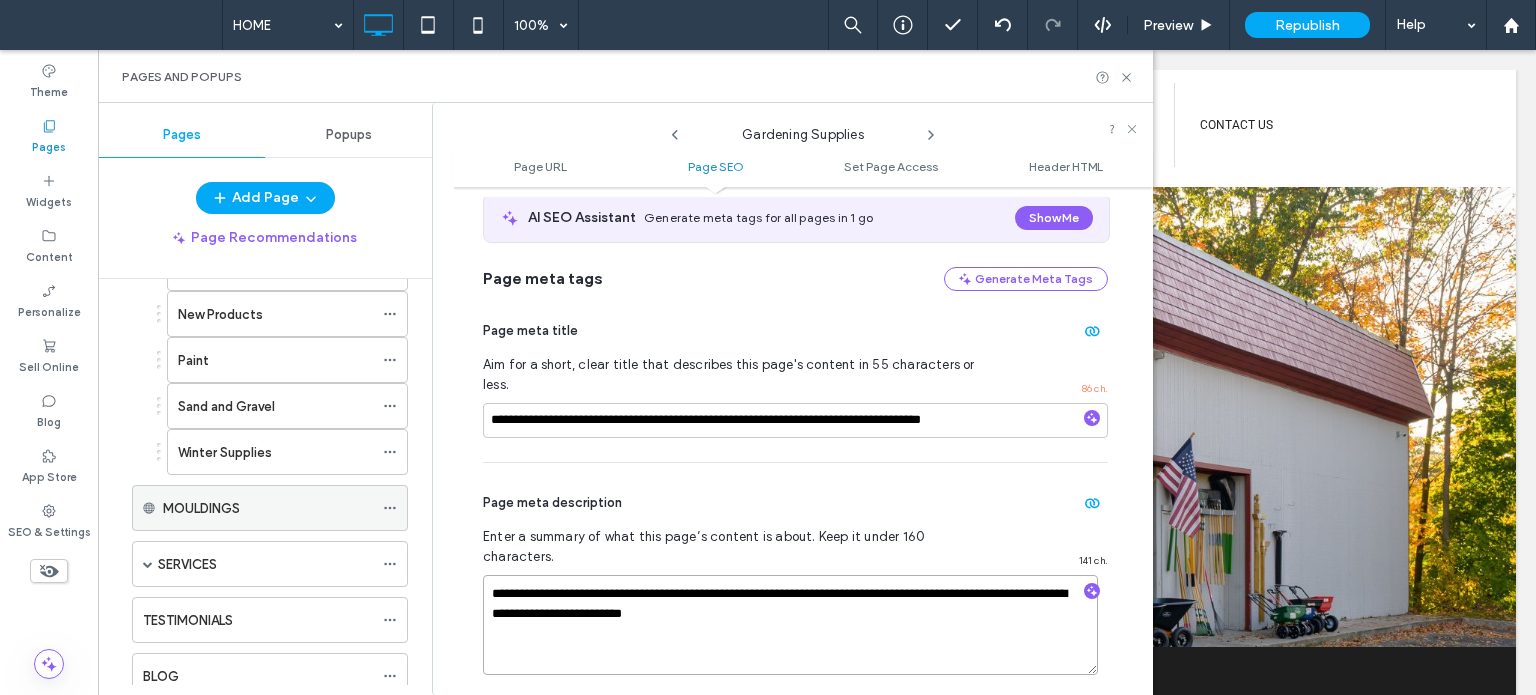 scroll, scrollTop: 500, scrollLeft: 0, axis: vertical 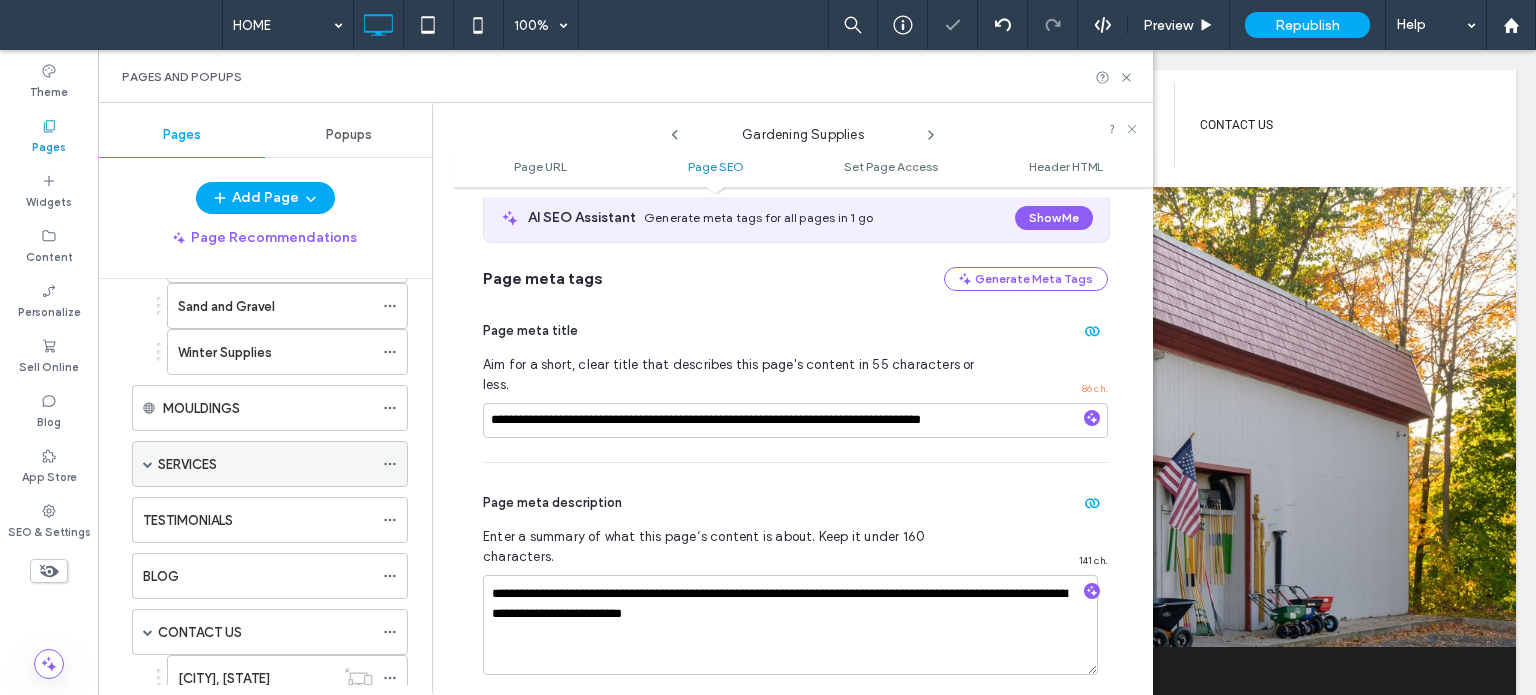 click at bounding box center (148, 464) 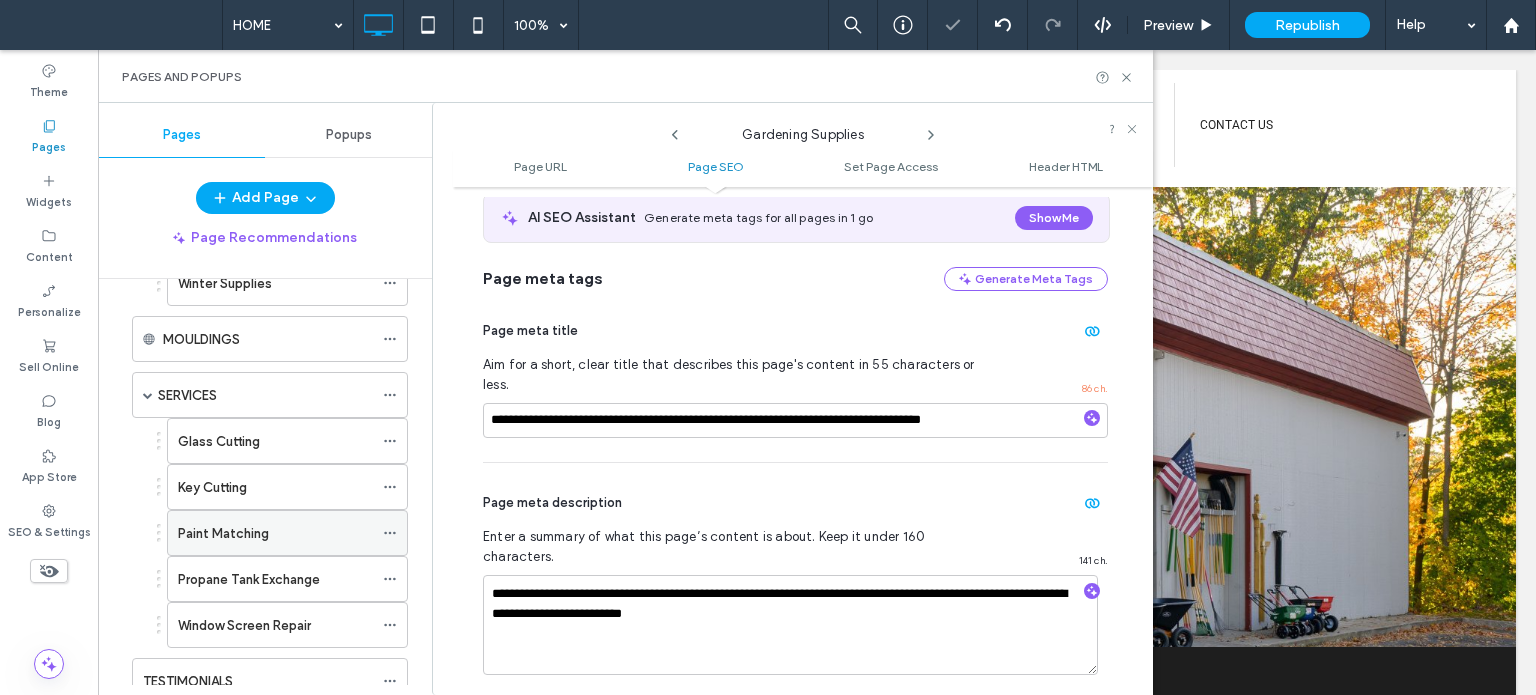 scroll, scrollTop: 600, scrollLeft: 0, axis: vertical 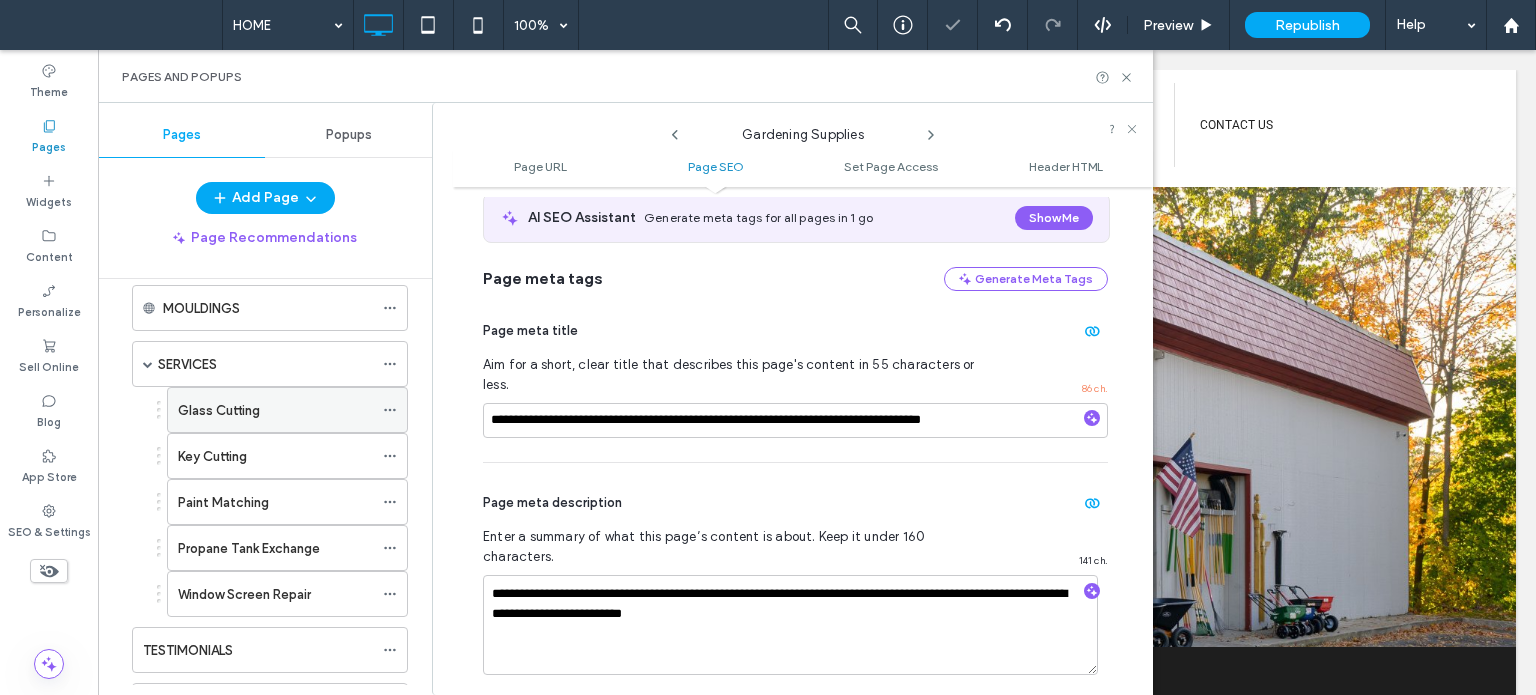 click 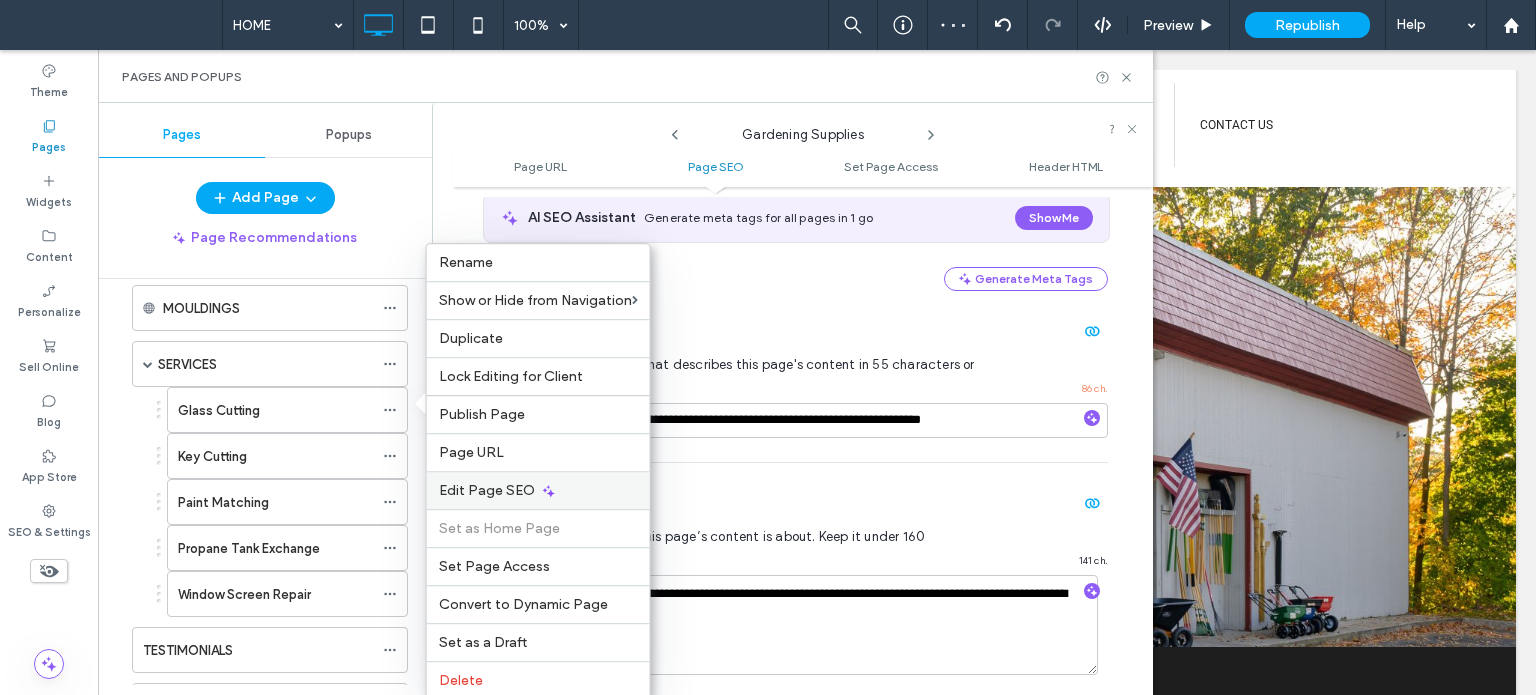 click on "Edit Page SEO" at bounding box center (538, 490) 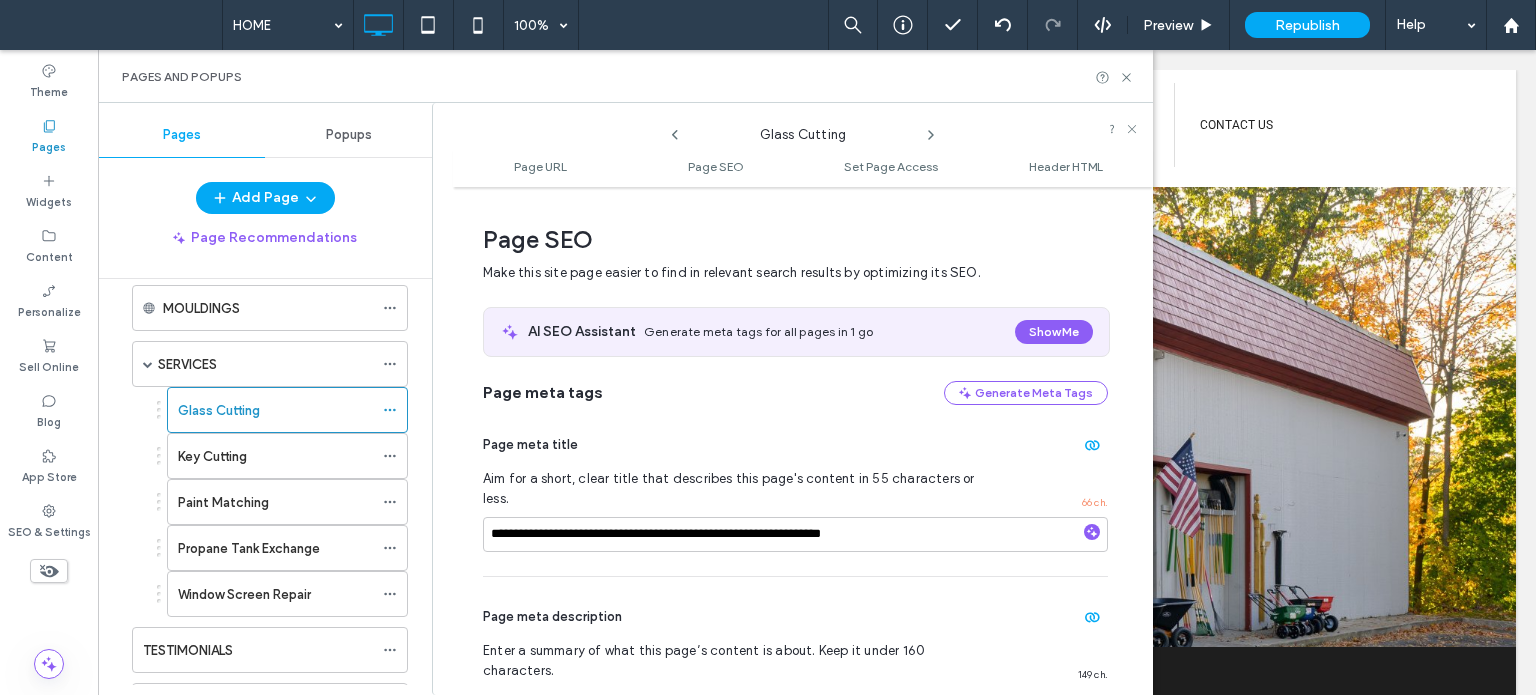 scroll, scrollTop: 274, scrollLeft: 0, axis: vertical 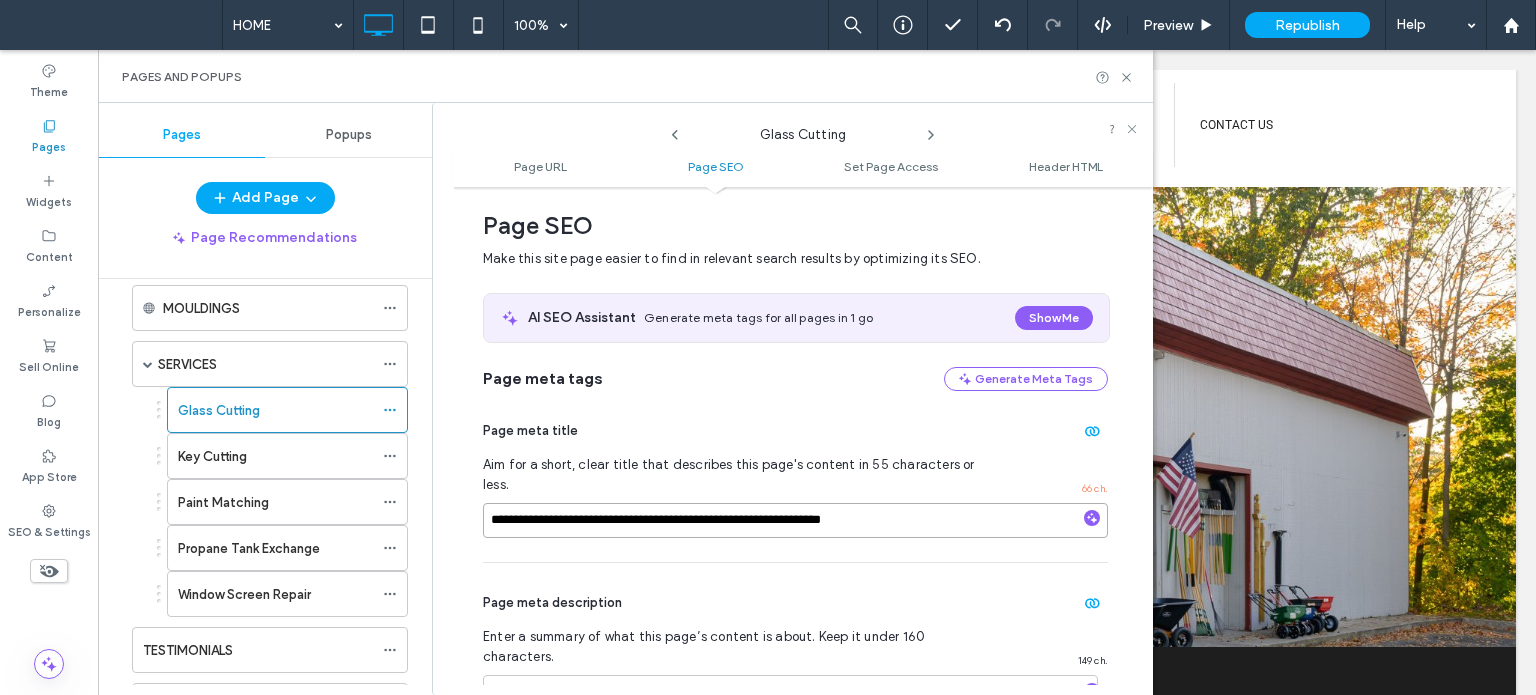 click on "**********" at bounding box center [795, 520] 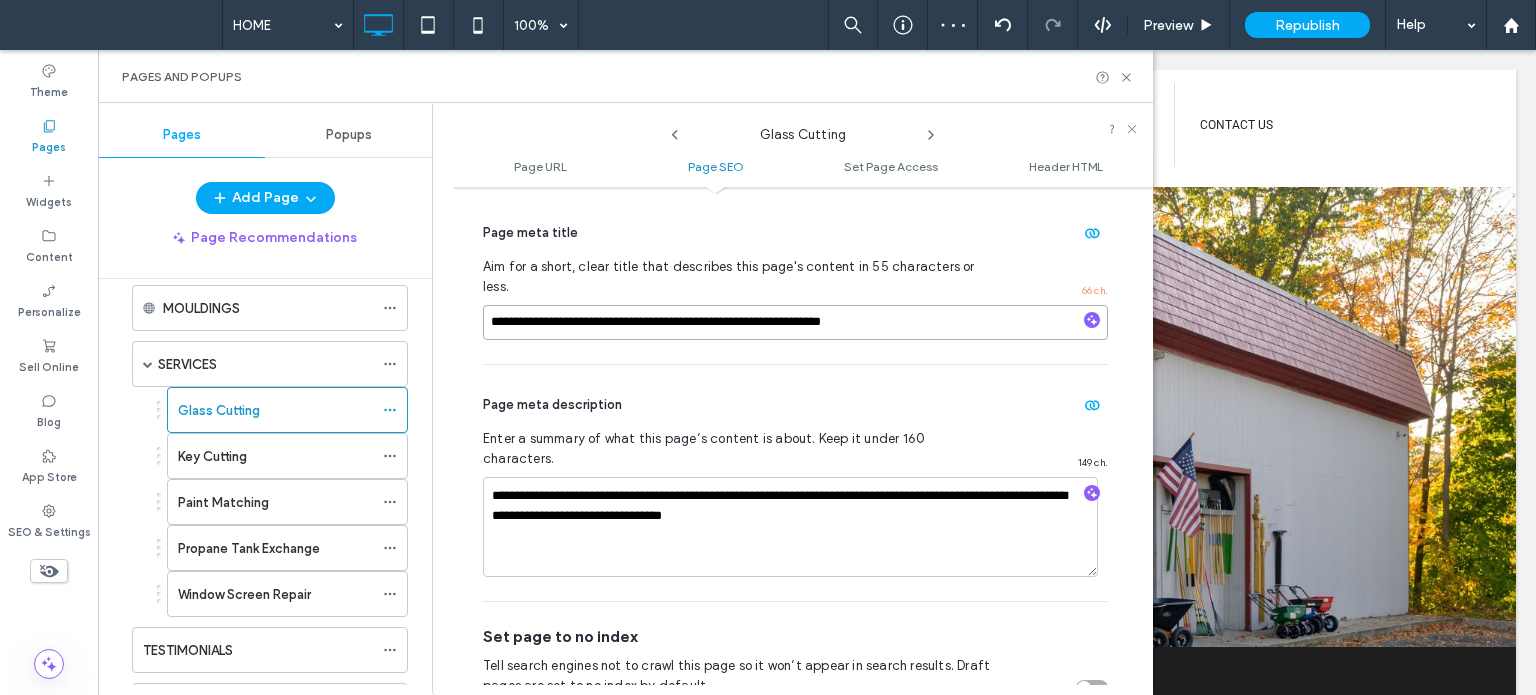 scroll, scrollTop: 474, scrollLeft: 0, axis: vertical 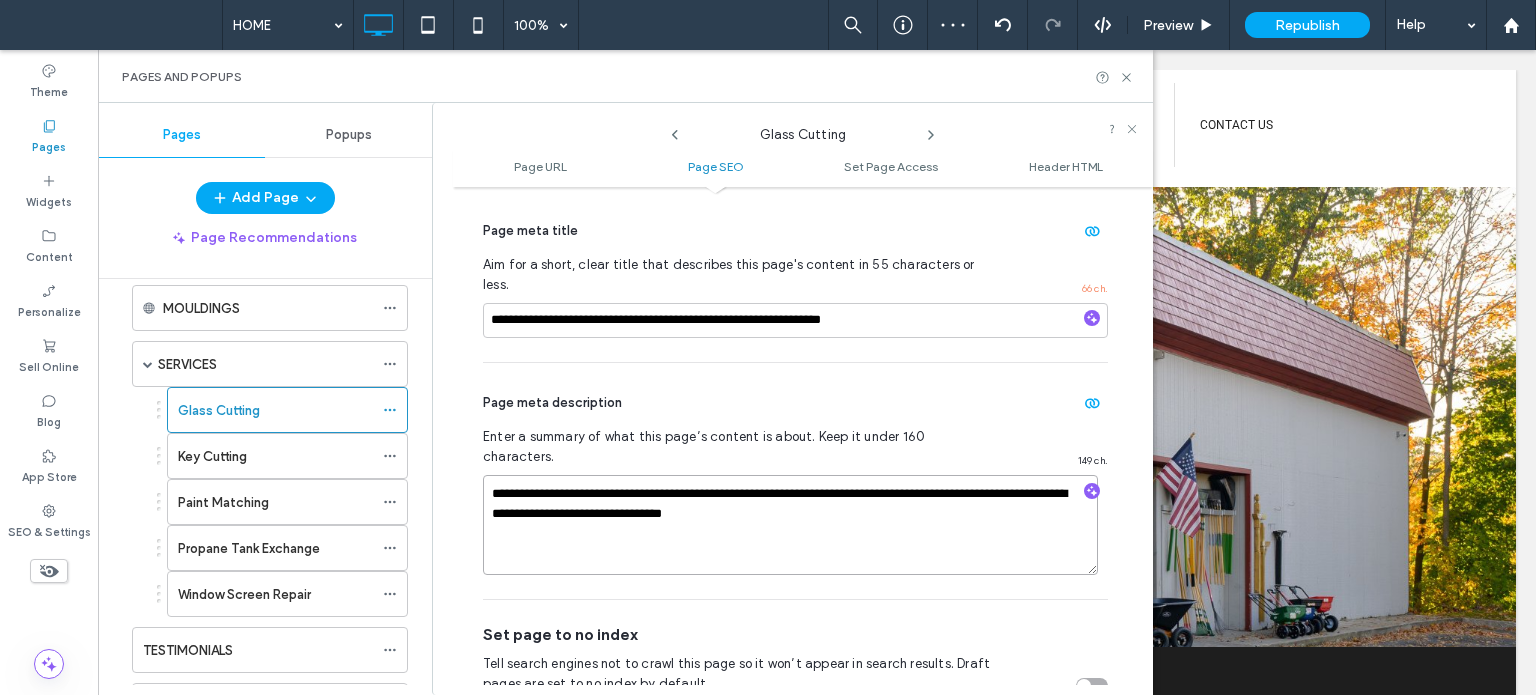click on "**********" at bounding box center [790, 525] 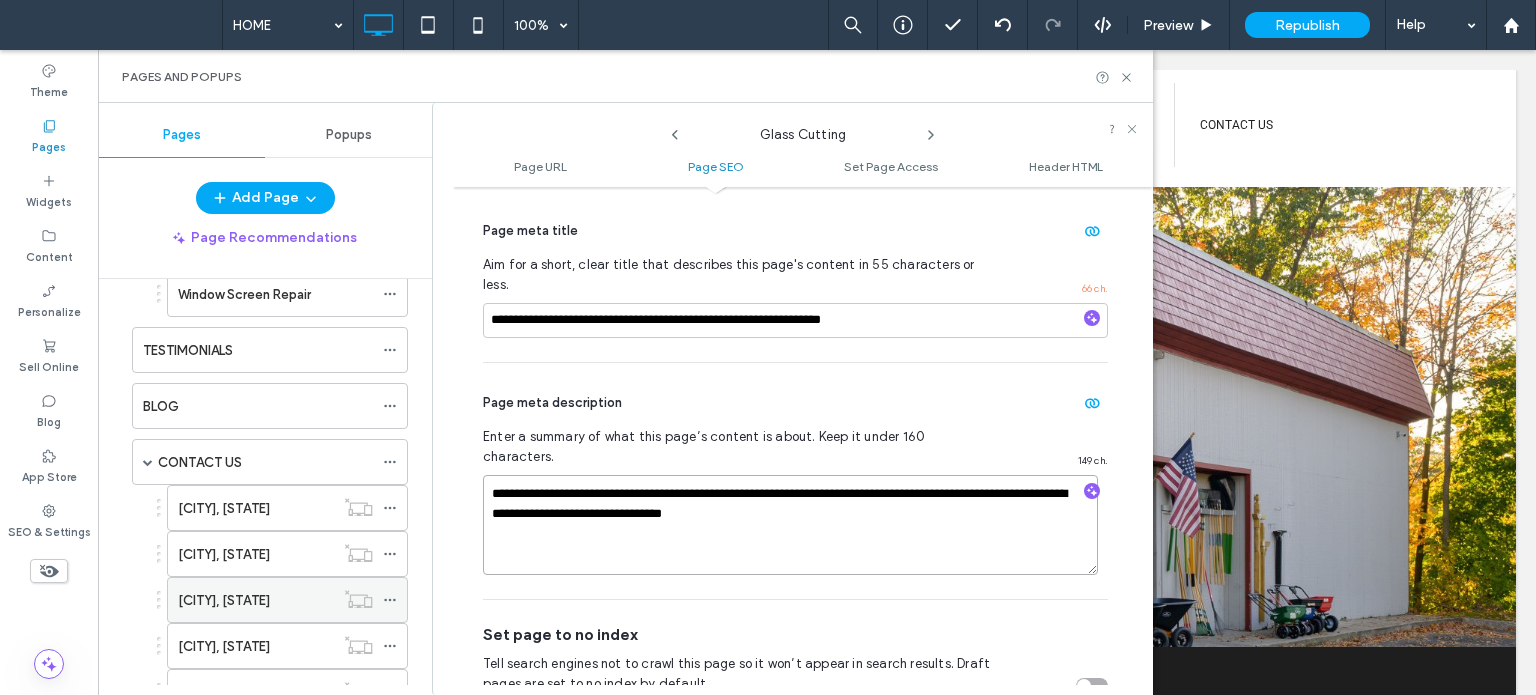 scroll, scrollTop: 1100, scrollLeft: 0, axis: vertical 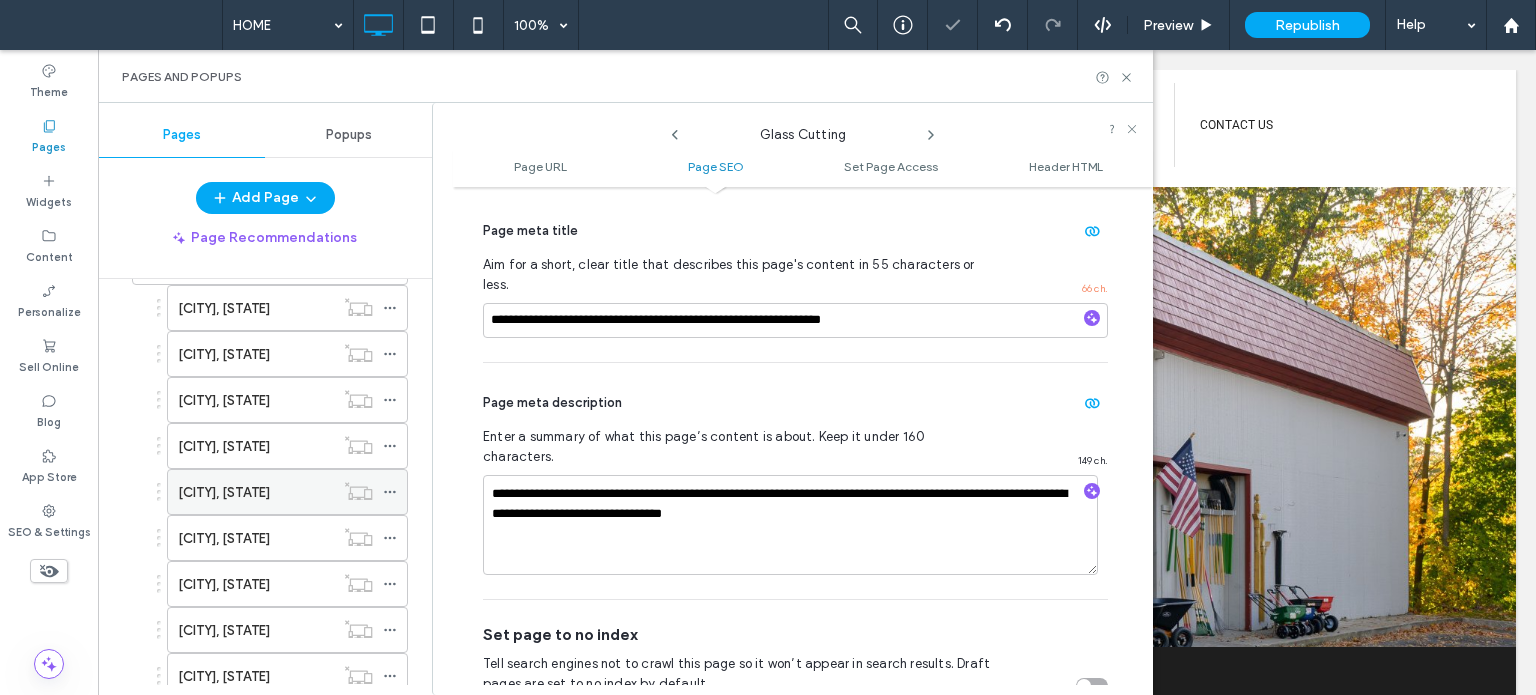 click 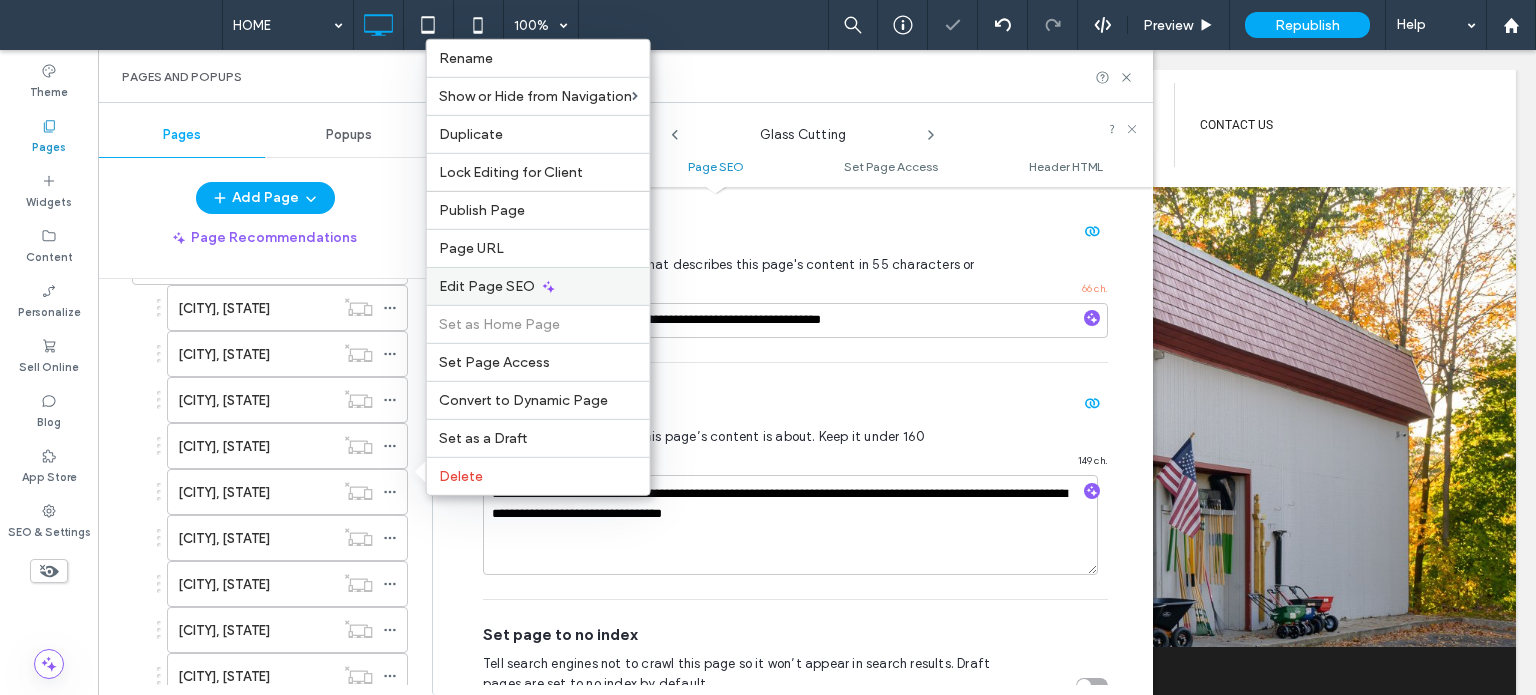 click on "Edit Page SEO" at bounding box center (487, 286) 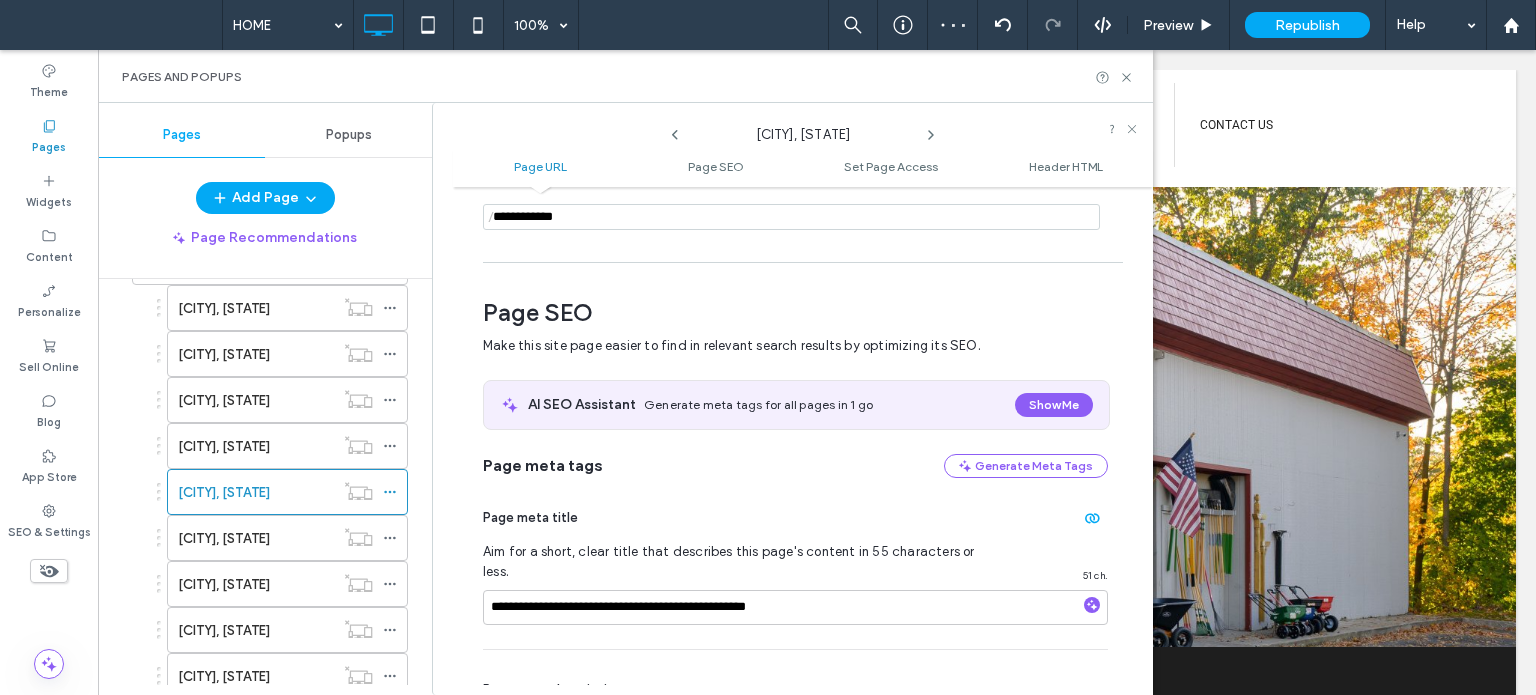 scroll, scrollTop: 274, scrollLeft: 0, axis: vertical 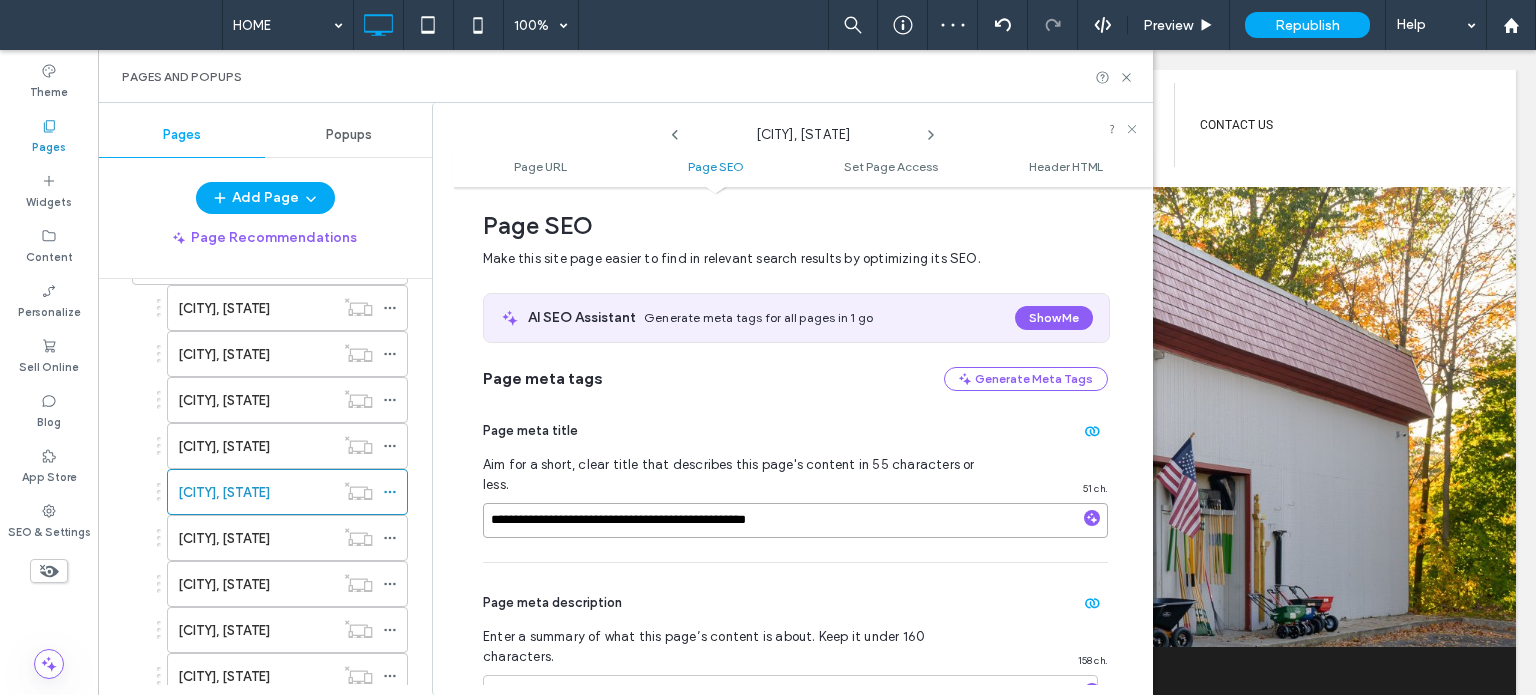 click on "**********" at bounding box center [795, 520] 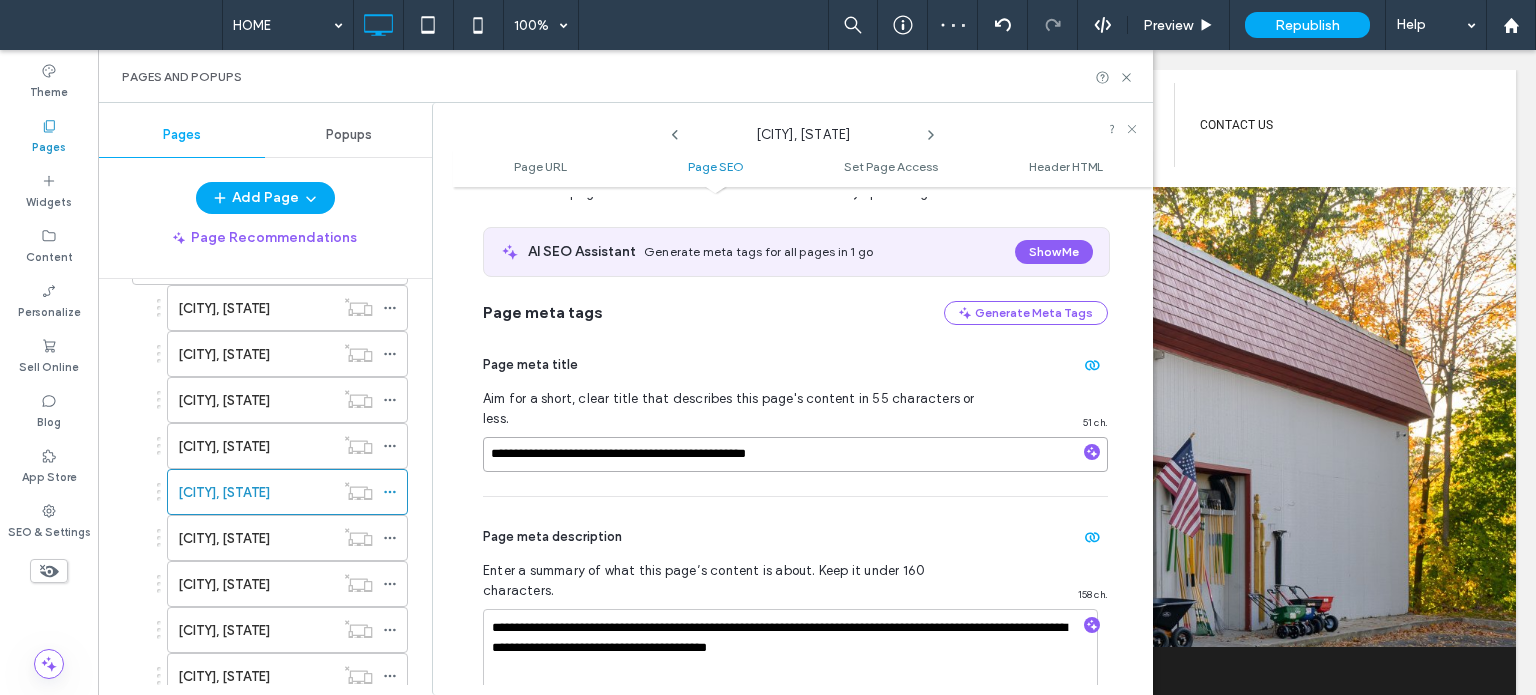 scroll, scrollTop: 374, scrollLeft: 0, axis: vertical 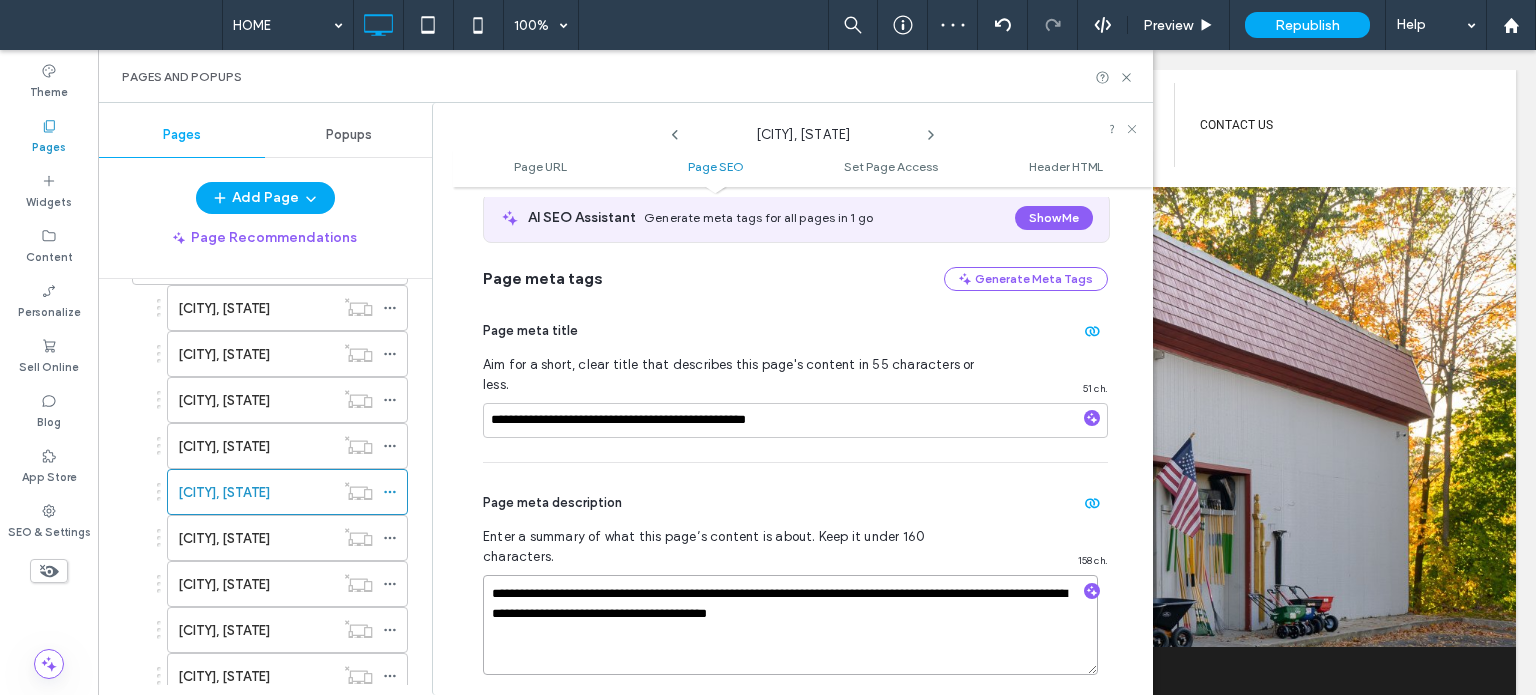 click on "**********" at bounding box center (790, 625) 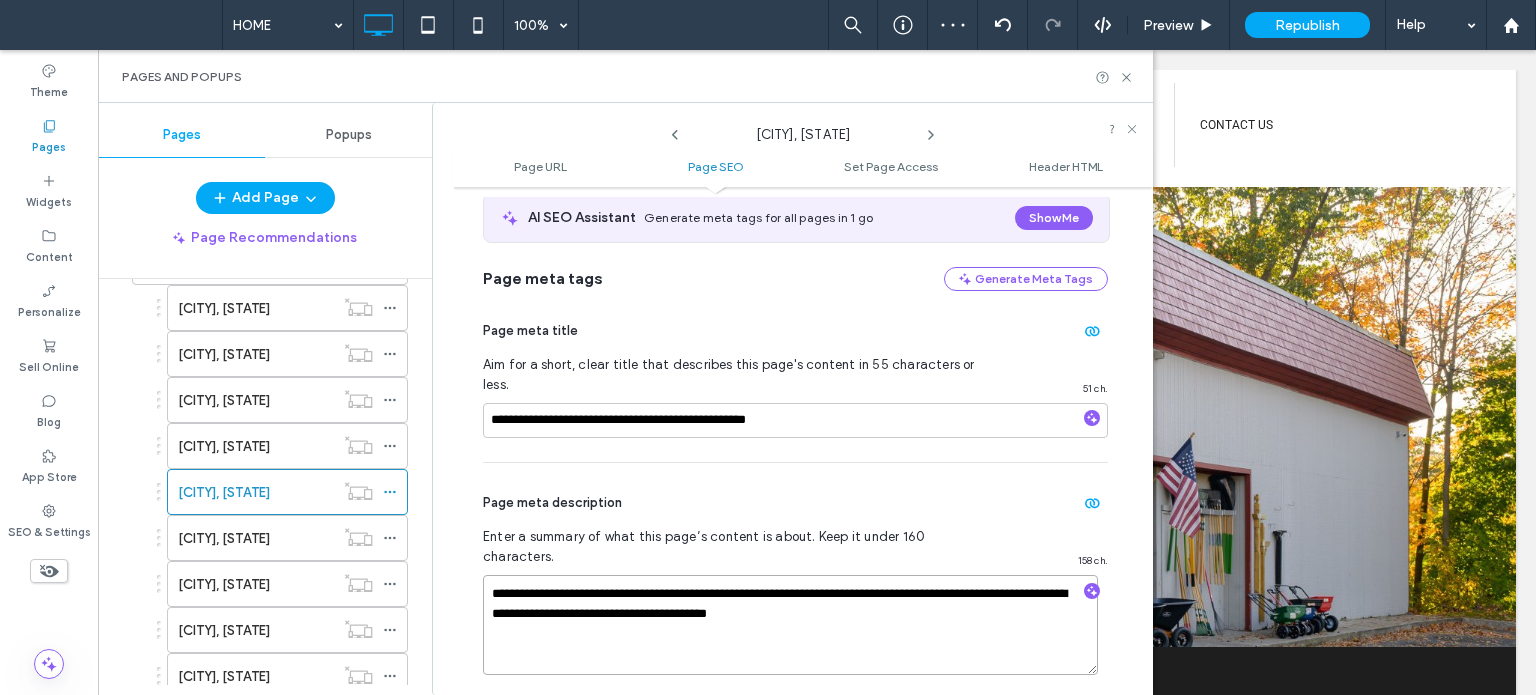 click on "**********" at bounding box center (790, 625) 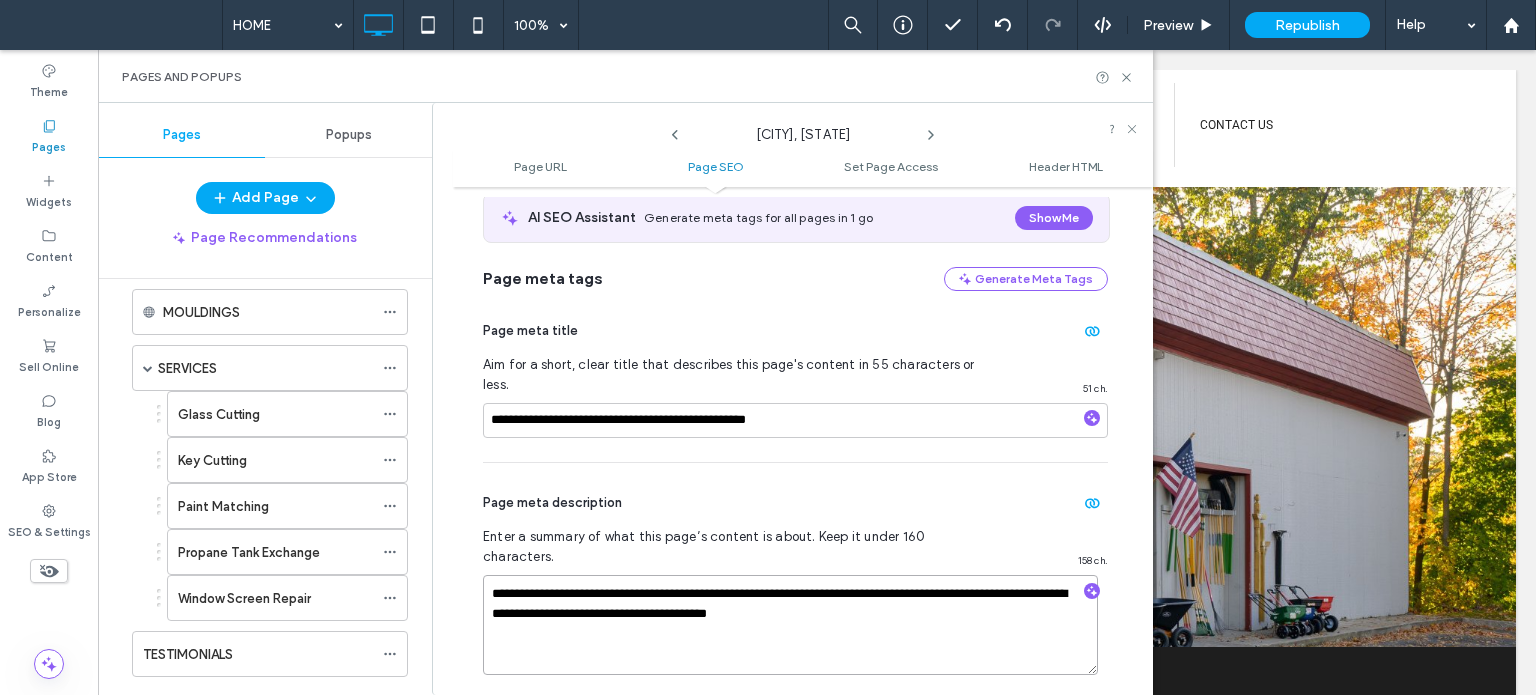 scroll, scrollTop: 552, scrollLeft: 0, axis: vertical 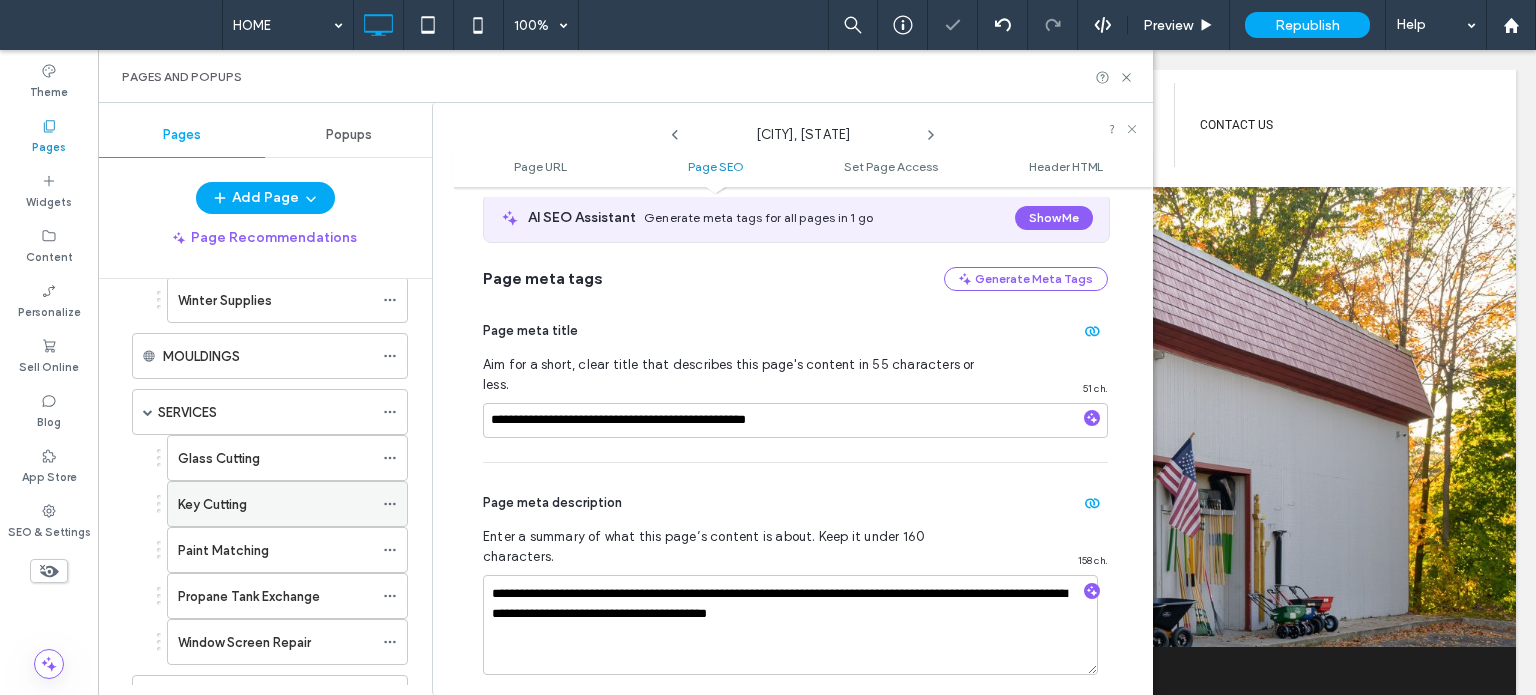 click 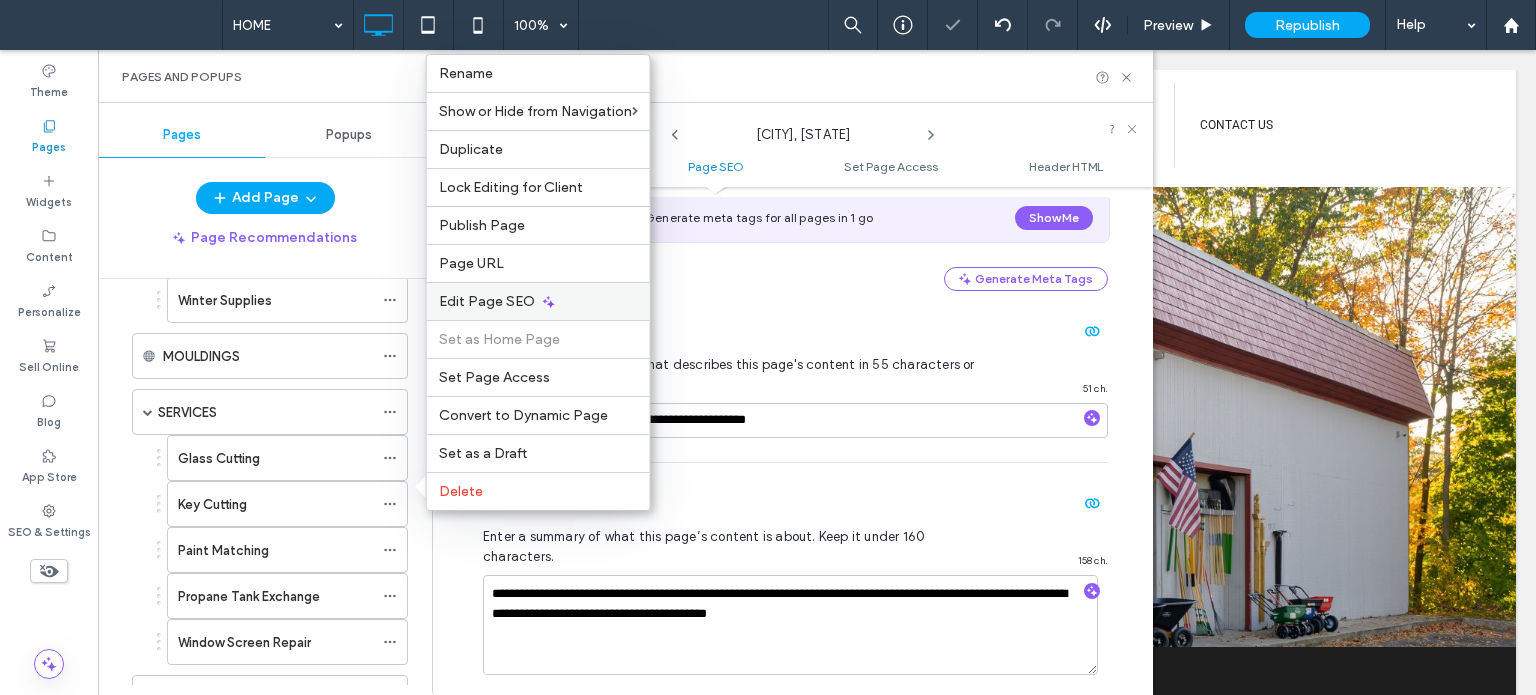 click on "Edit Page SEO" at bounding box center [538, 301] 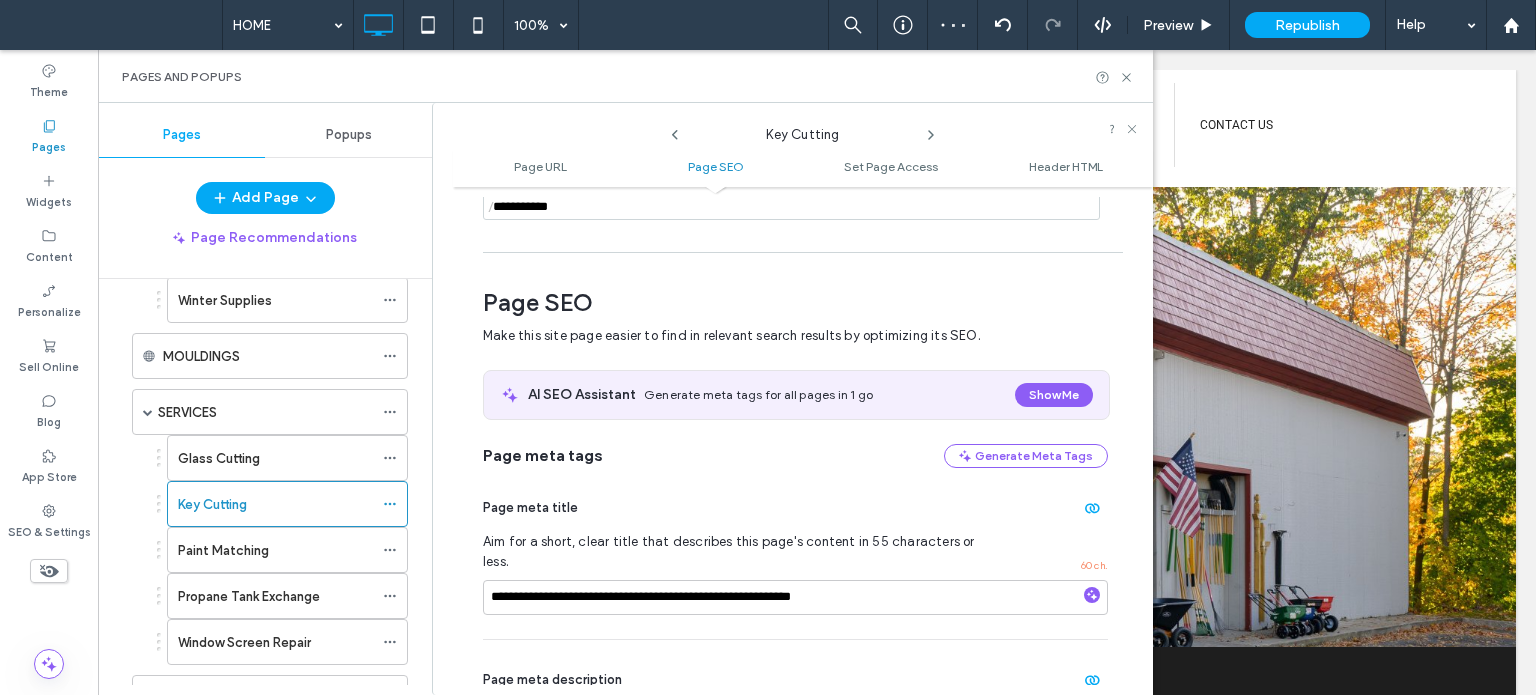 scroll, scrollTop: 274, scrollLeft: 0, axis: vertical 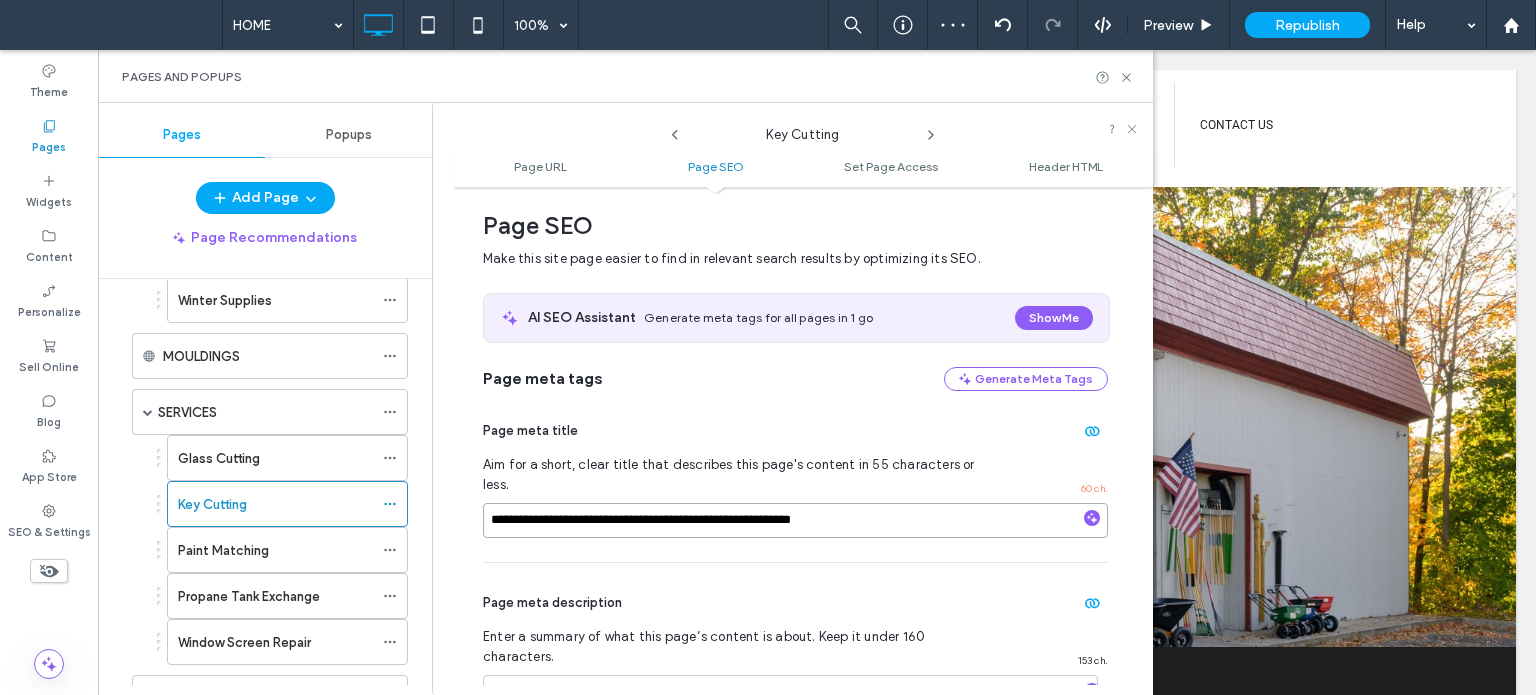 click on "**********" at bounding box center [795, 520] 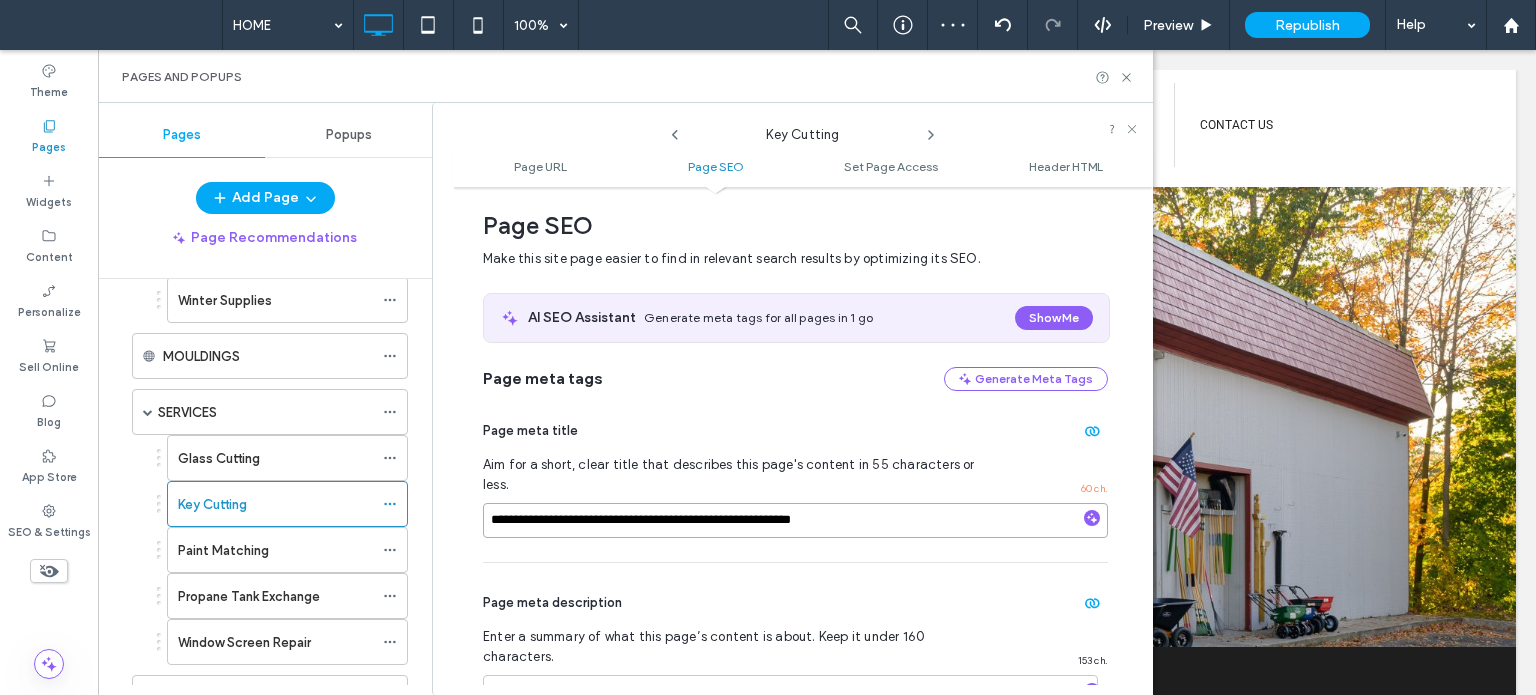 click on "**********" at bounding box center [795, 520] 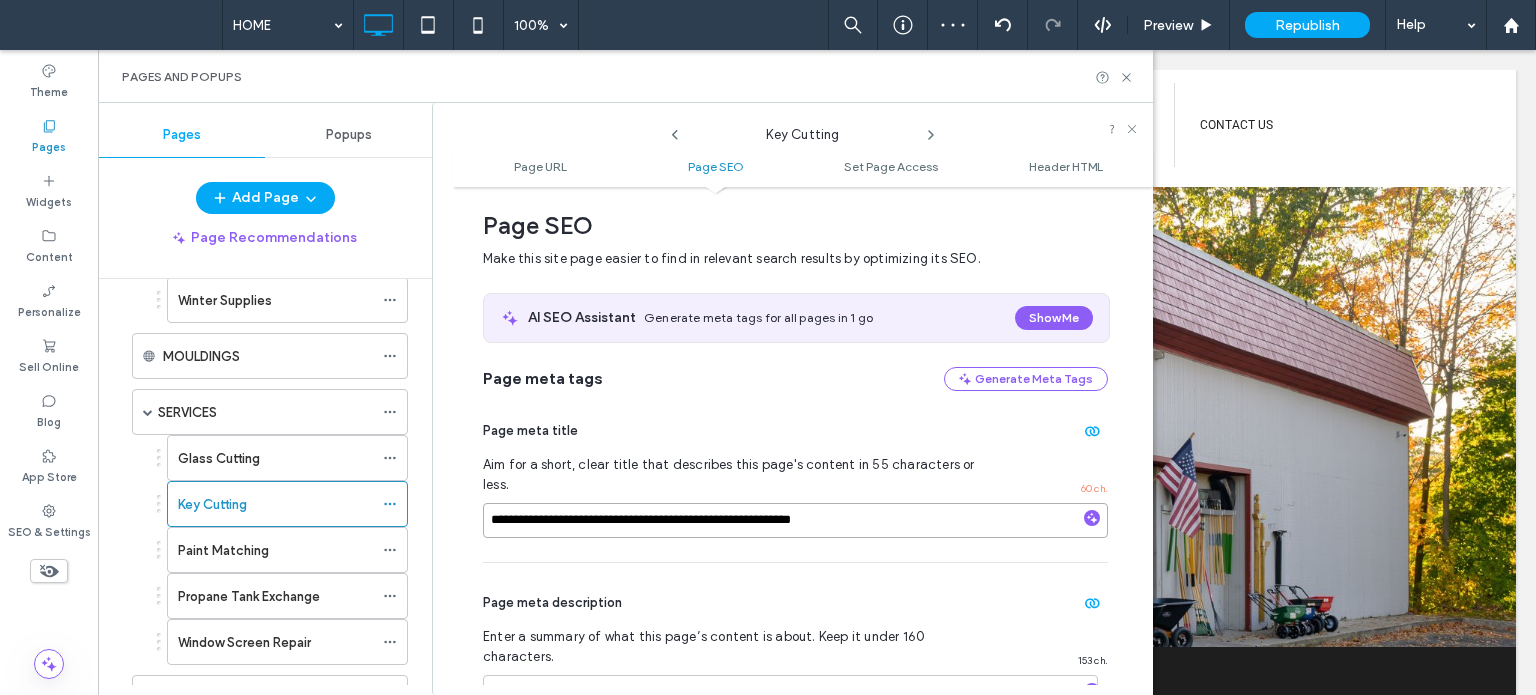 click on "**********" at bounding box center [795, 520] 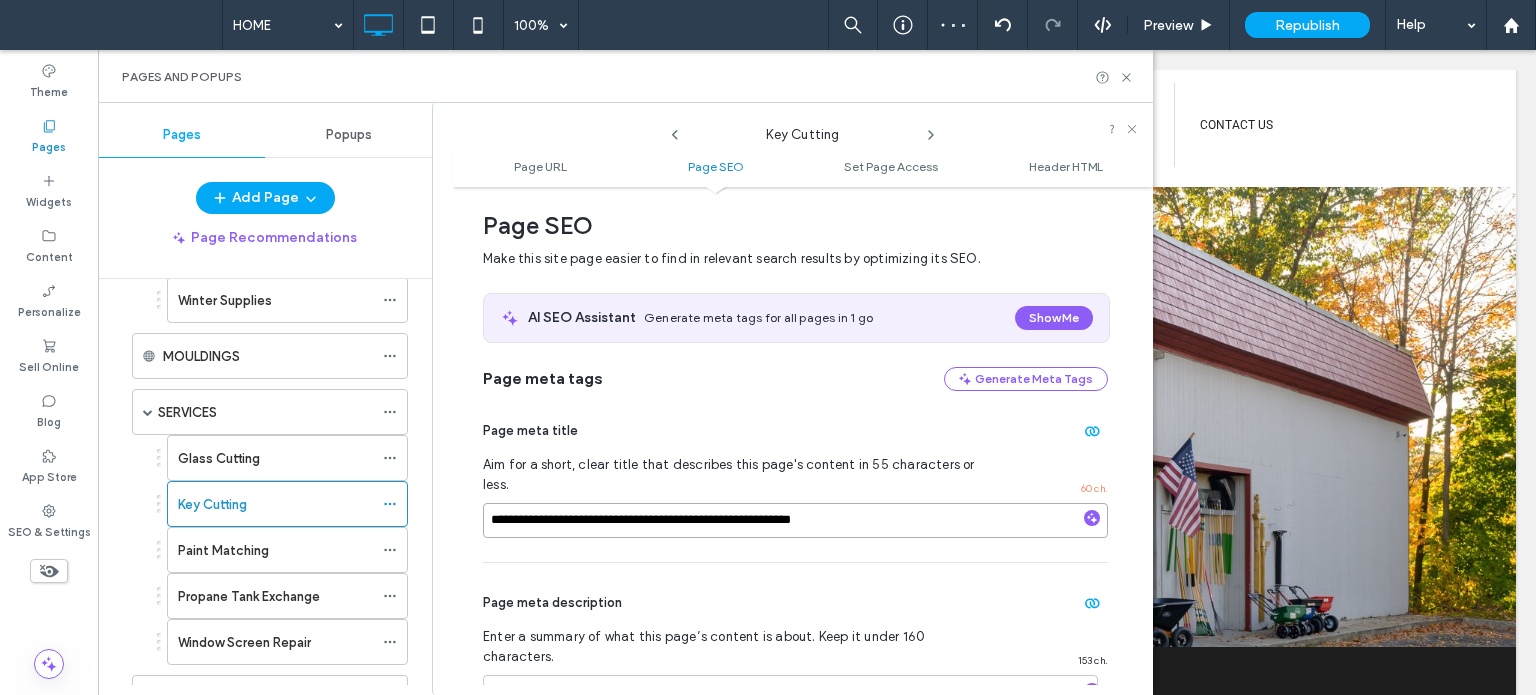 scroll, scrollTop: 474, scrollLeft: 0, axis: vertical 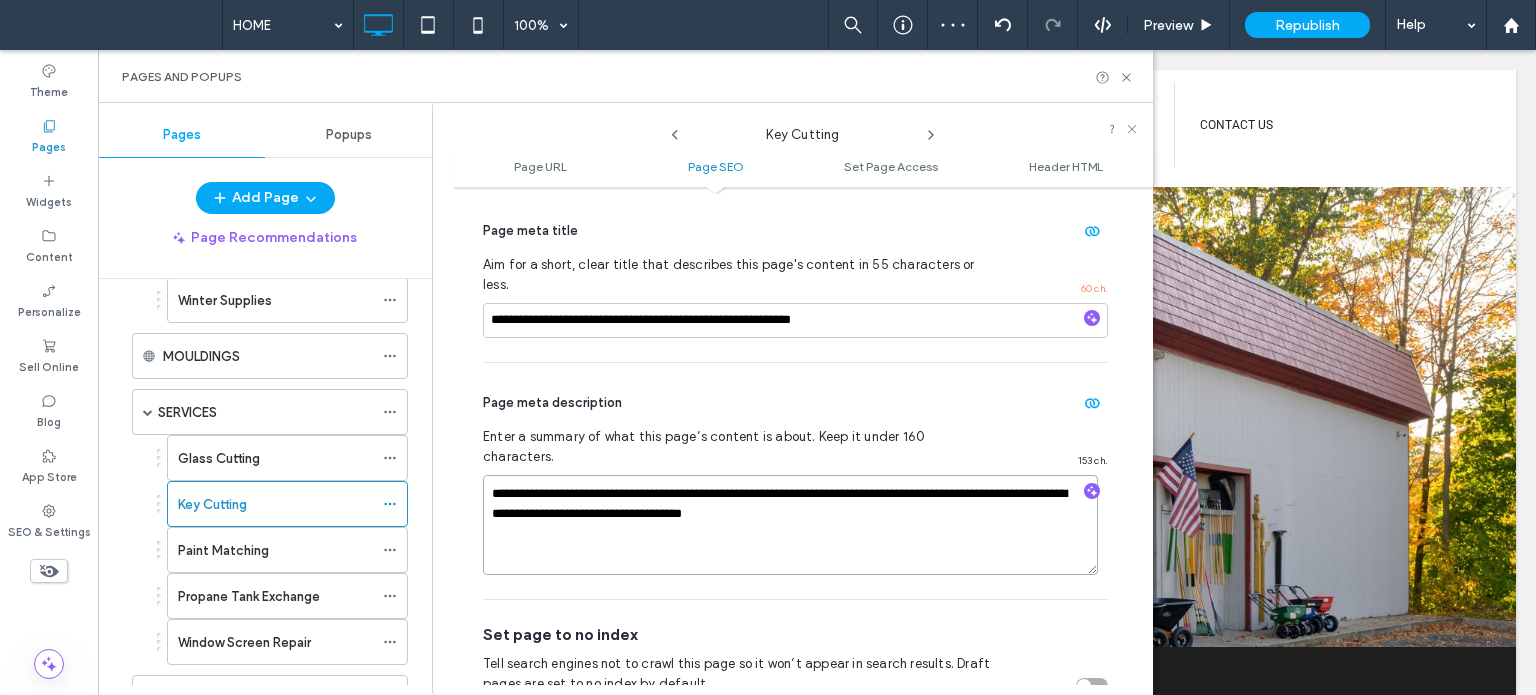 click on "**********" at bounding box center (790, 525) 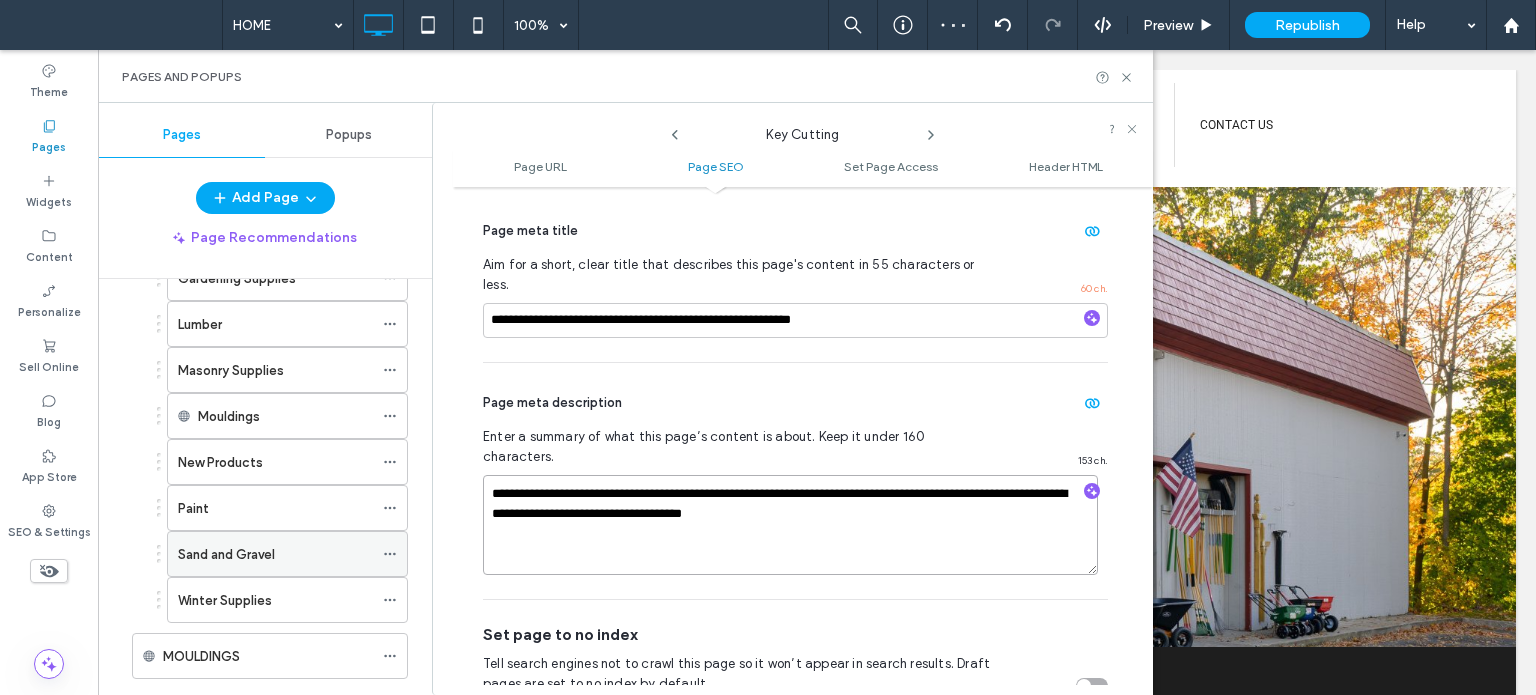 scroll, scrollTop: 152, scrollLeft: 0, axis: vertical 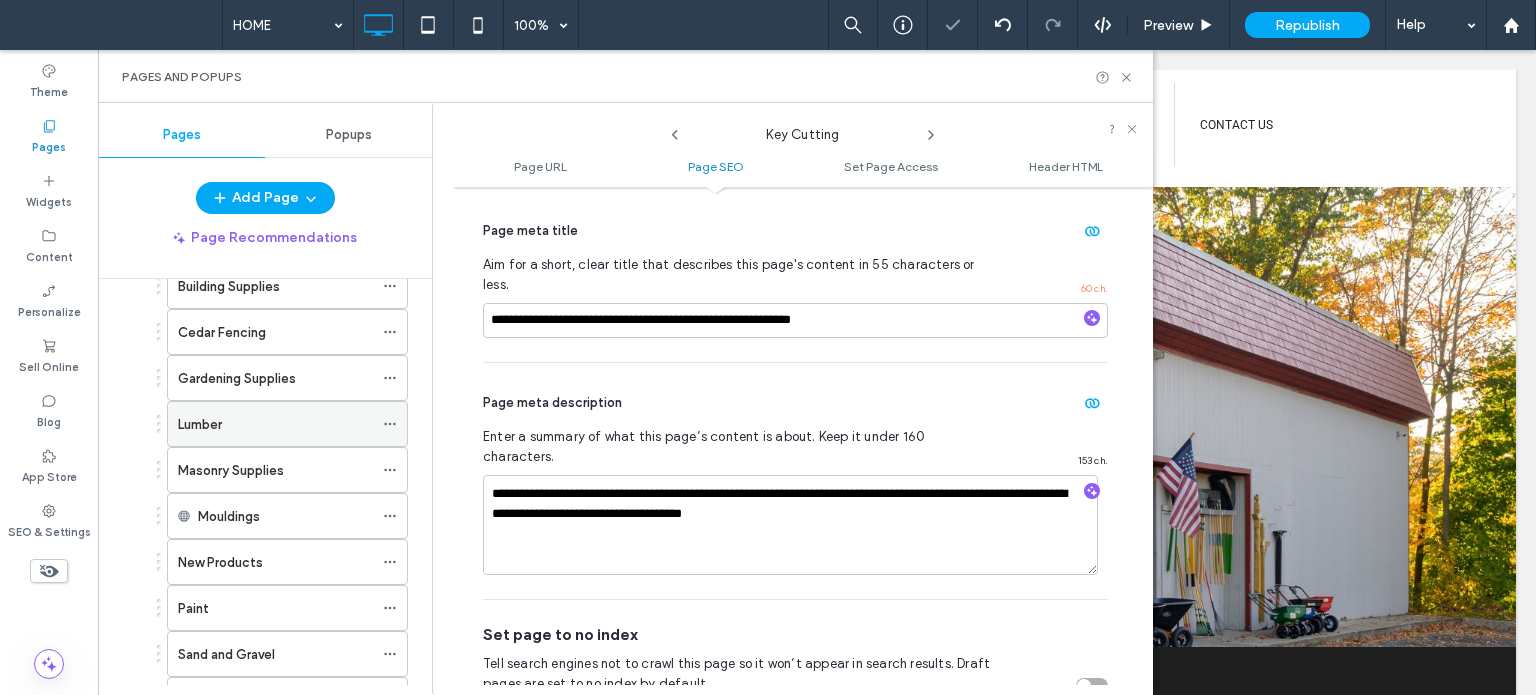 click 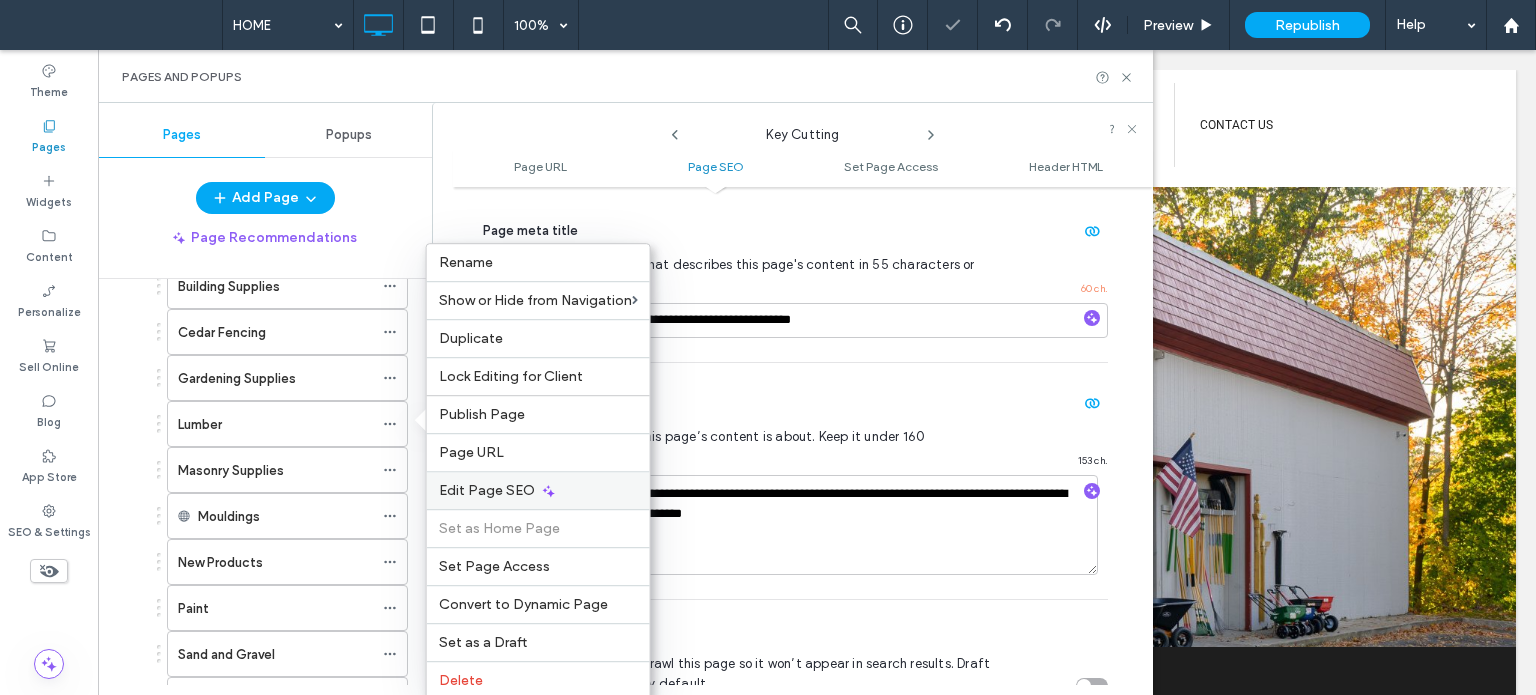 click on "Edit Page SEO" at bounding box center (487, 490) 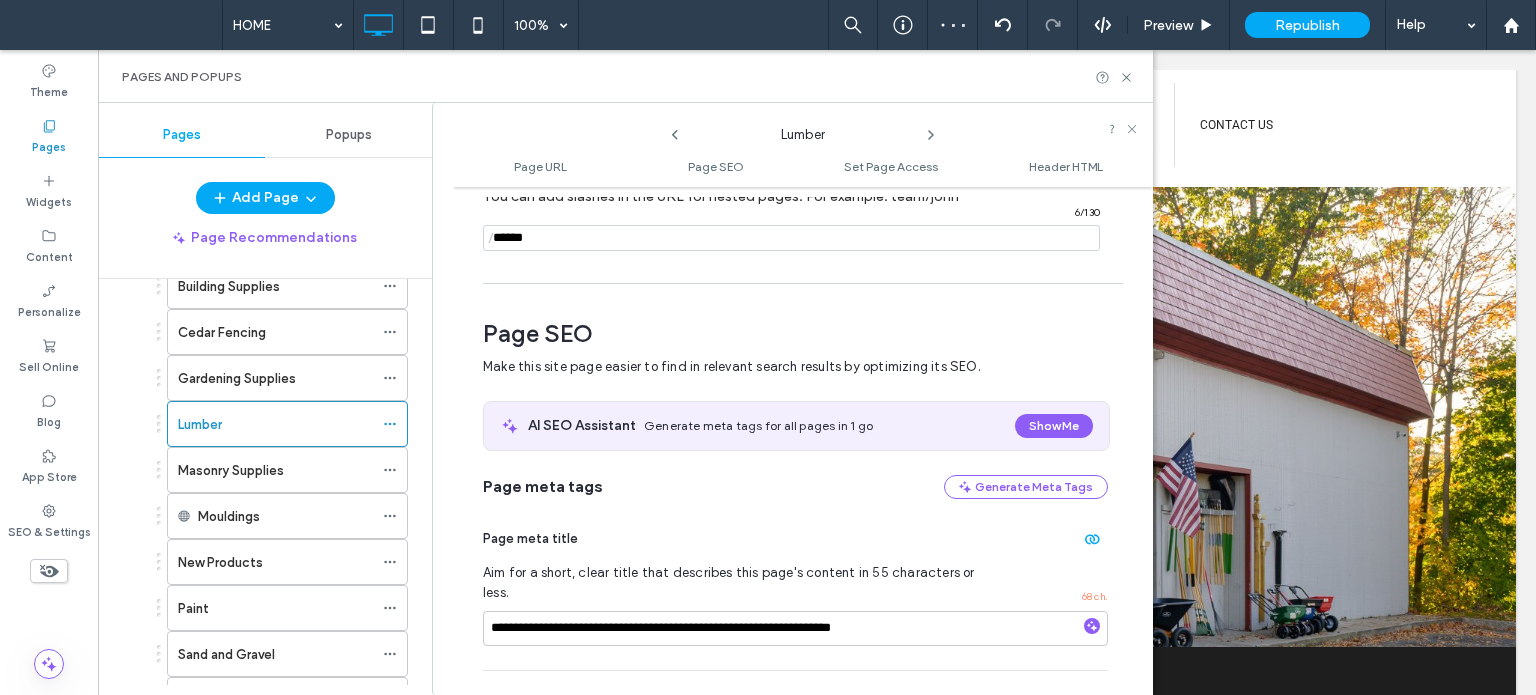 scroll, scrollTop: 274, scrollLeft: 0, axis: vertical 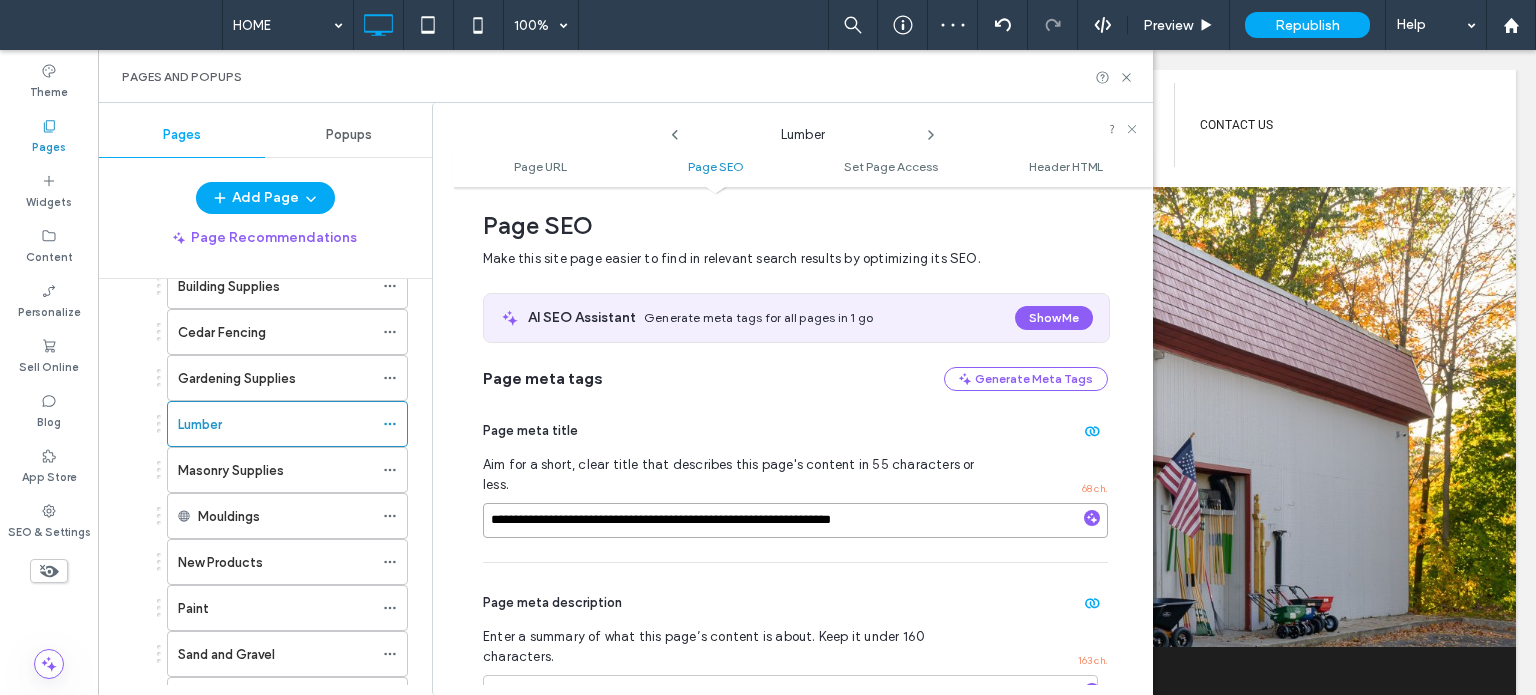 click on "**********" at bounding box center (795, 520) 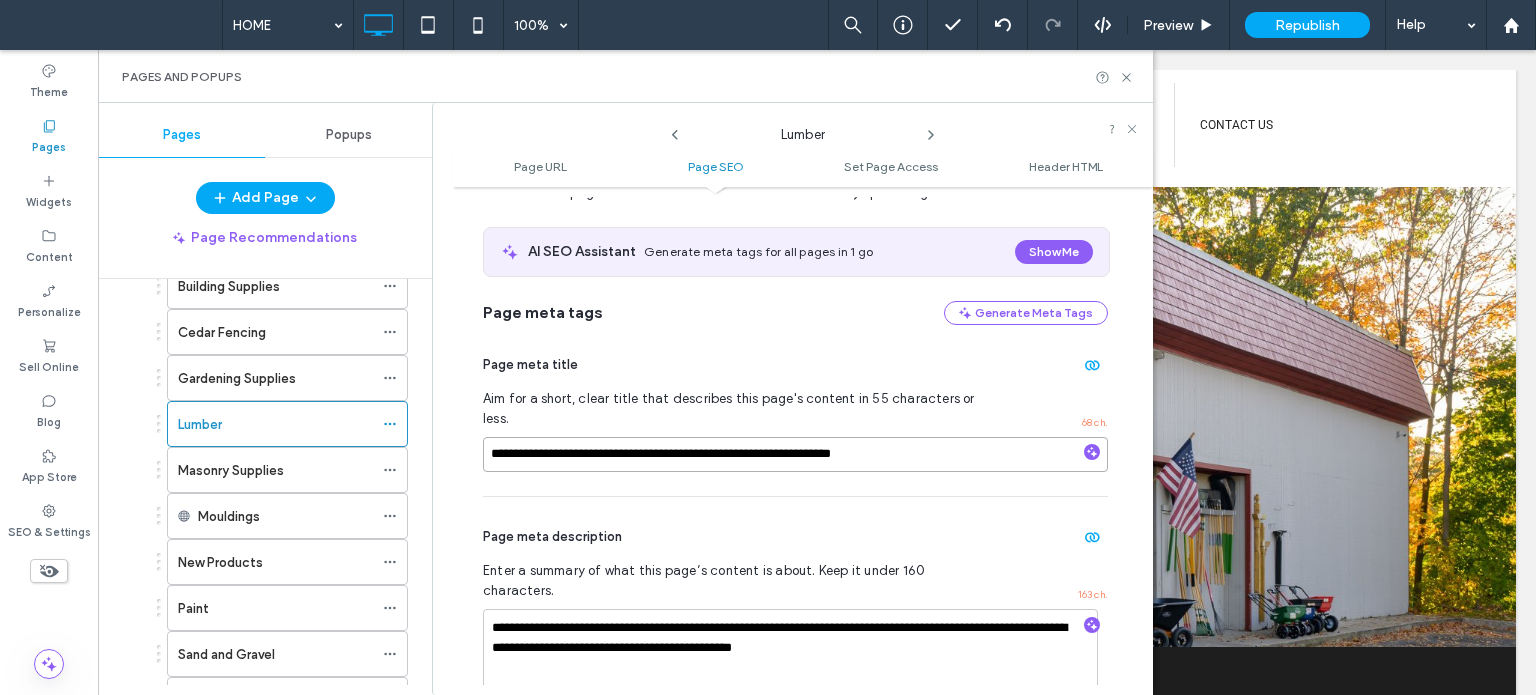 scroll, scrollTop: 374, scrollLeft: 0, axis: vertical 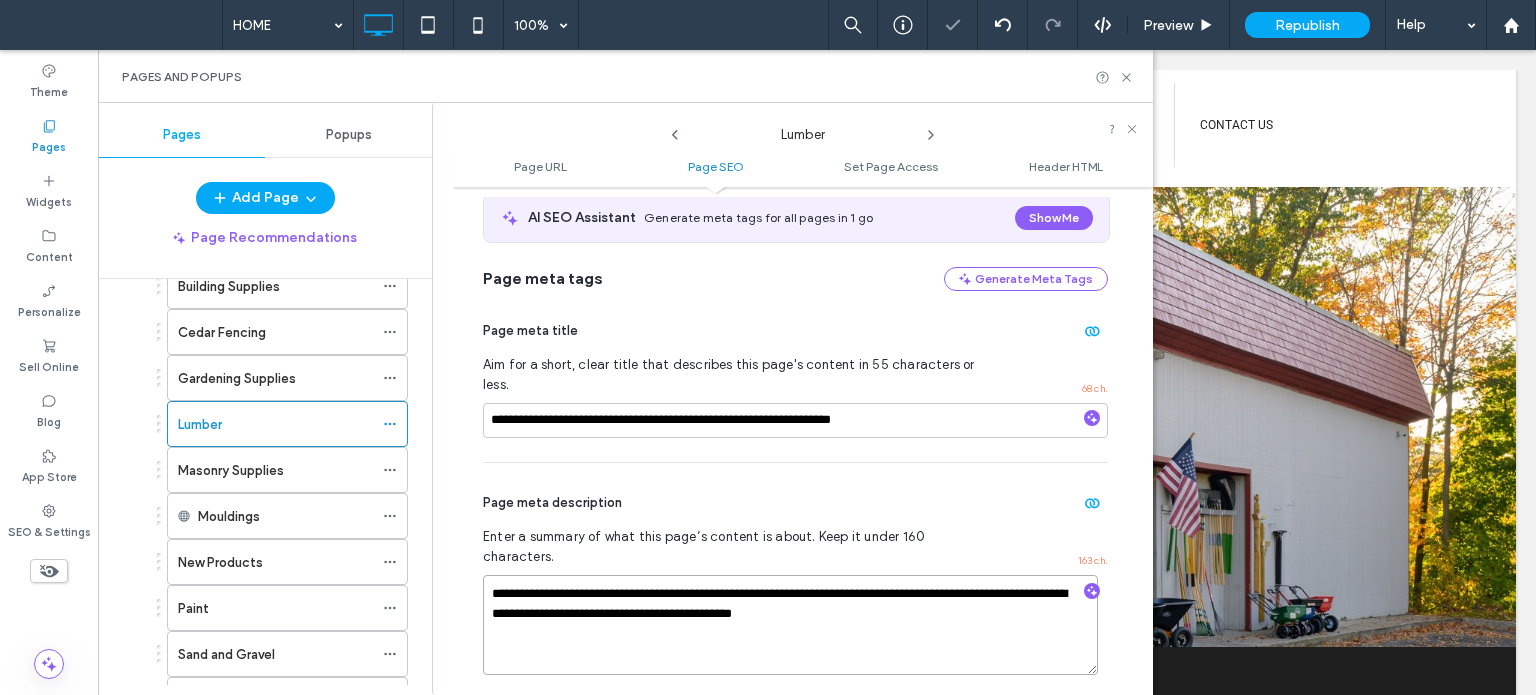 click on "**********" at bounding box center (790, 625) 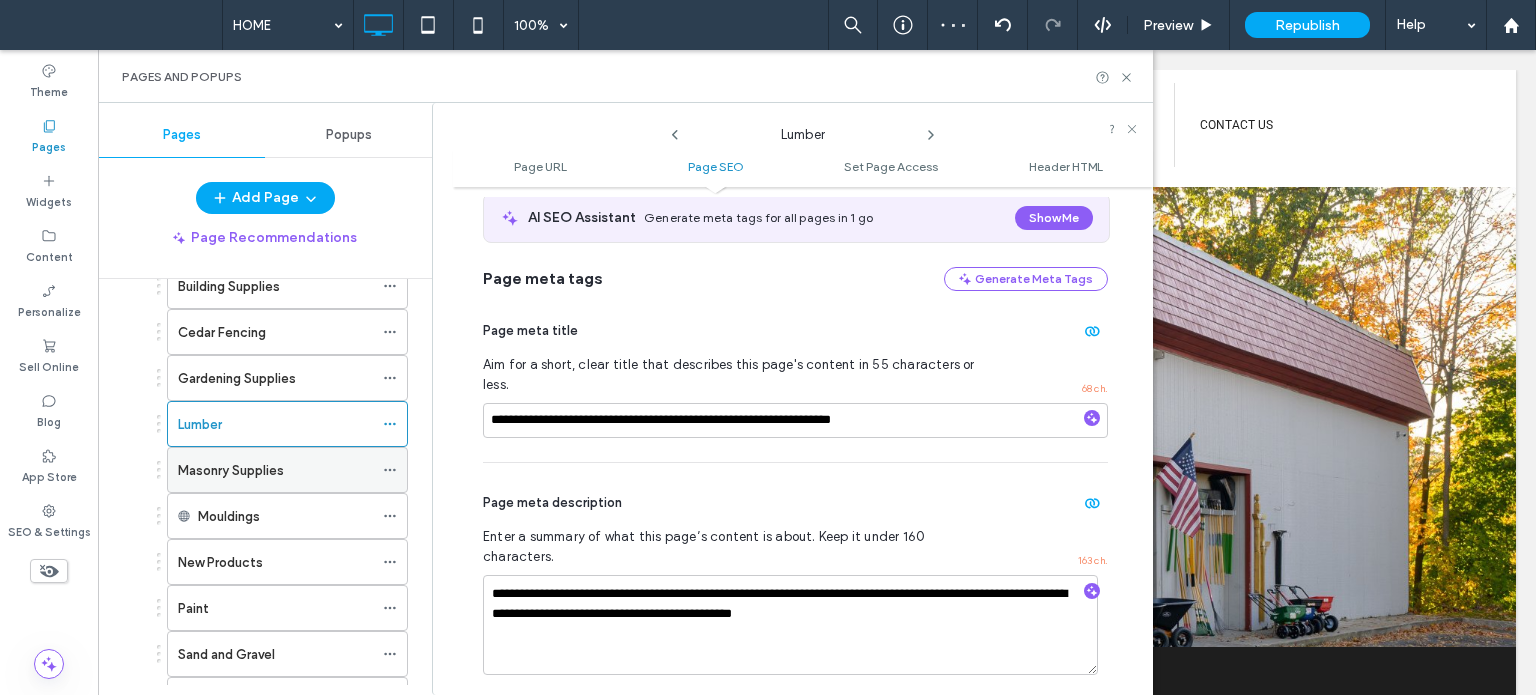 click 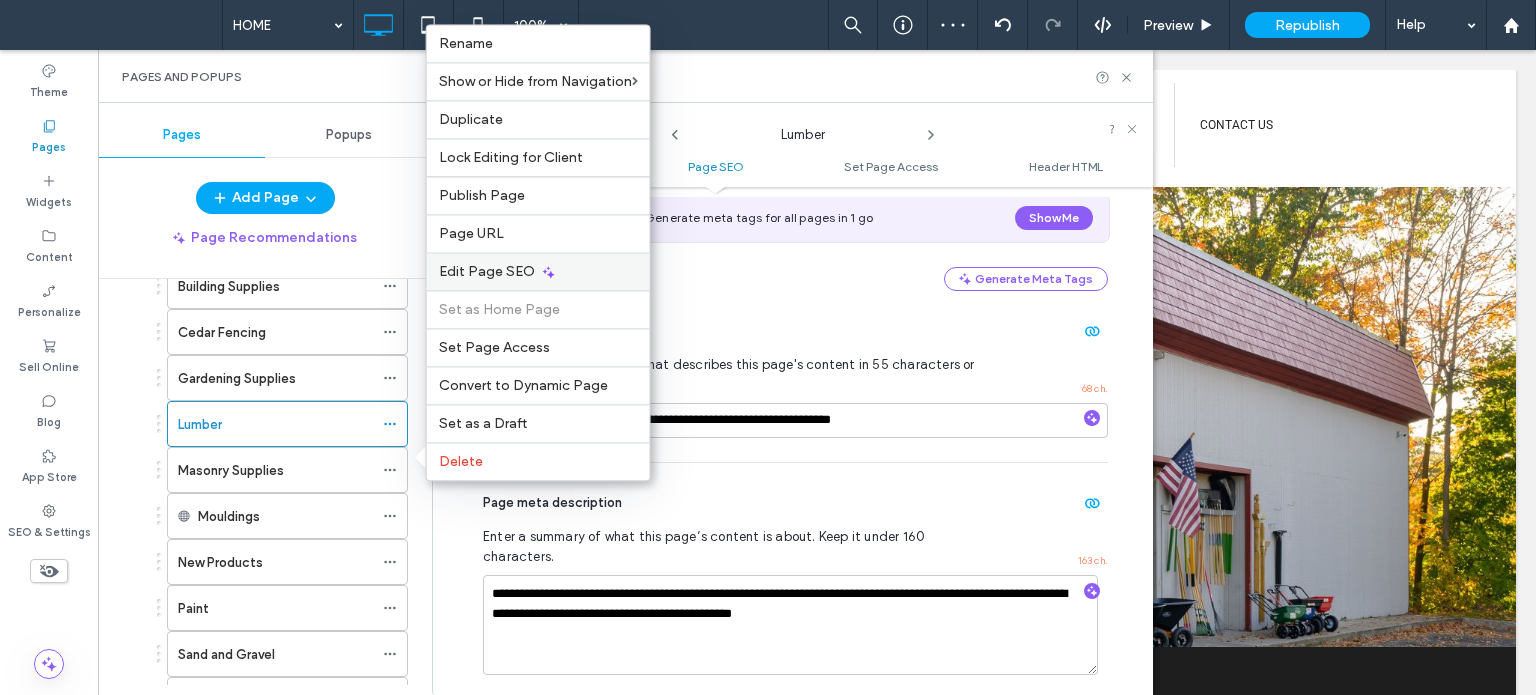 click on "Edit Page SEO" at bounding box center [487, 271] 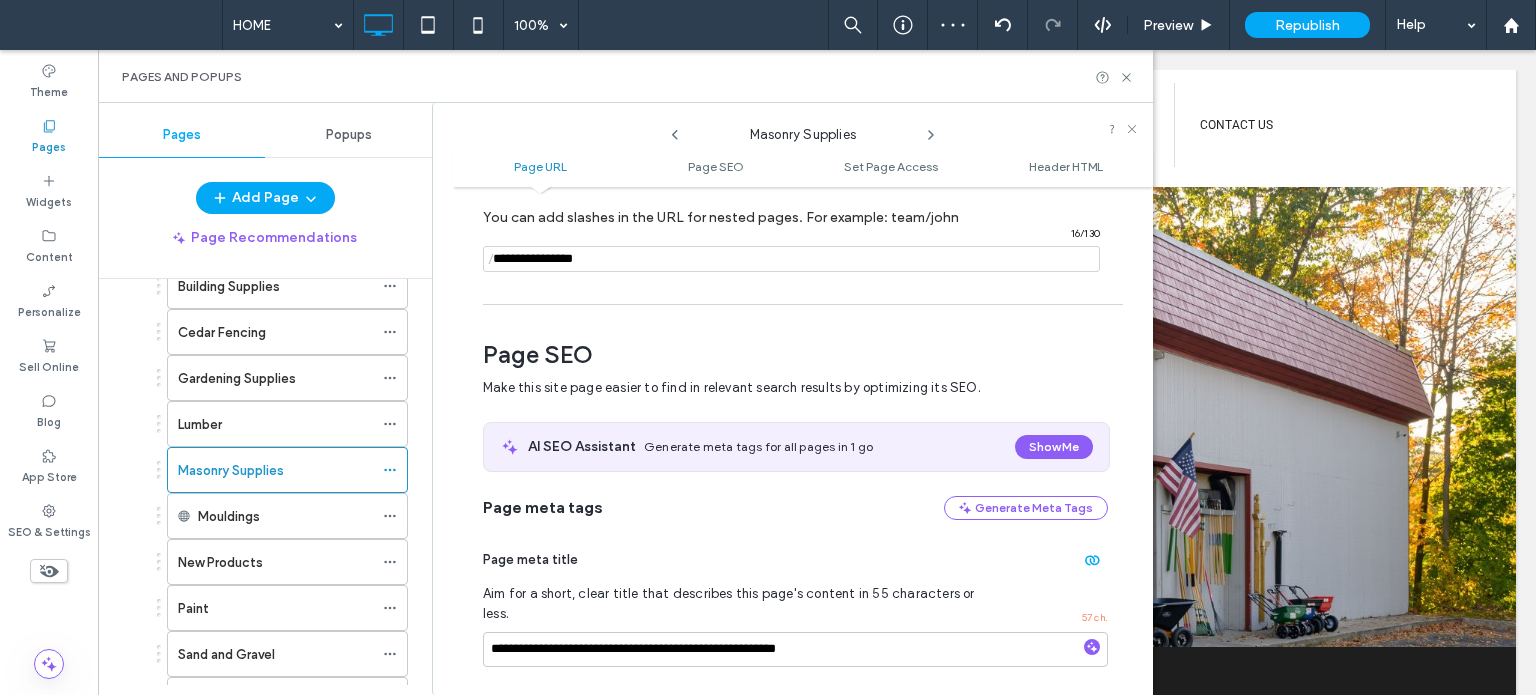 scroll, scrollTop: 274, scrollLeft: 0, axis: vertical 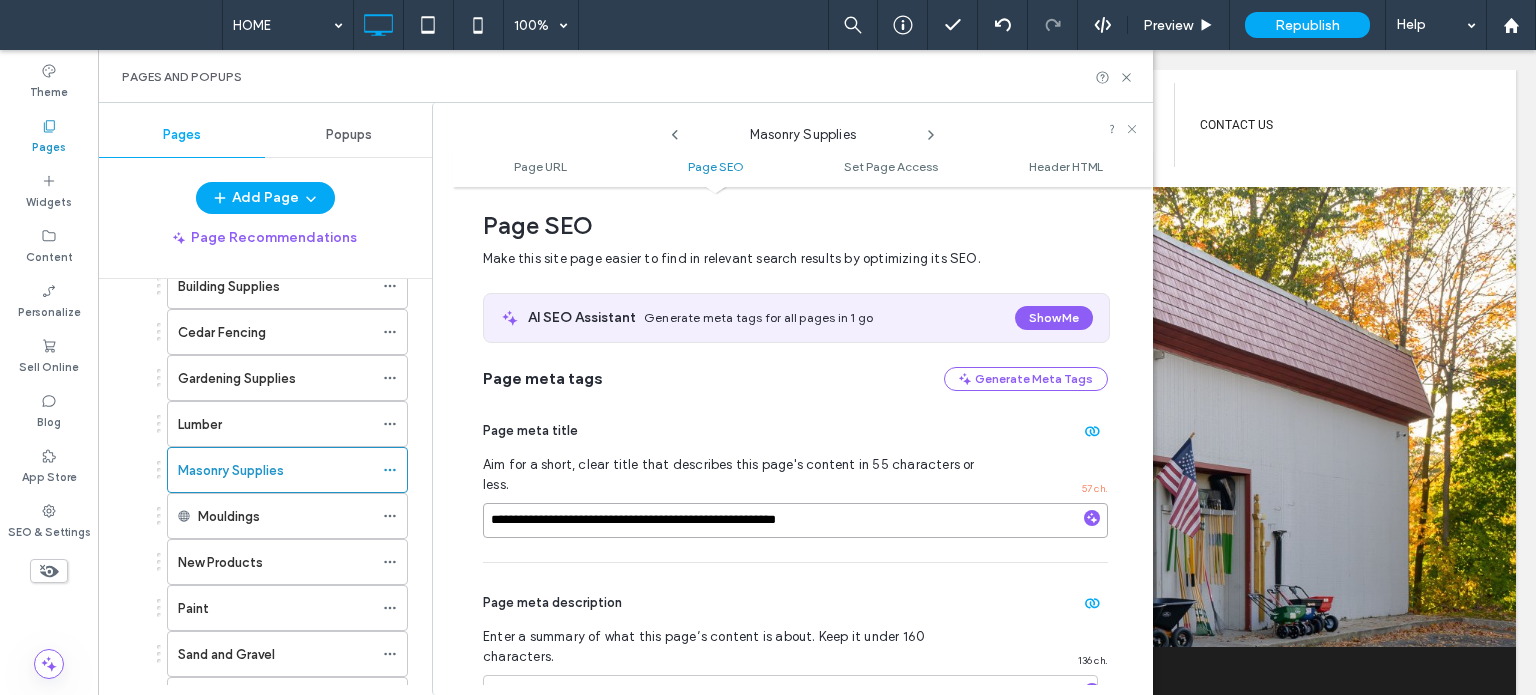 click on "**********" at bounding box center (795, 520) 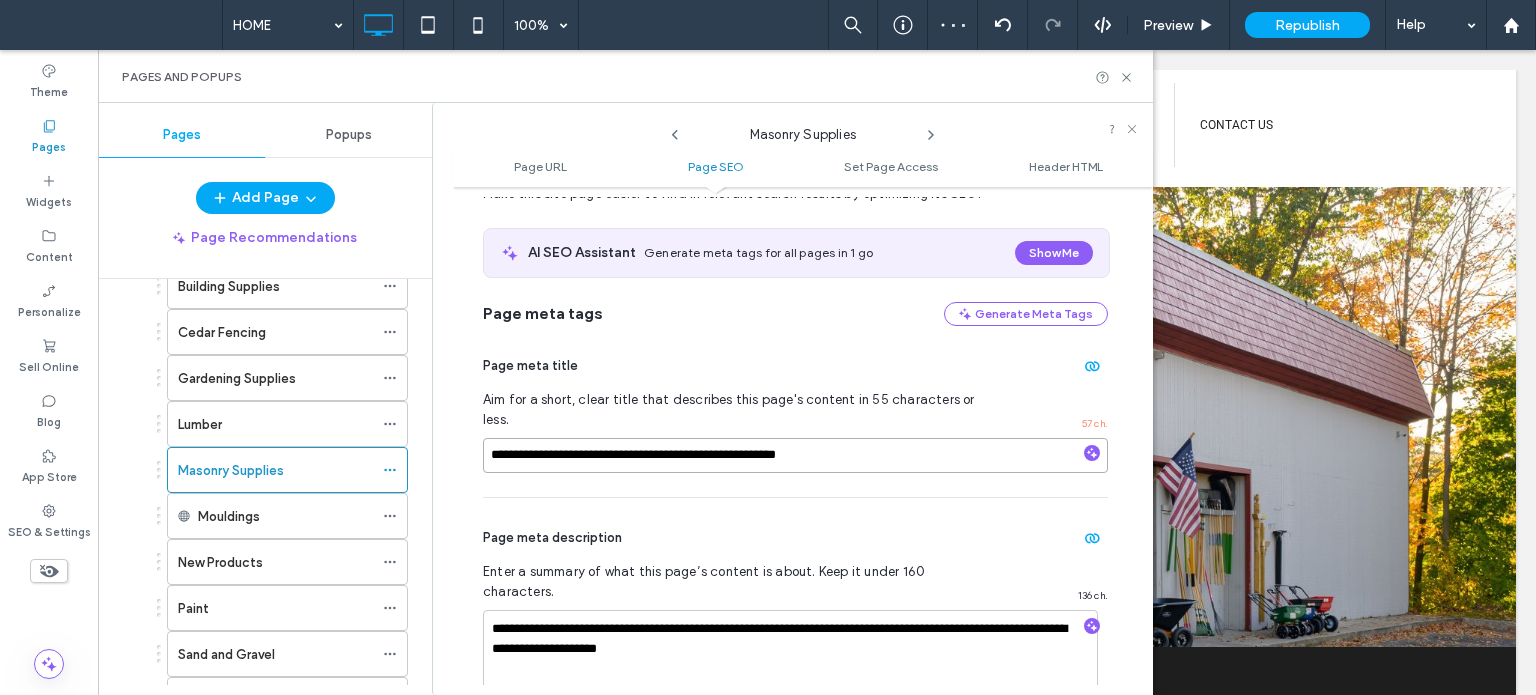 scroll, scrollTop: 374, scrollLeft: 0, axis: vertical 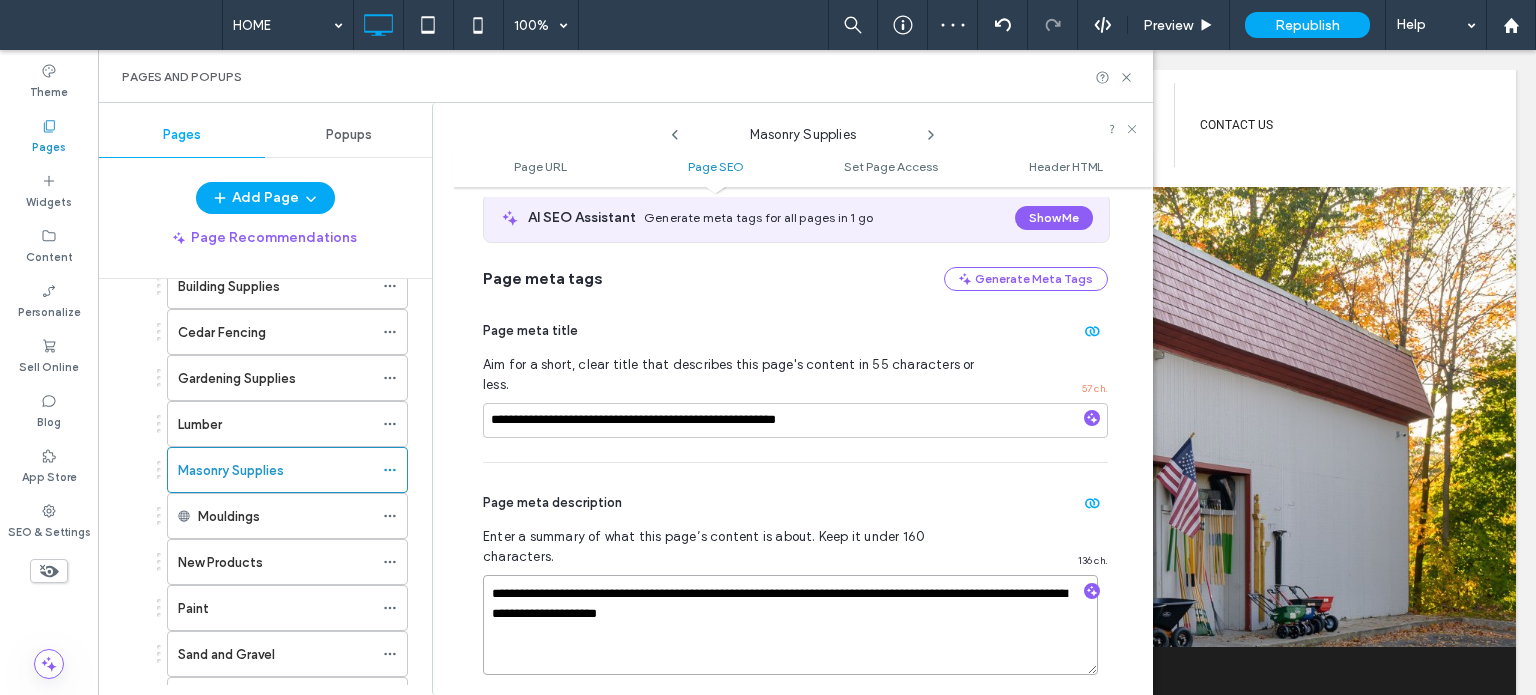 click on "**********" at bounding box center [790, 625] 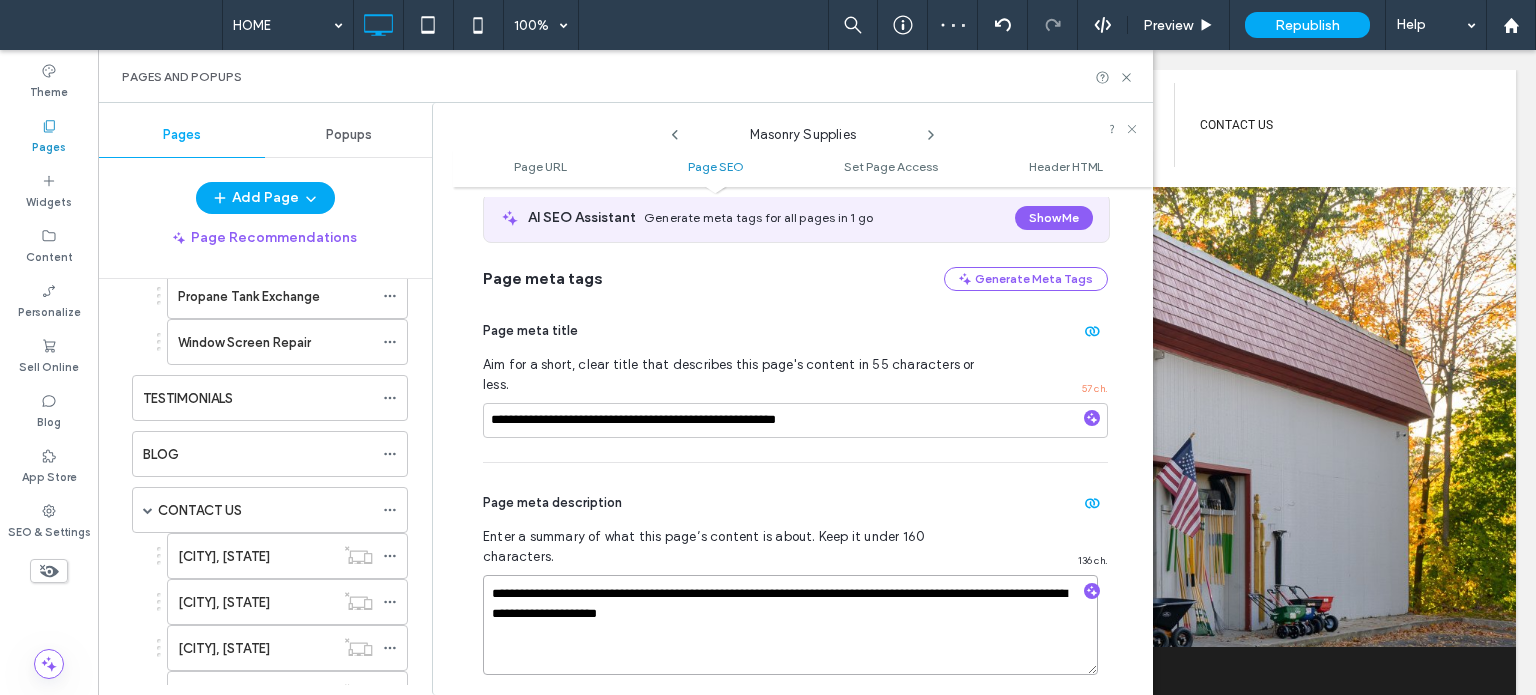 scroll, scrollTop: 1052, scrollLeft: 0, axis: vertical 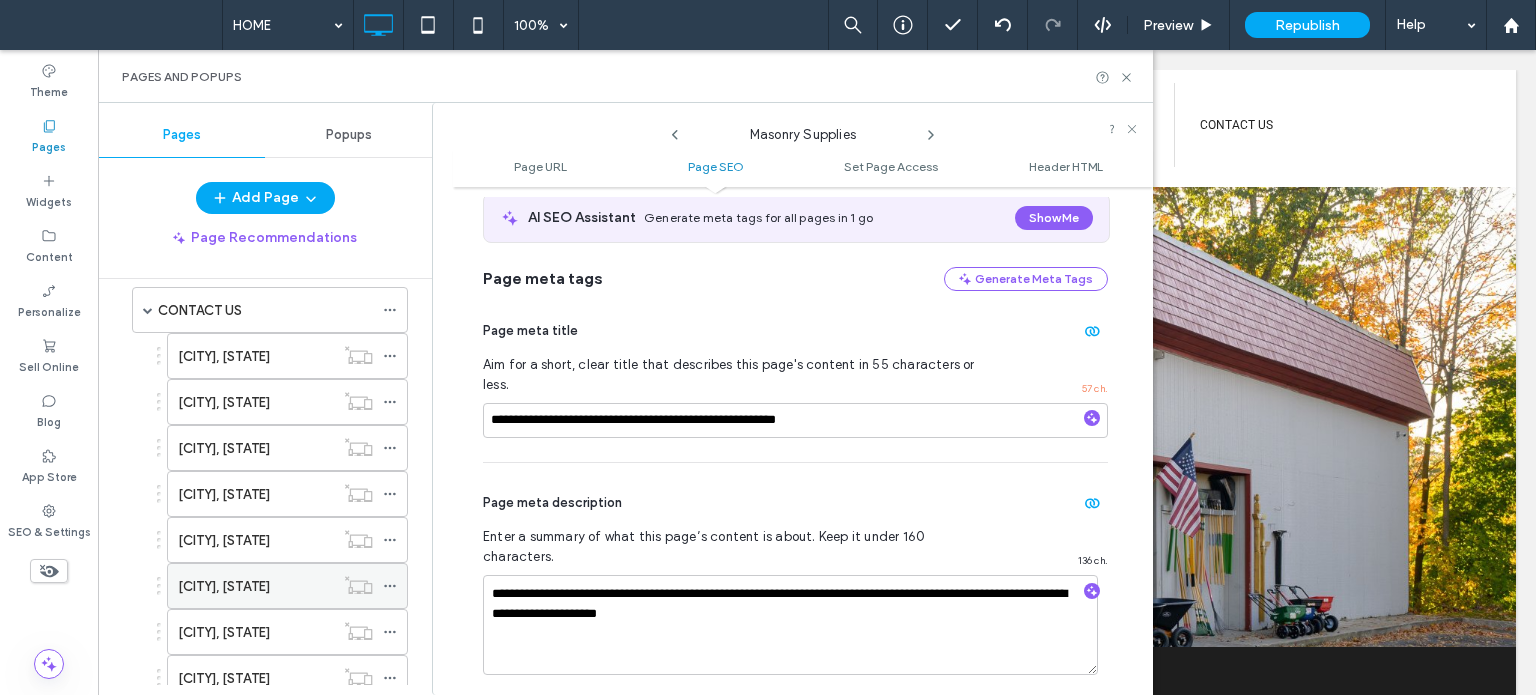 click 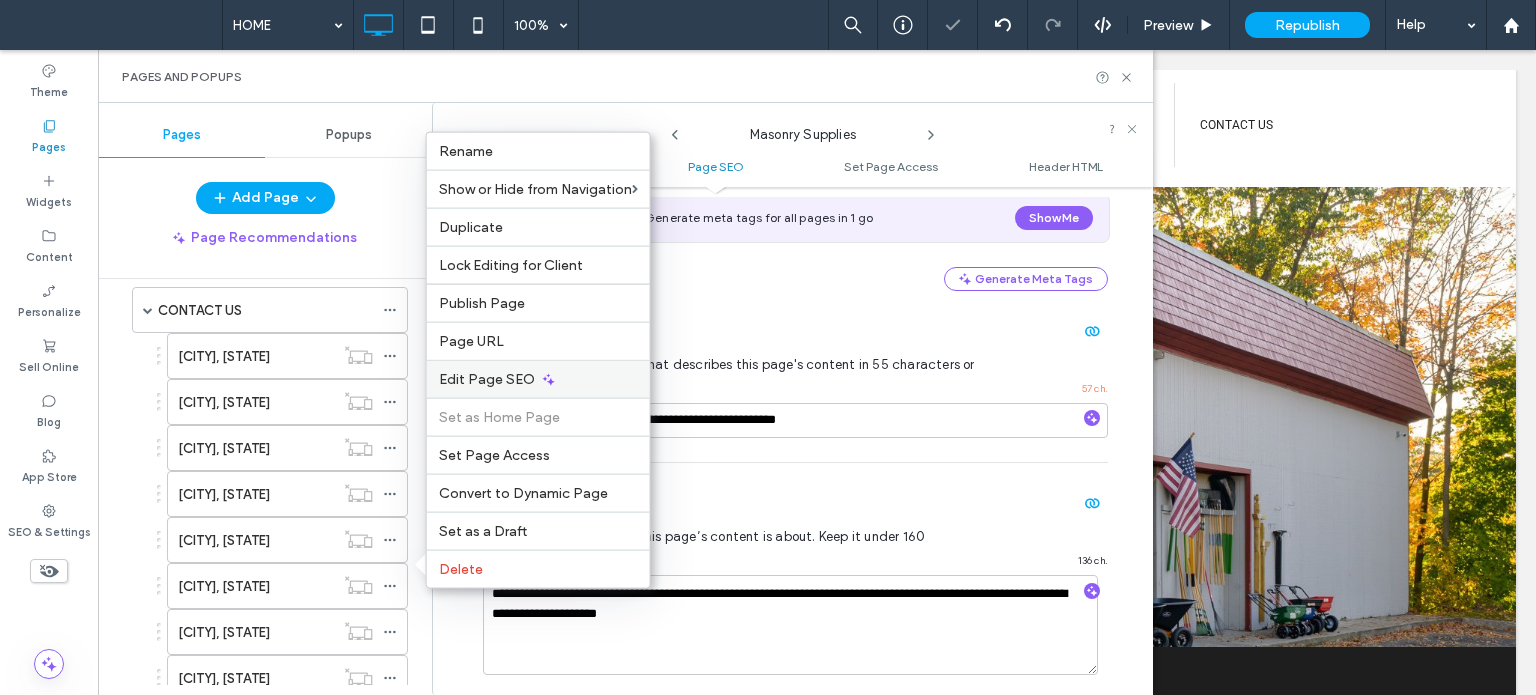click on "Edit Page SEO" at bounding box center (487, 379) 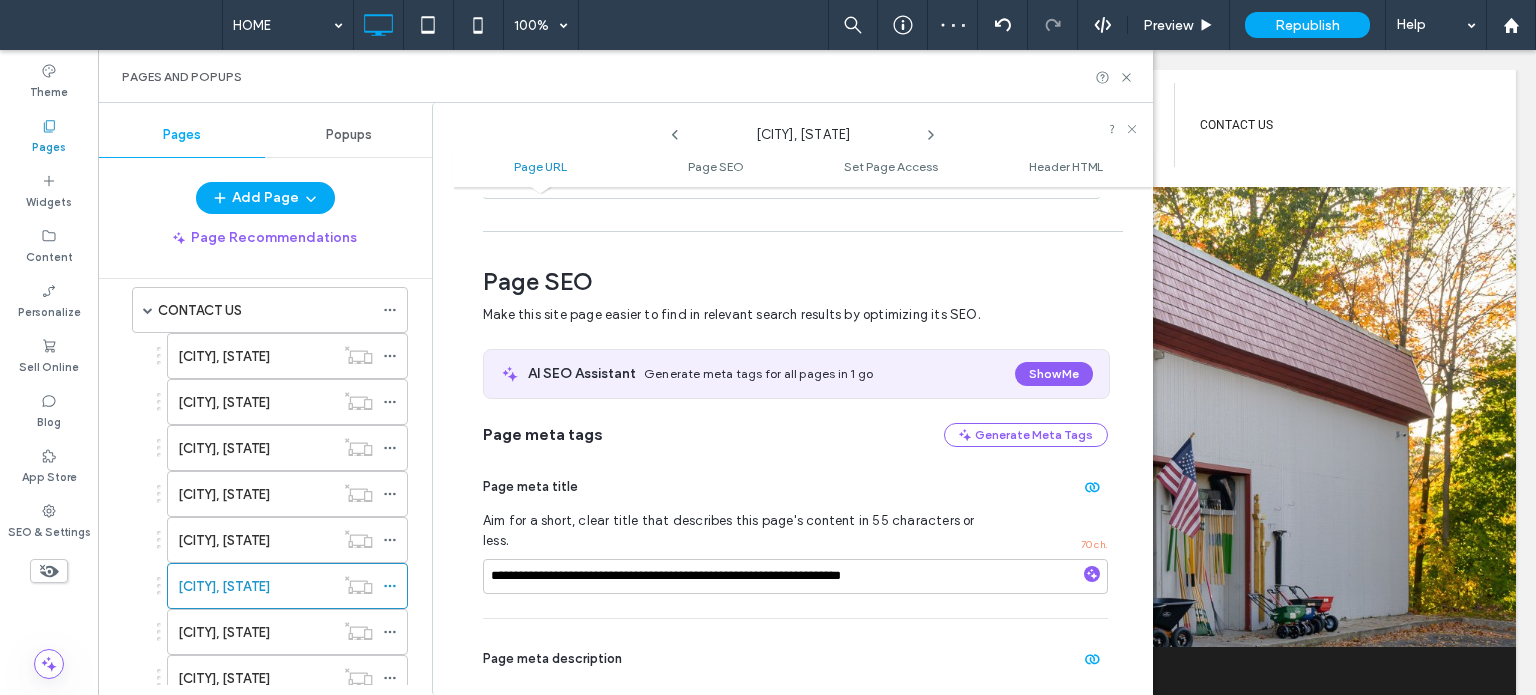 scroll, scrollTop: 274, scrollLeft: 0, axis: vertical 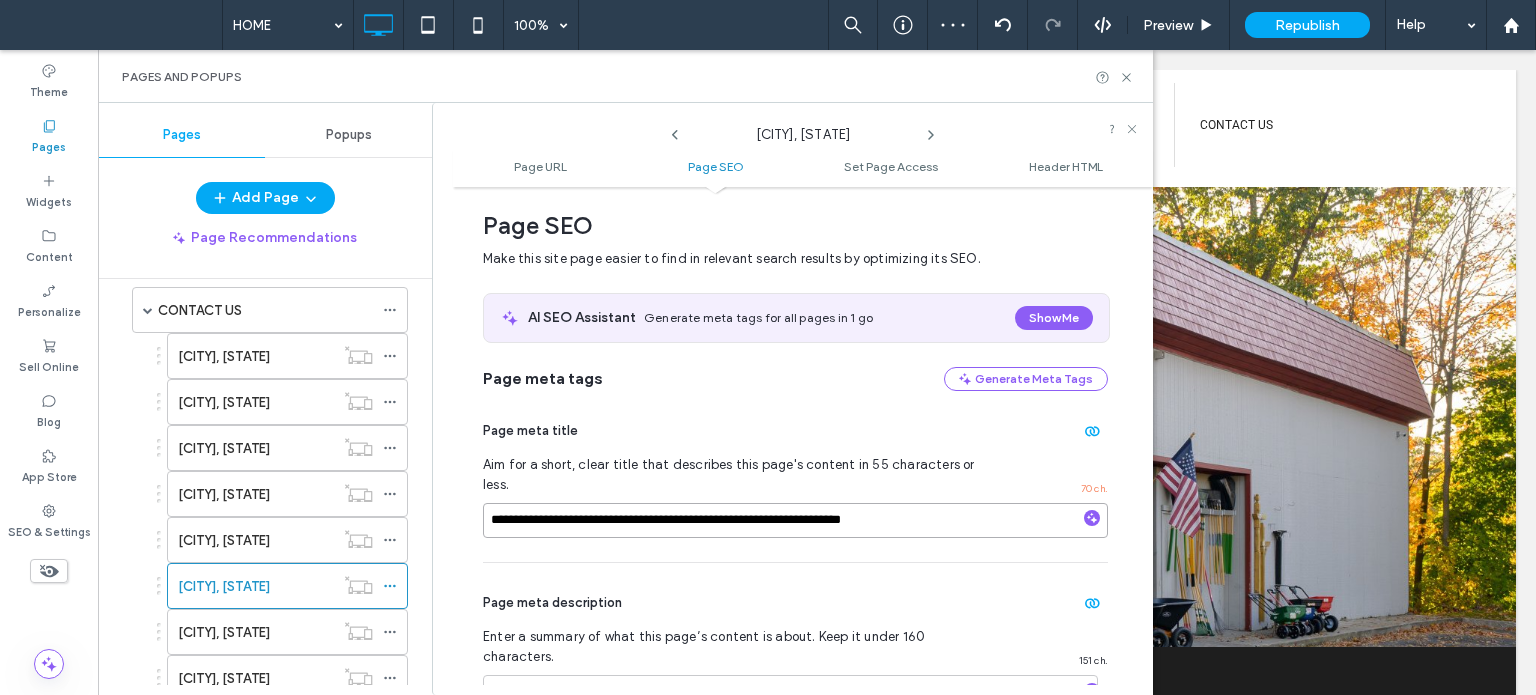 click on "**********" at bounding box center [795, 520] 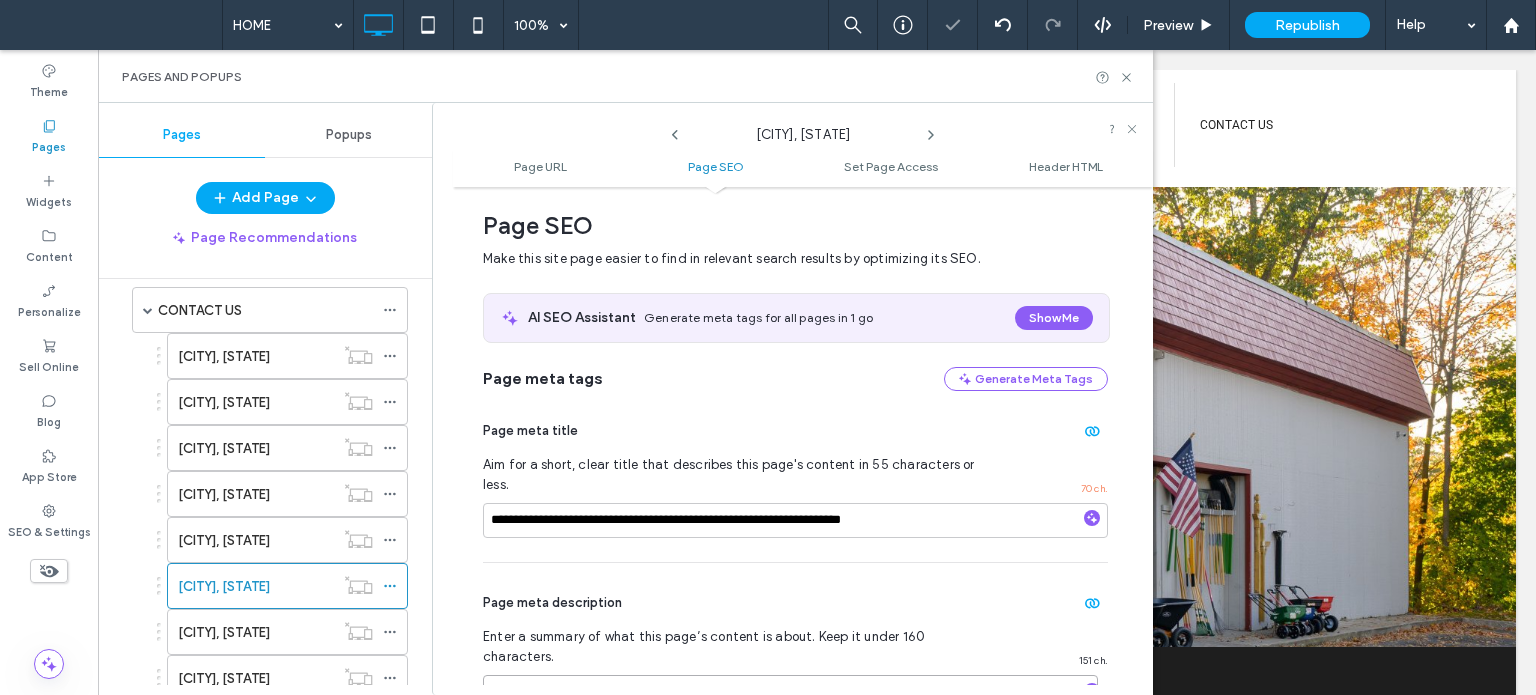 click on "**********" at bounding box center (790, 725) 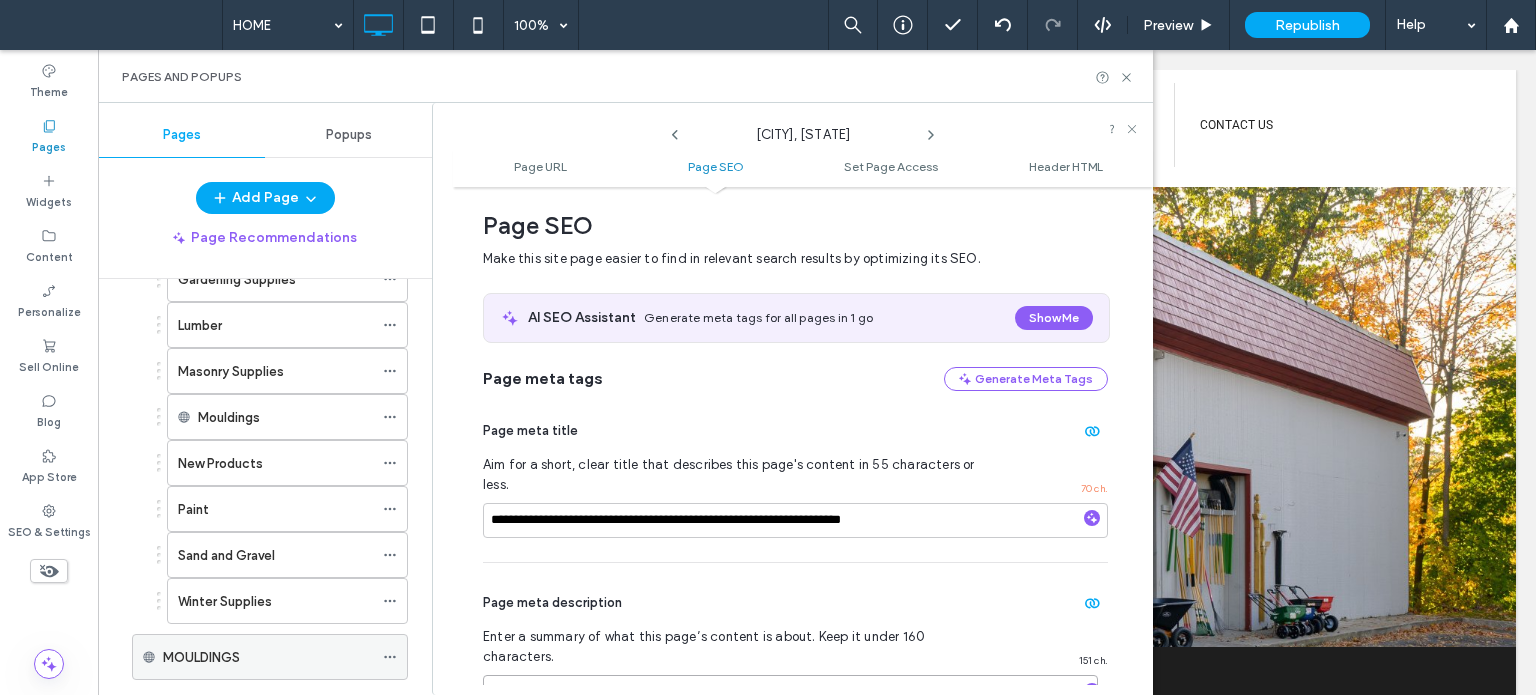 scroll, scrollTop: 152, scrollLeft: 0, axis: vertical 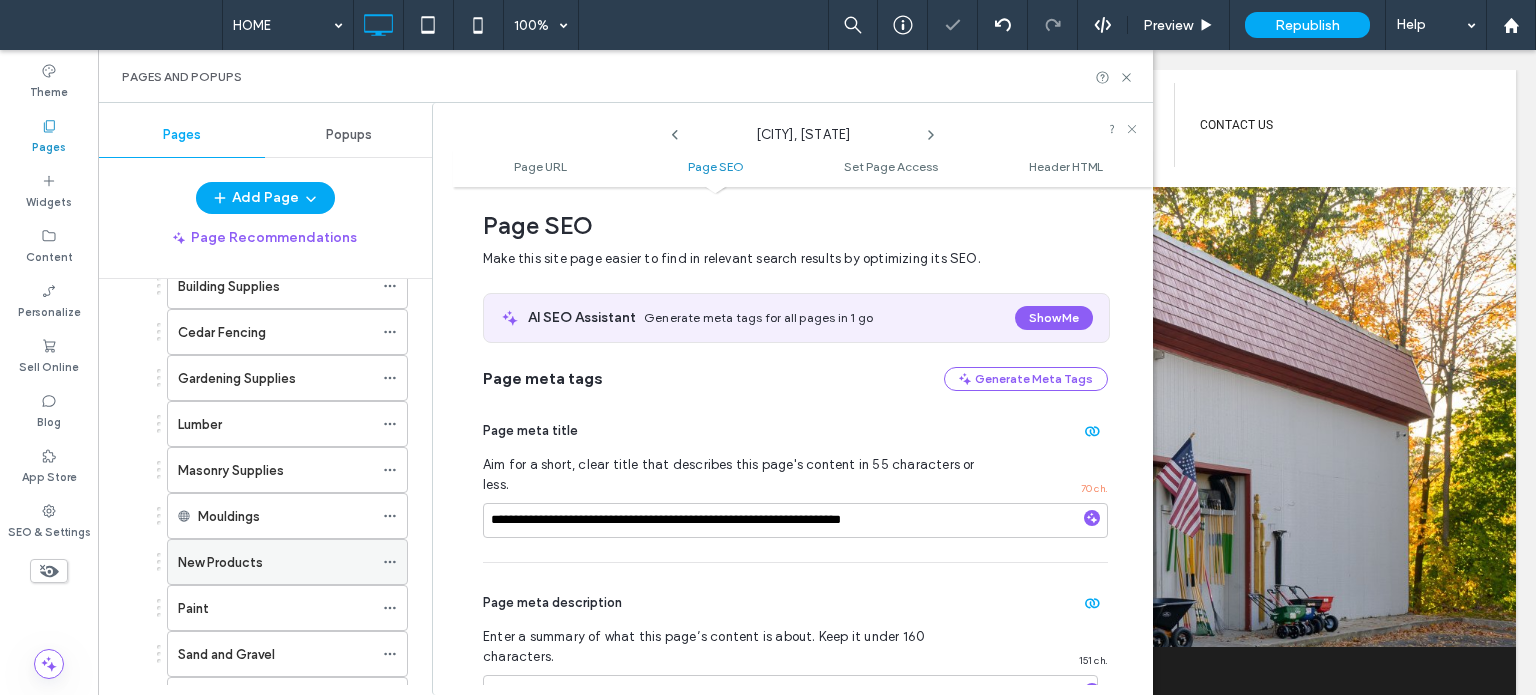 click 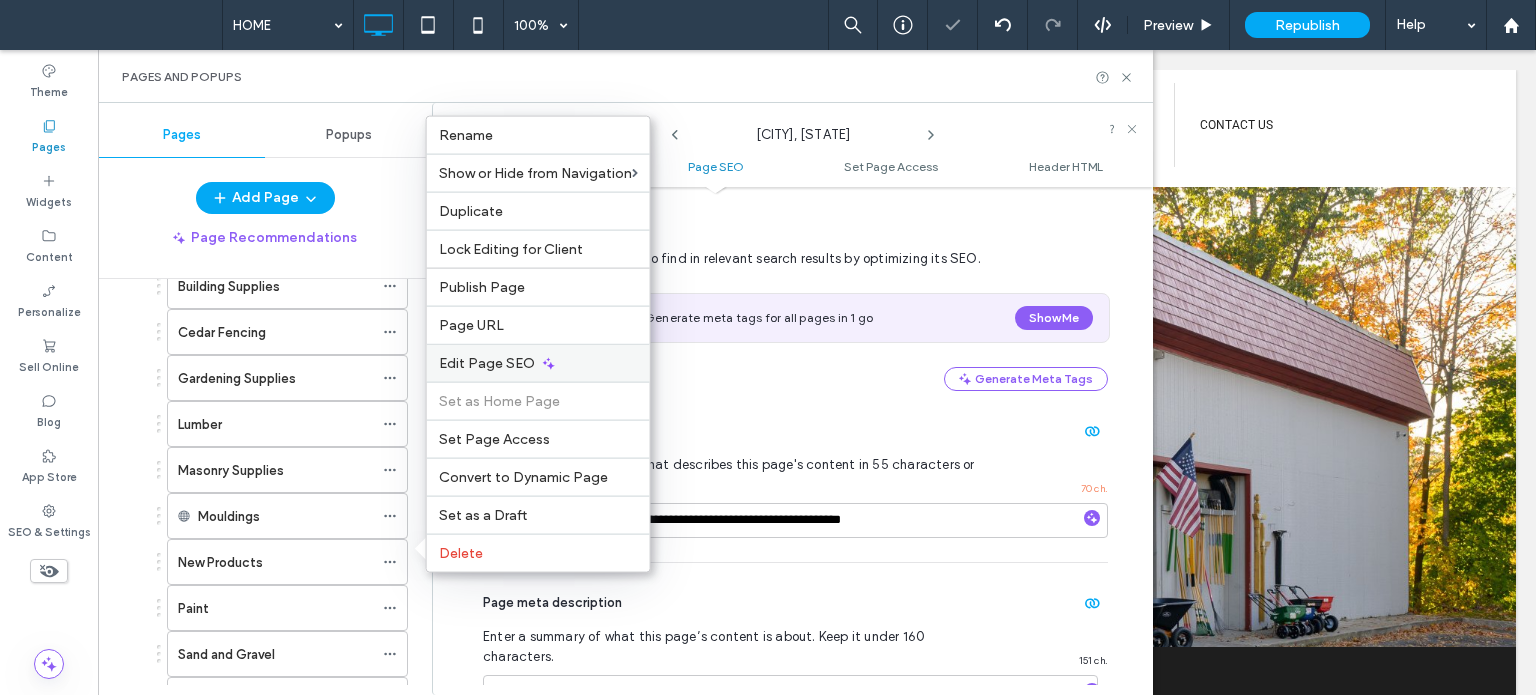 click on "Edit Page SEO" at bounding box center [487, 363] 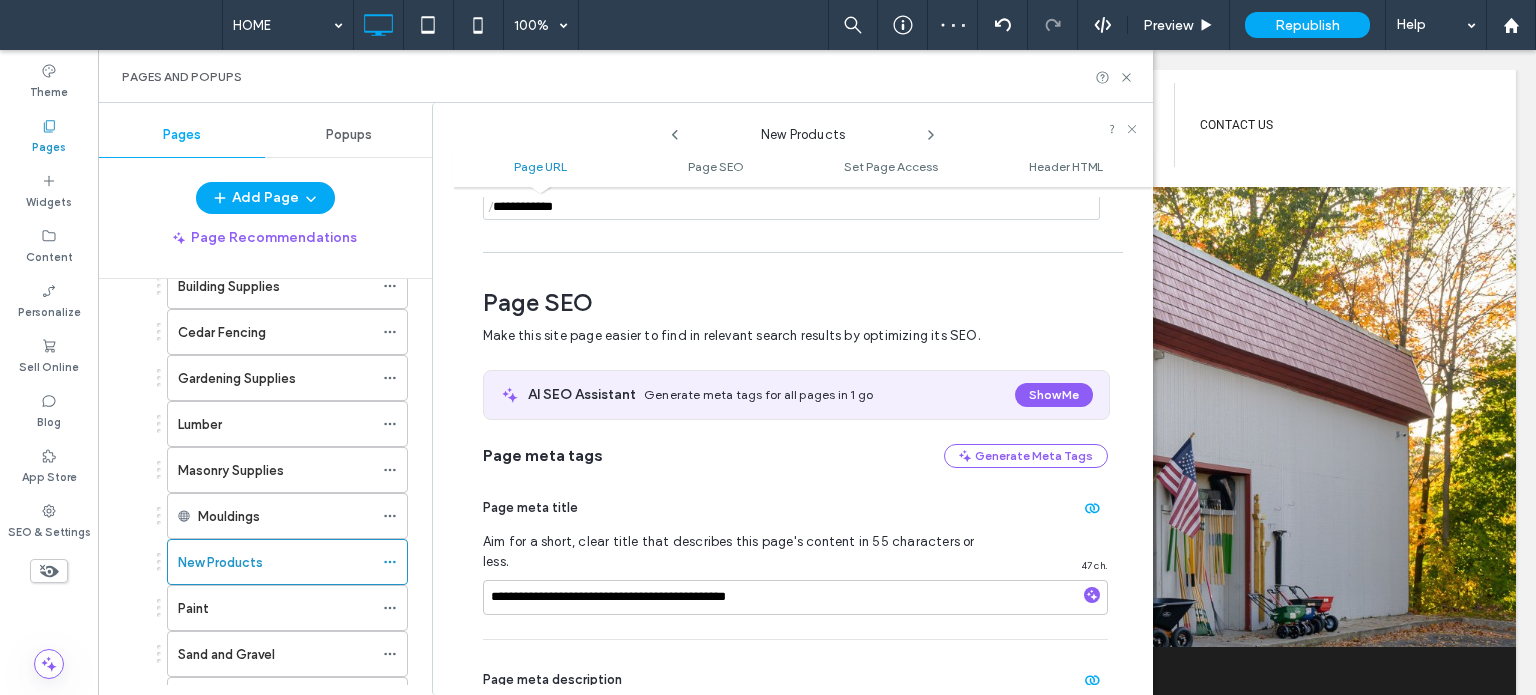 scroll, scrollTop: 274, scrollLeft: 0, axis: vertical 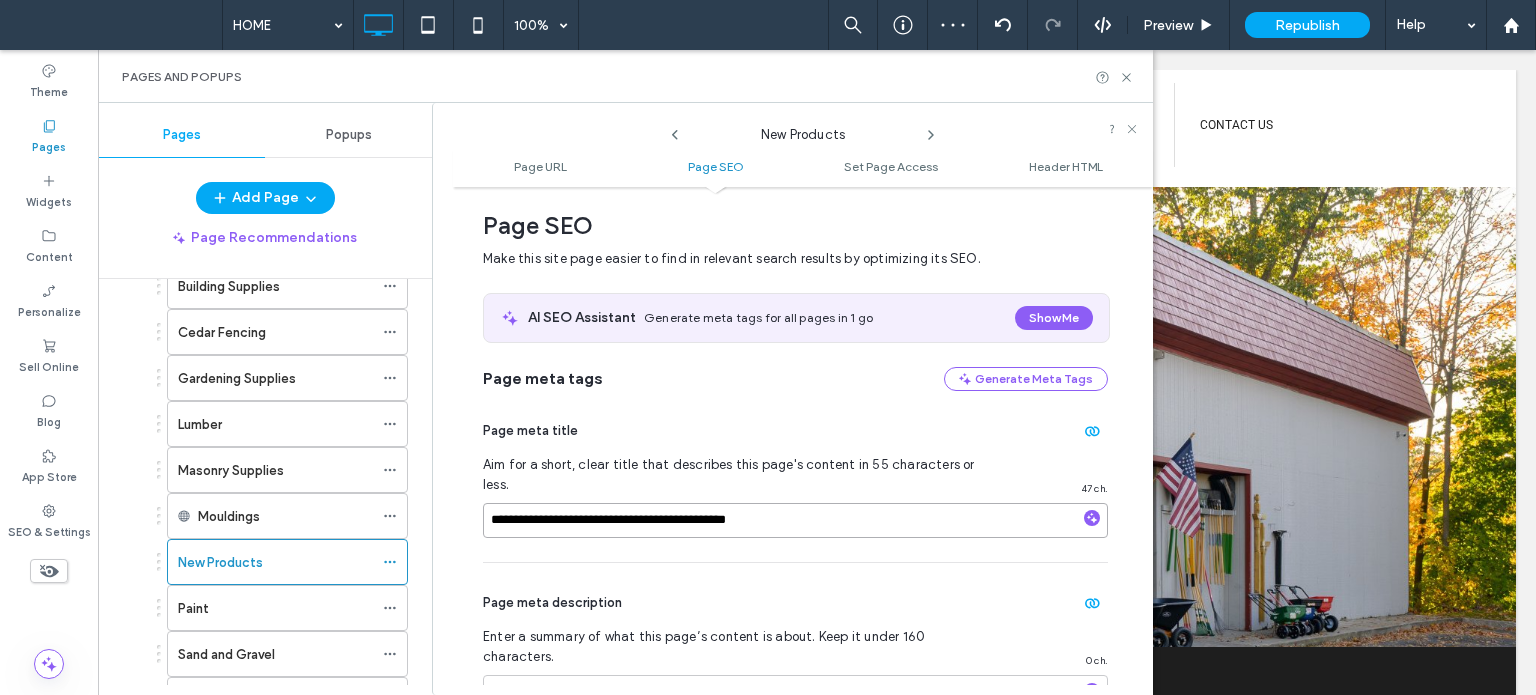 click on "**********" at bounding box center (795, 520) 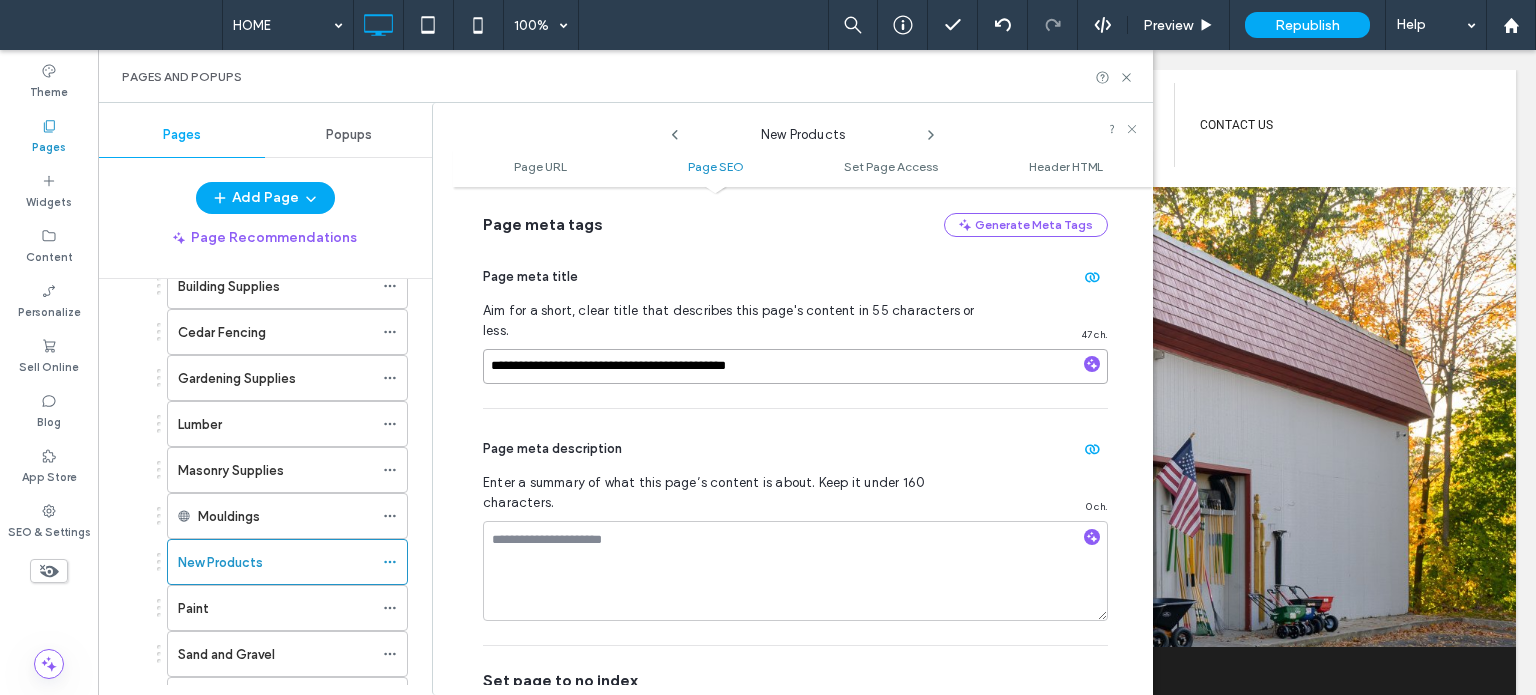 scroll, scrollTop: 474, scrollLeft: 0, axis: vertical 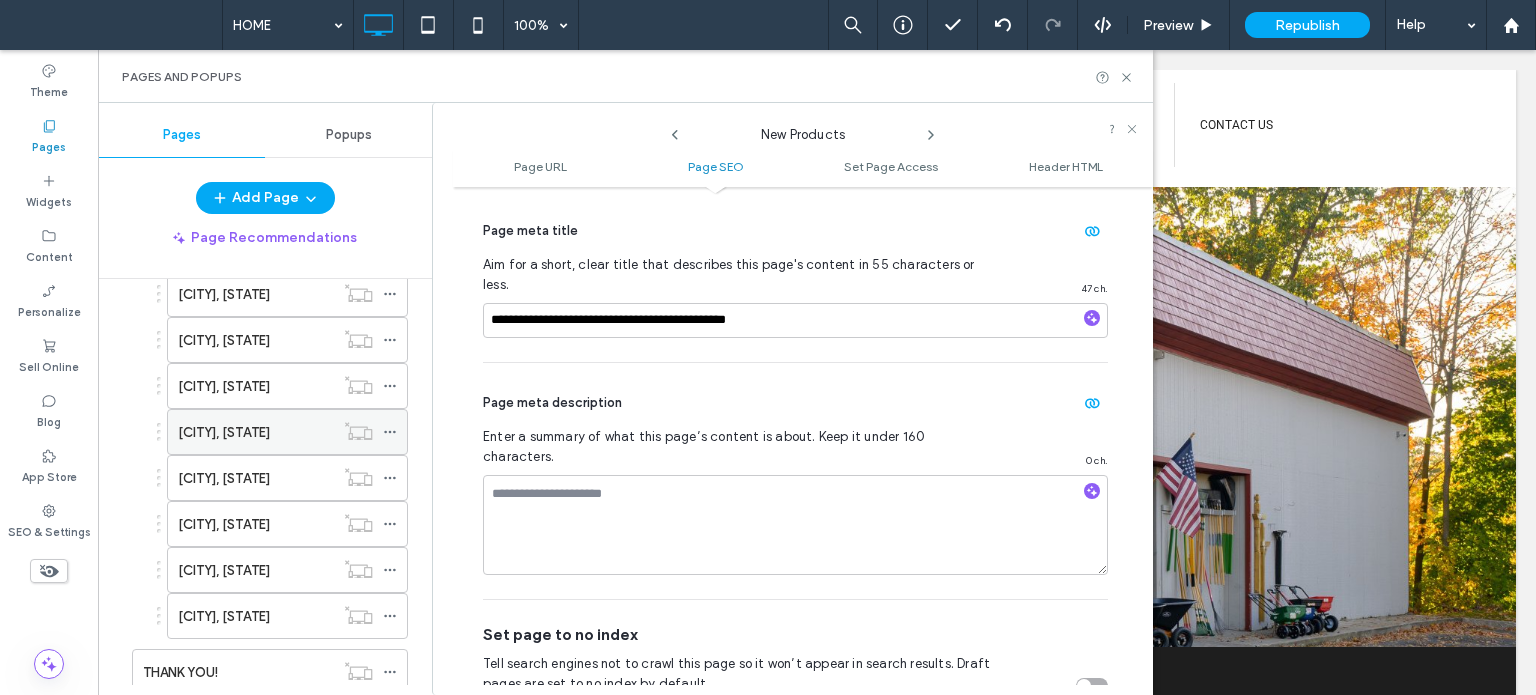 click 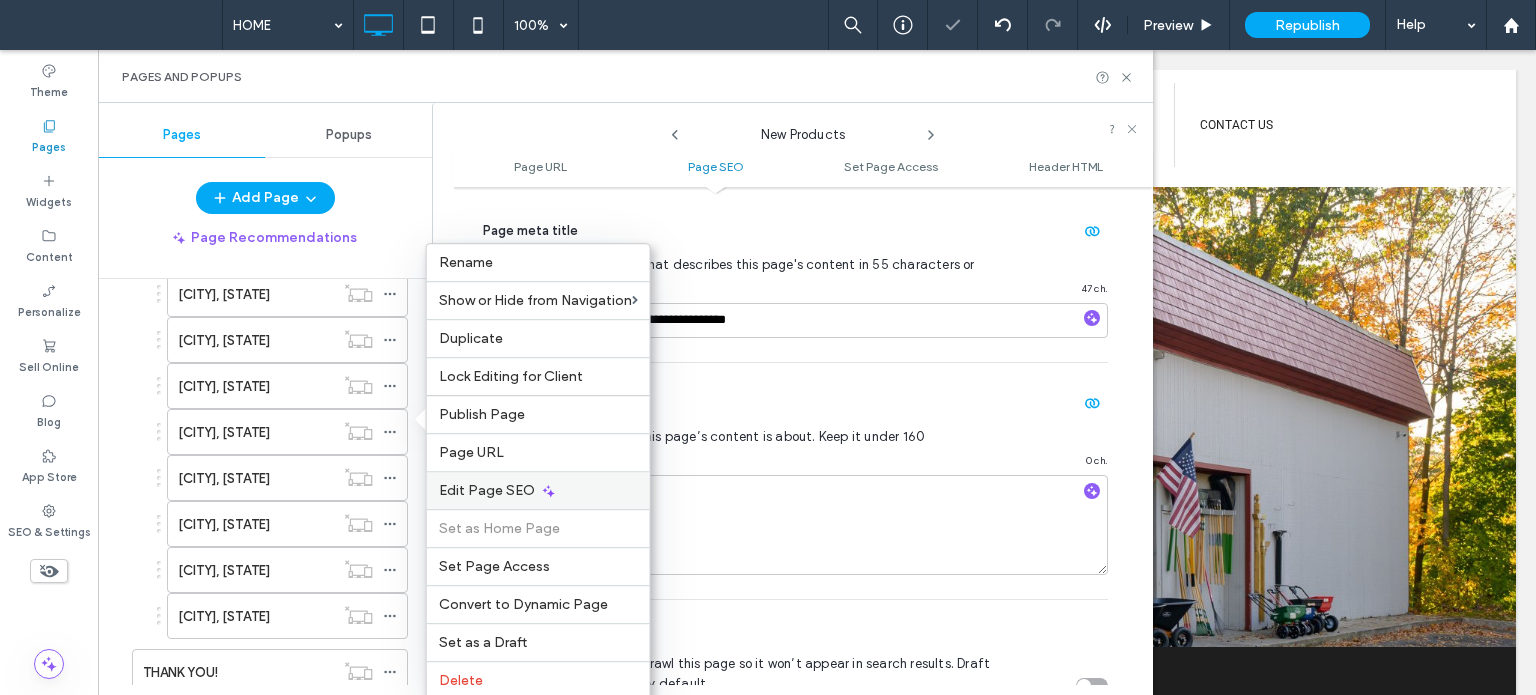 click on "Edit Page SEO" at bounding box center (487, 490) 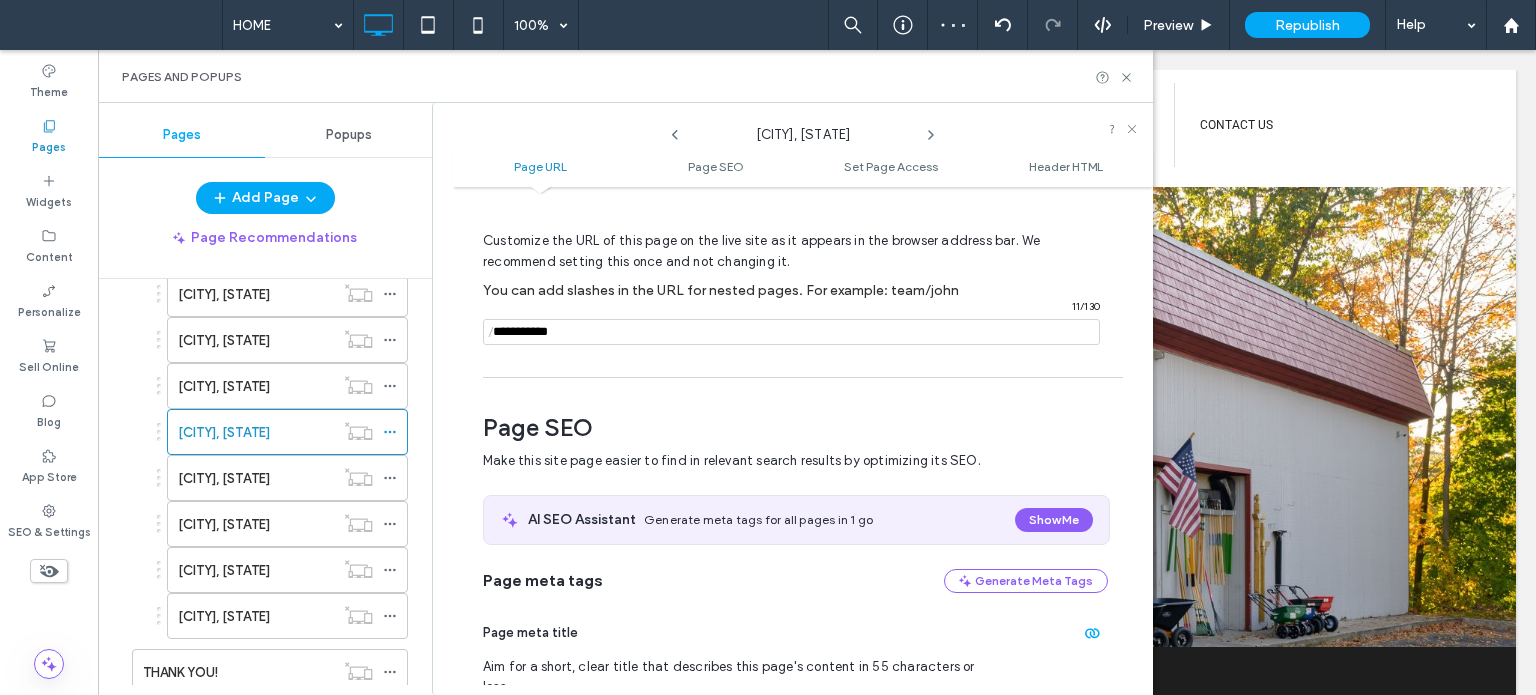 scroll, scrollTop: 274, scrollLeft: 0, axis: vertical 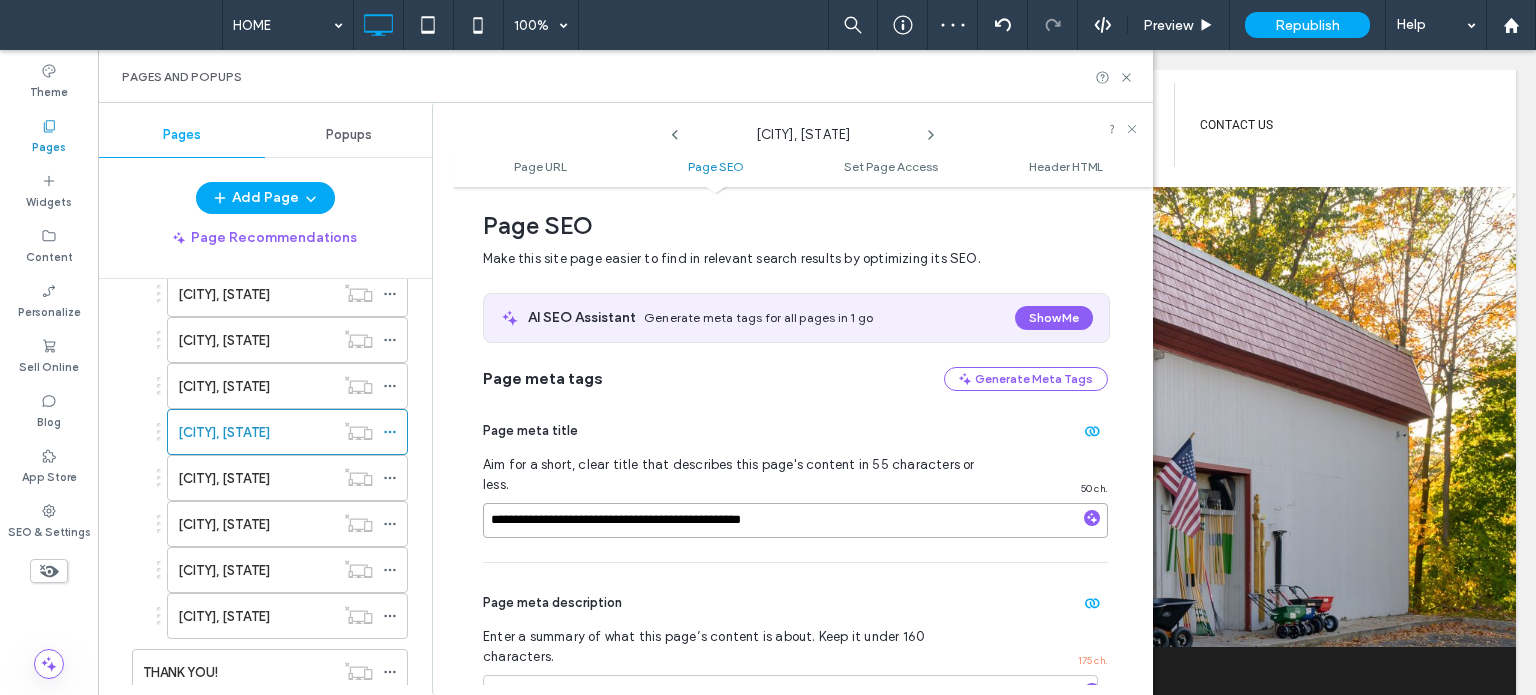 click on "**********" at bounding box center (795, 520) 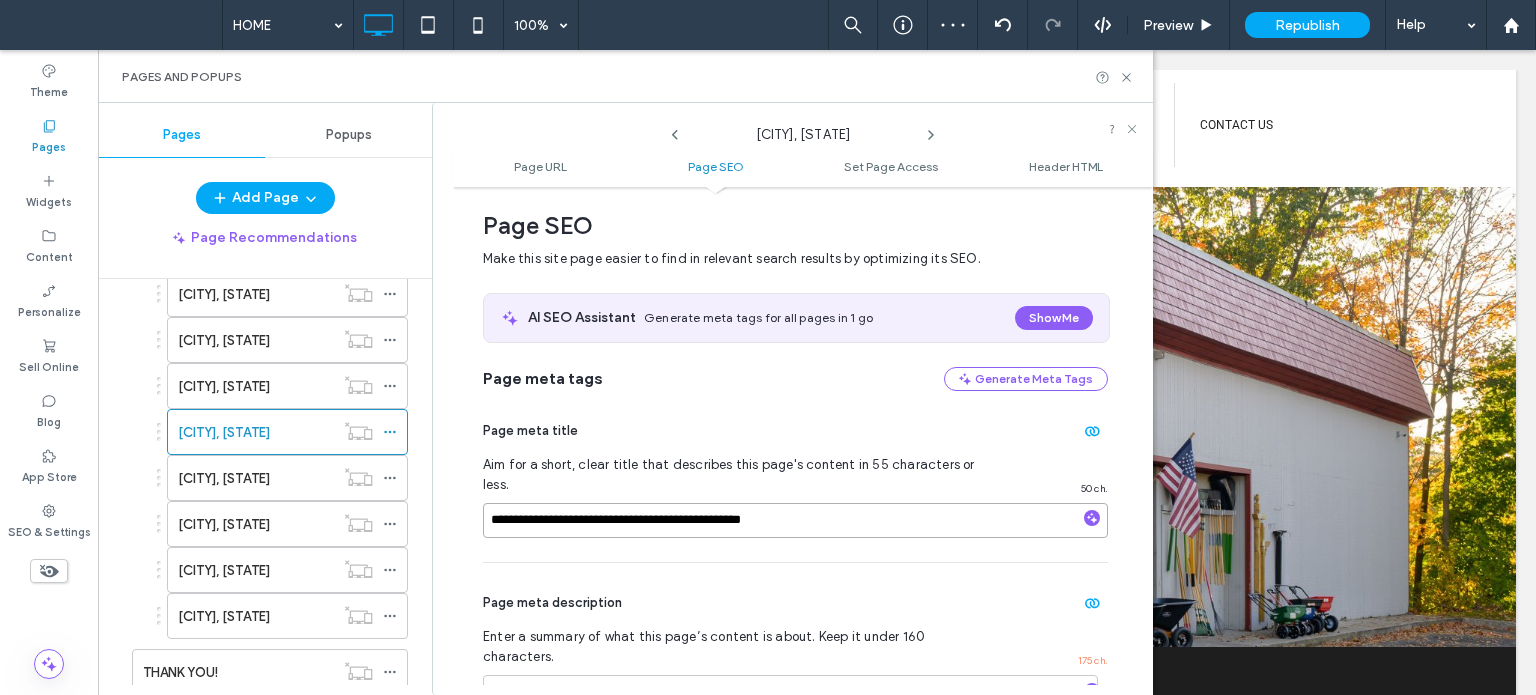 click on "**********" at bounding box center (795, 520) 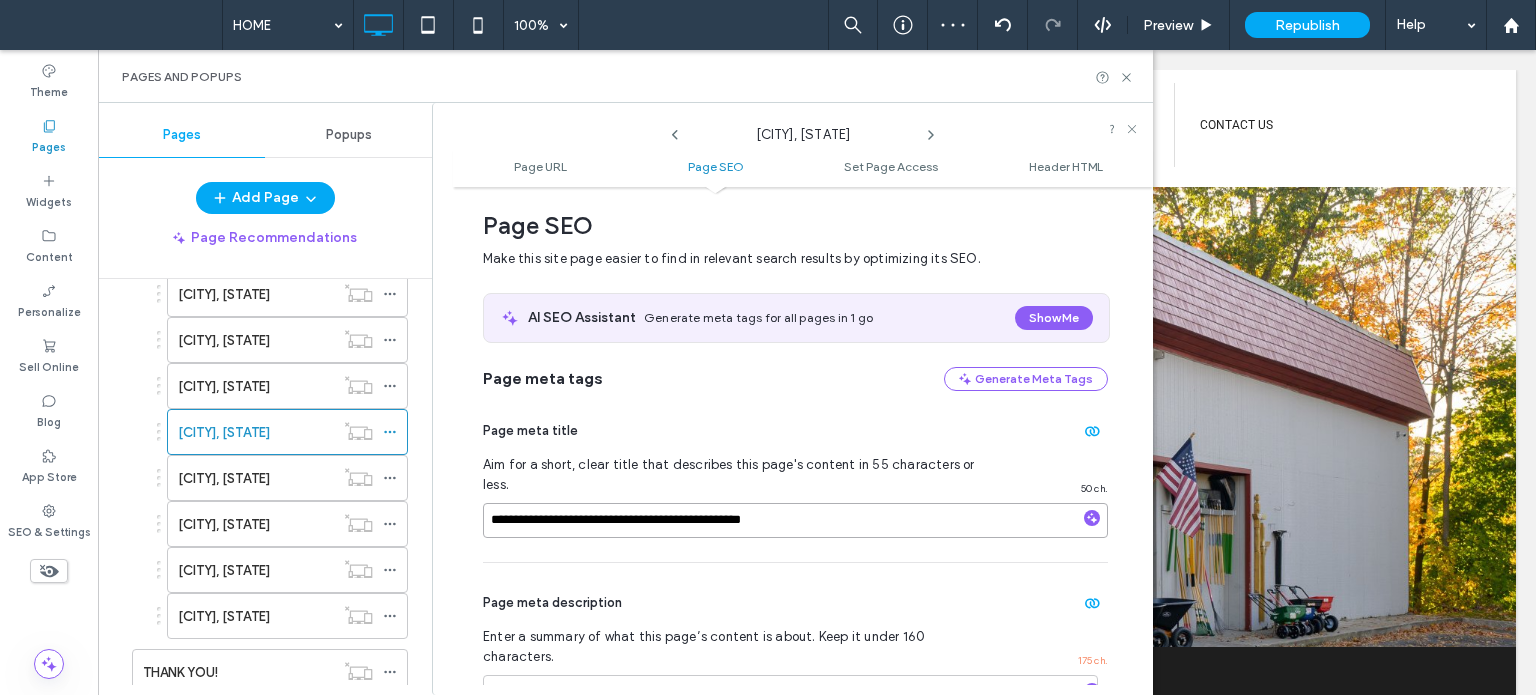 click on "**********" at bounding box center (795, 520) 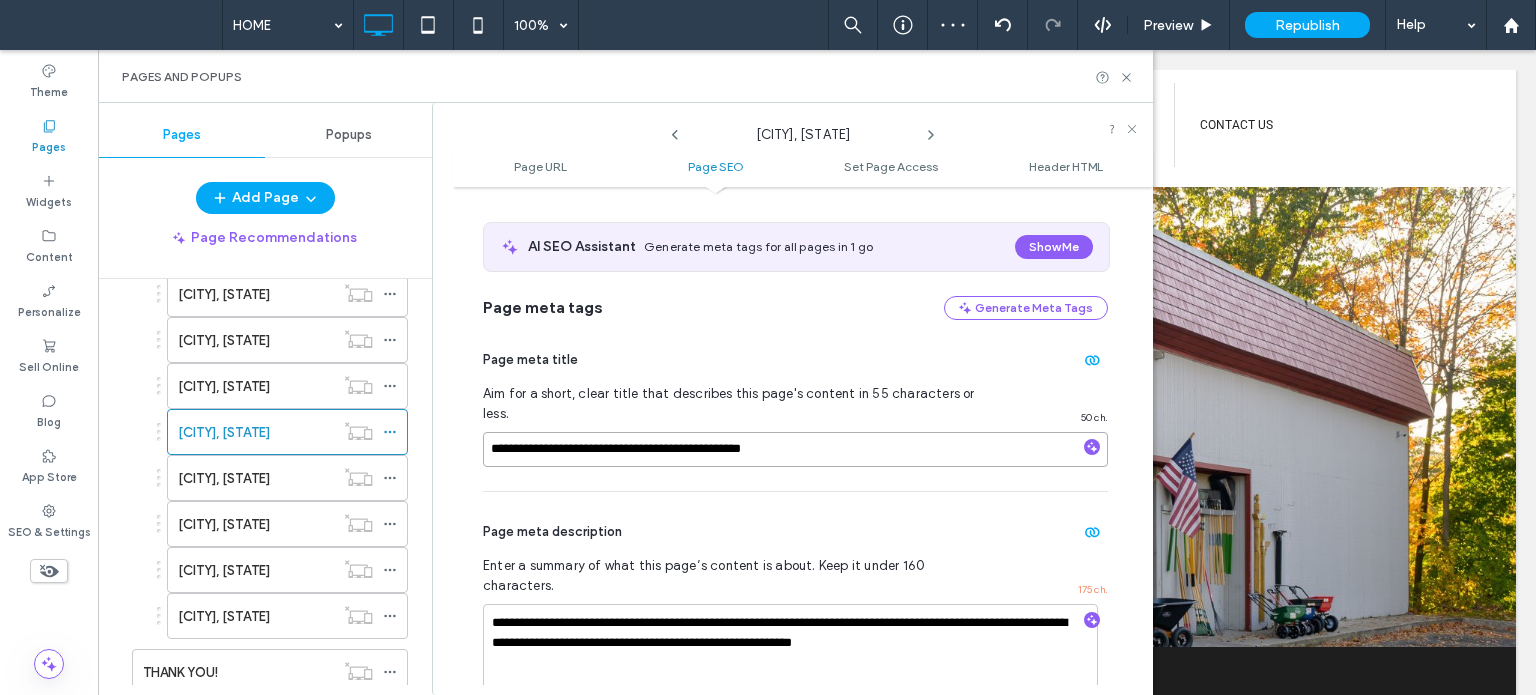 scroll, scrollTop: 374, scrollLeft: 0, axis: vertical 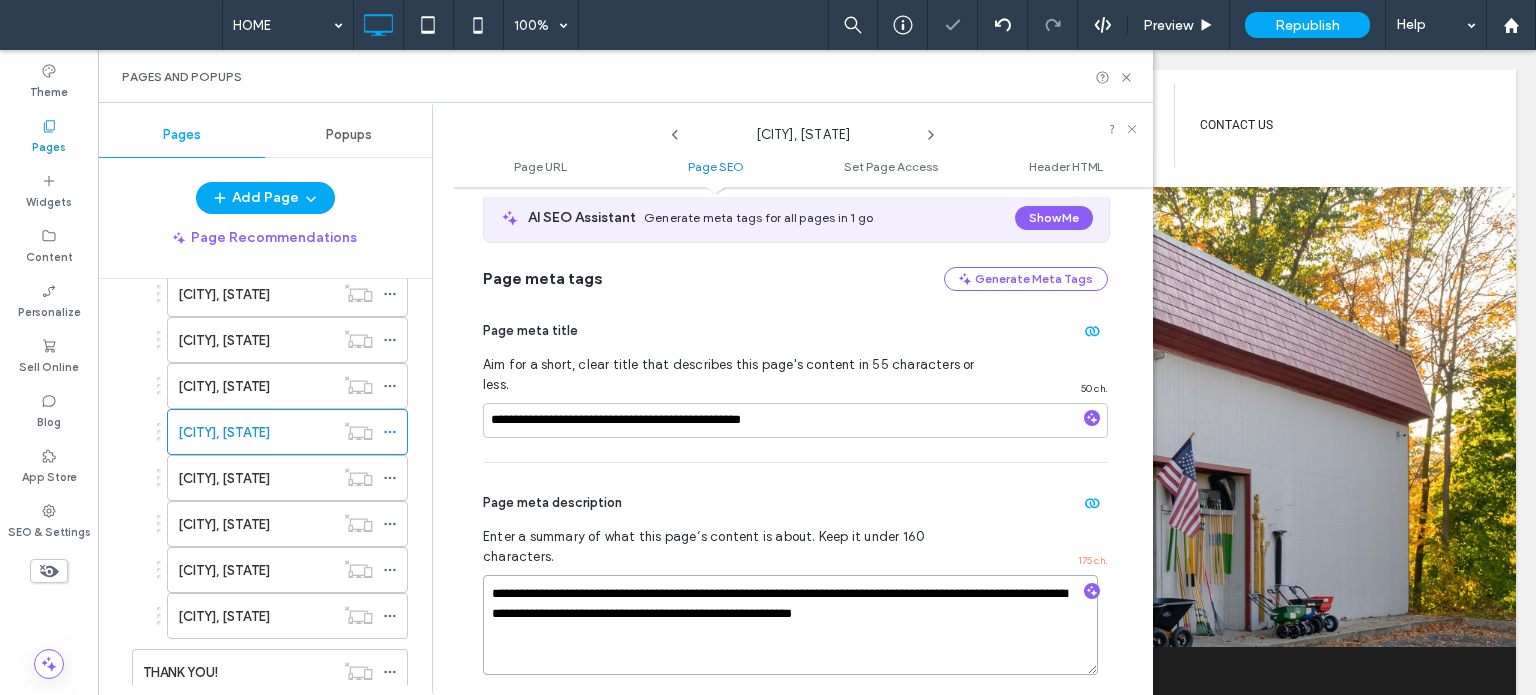 click on "**********" at bounding box center [790, 625] 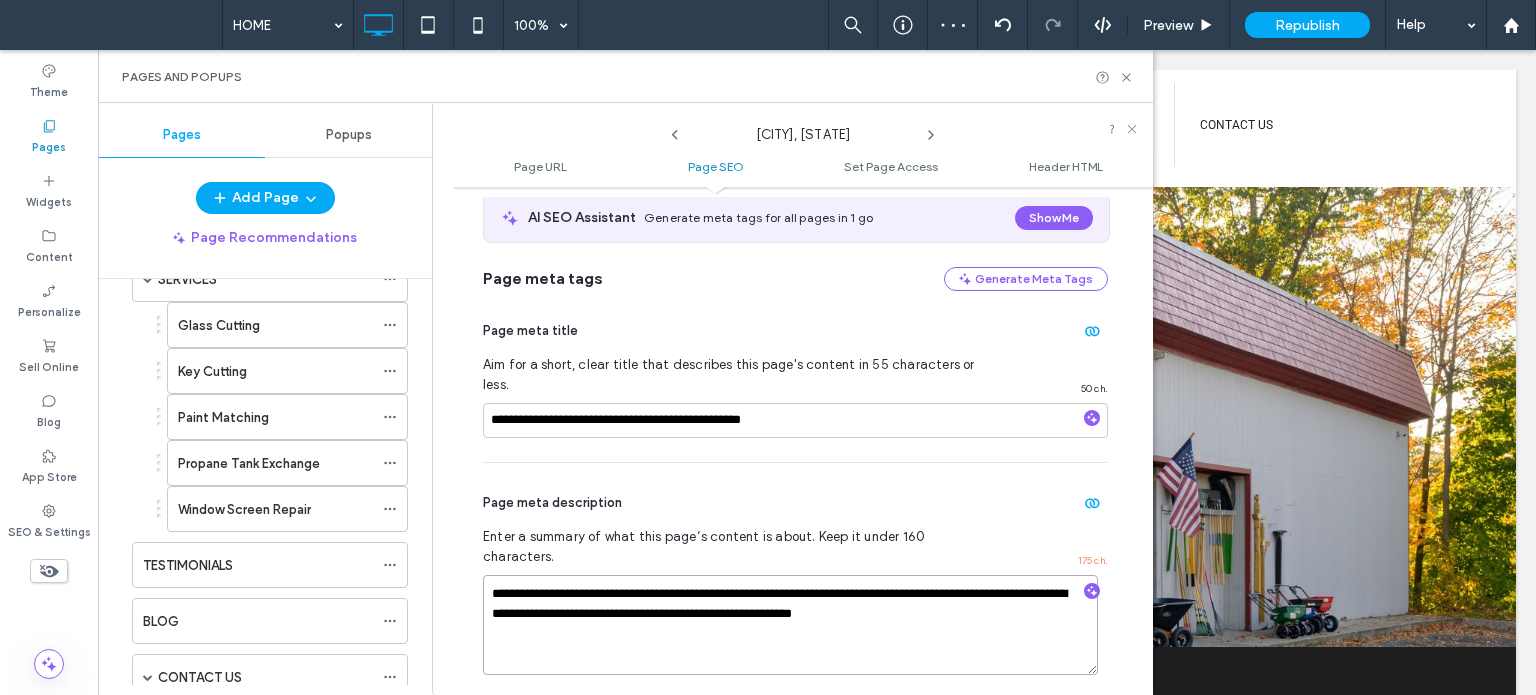 scroll, scrollTop: 652, scrollLeft: 0, axis: vertical 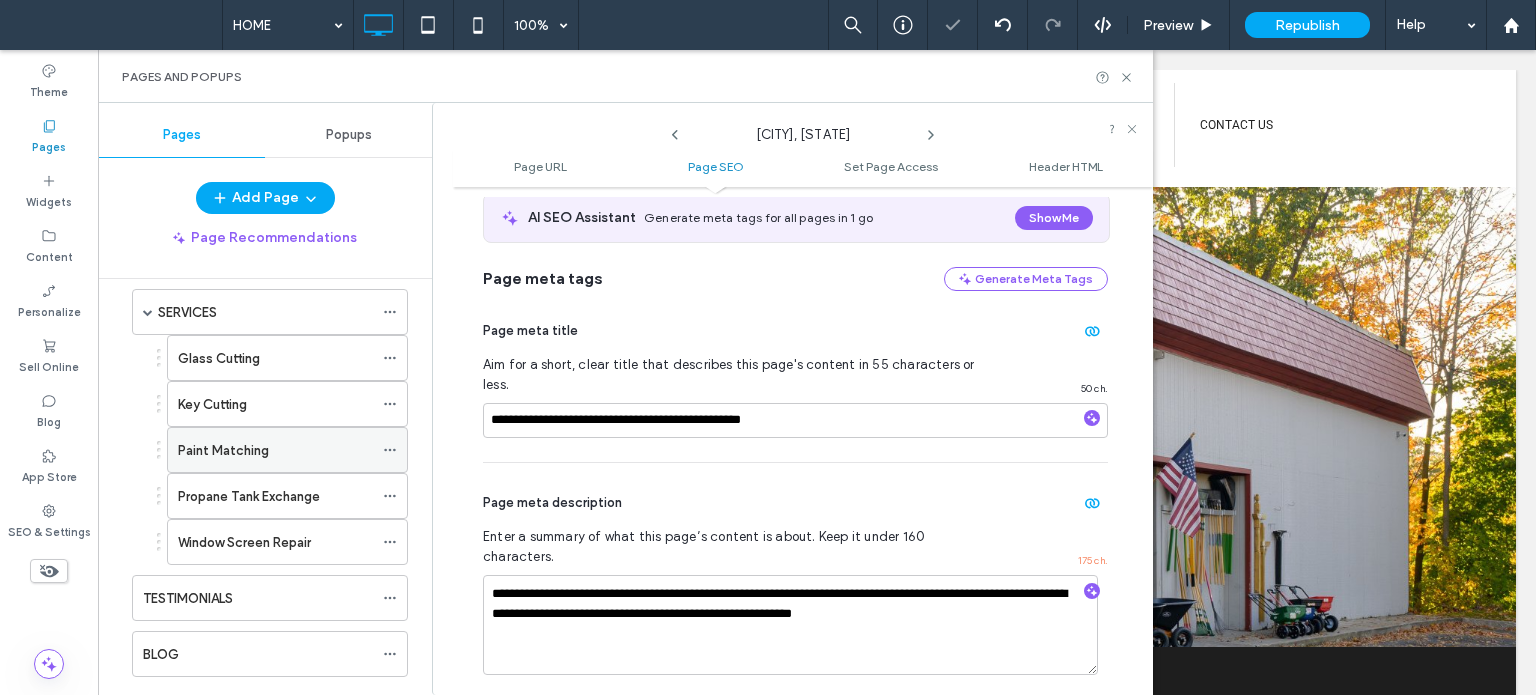 click 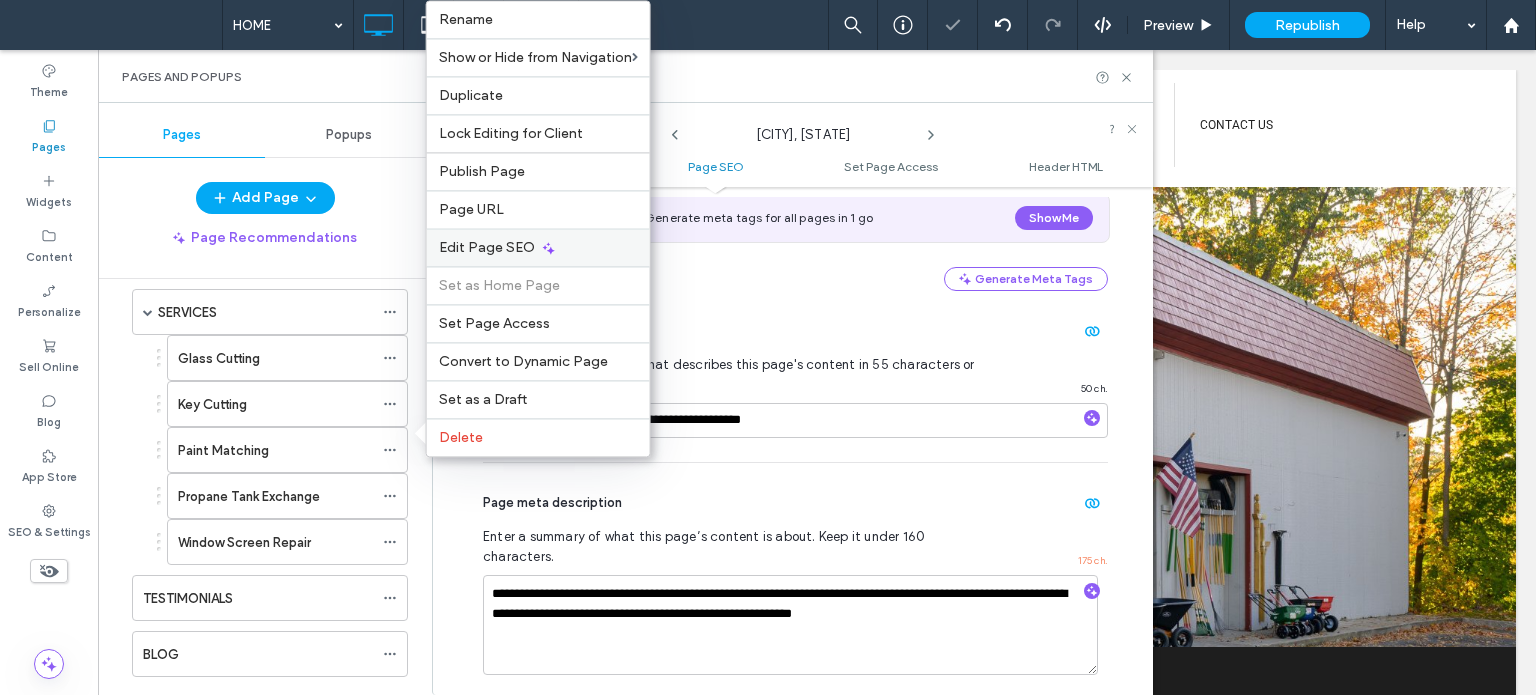 click on "Edit Page SEO" at bounding box center (487, 247) 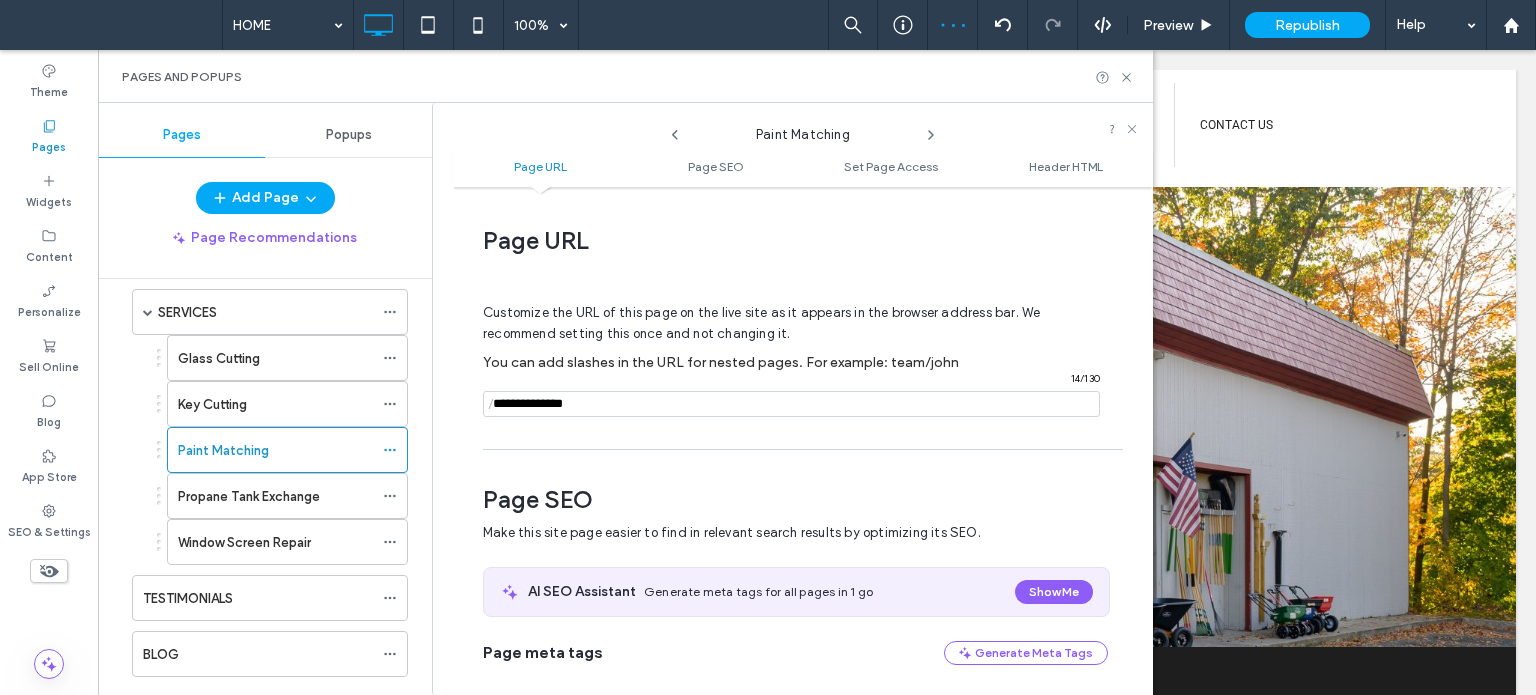 scroll, scrollTop: 274, scrollLeft: 0, axis: vertical 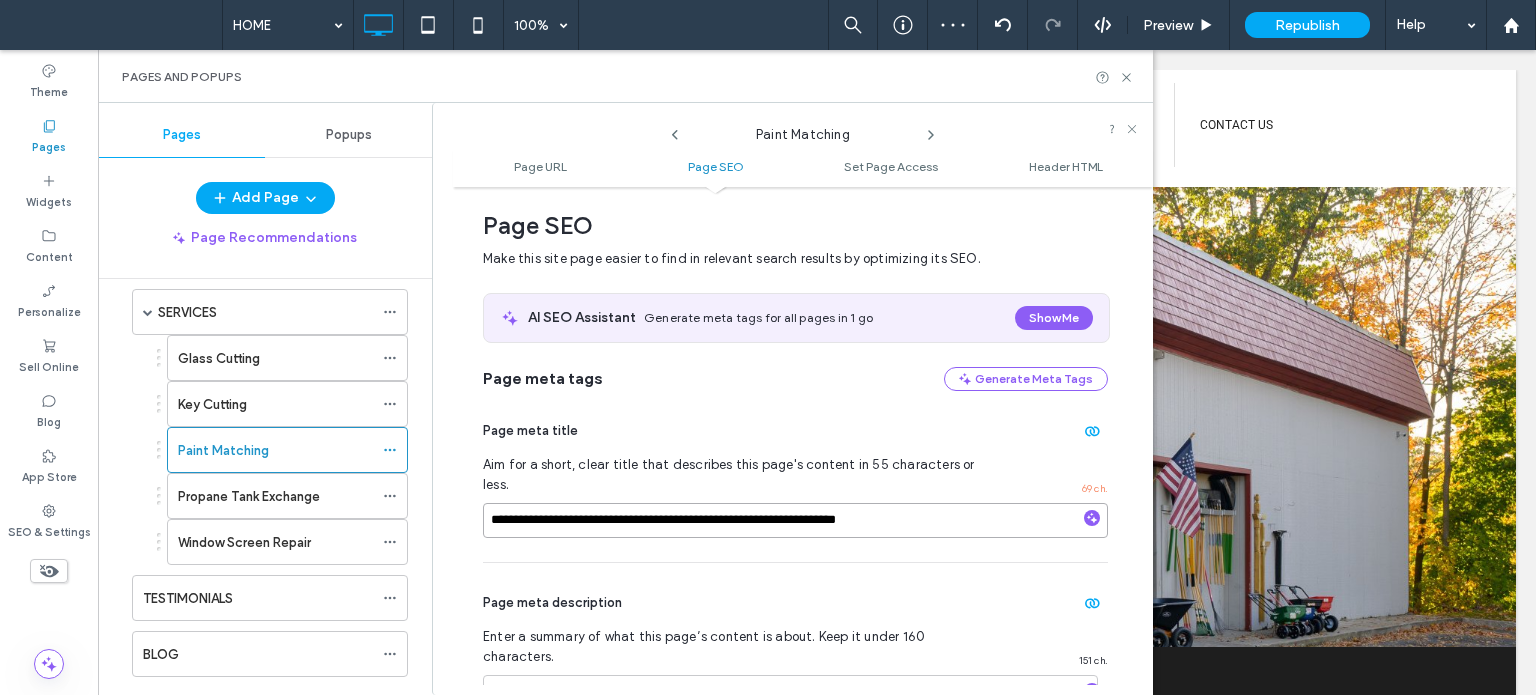 click on "**********" at bounding box center (795, 520) 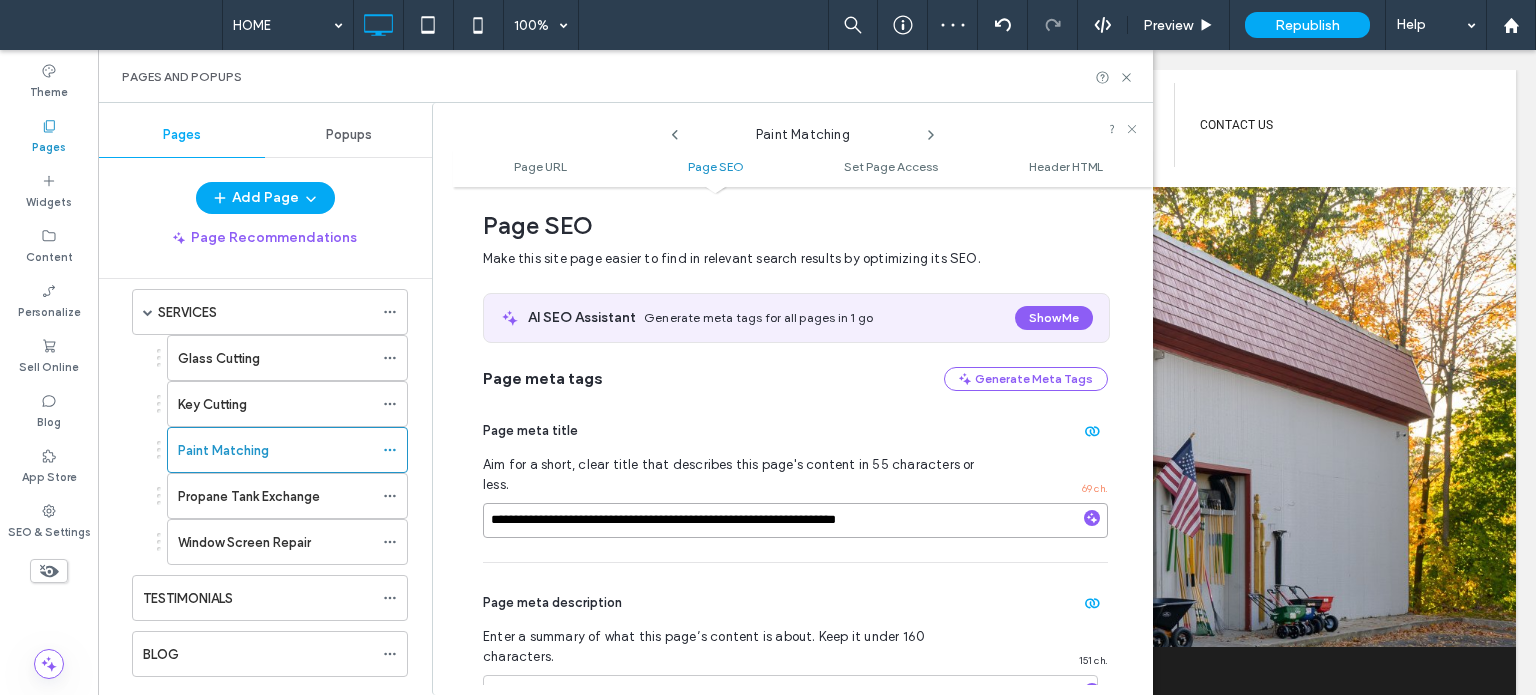 click on "**********" at bounding box center [795, 520] 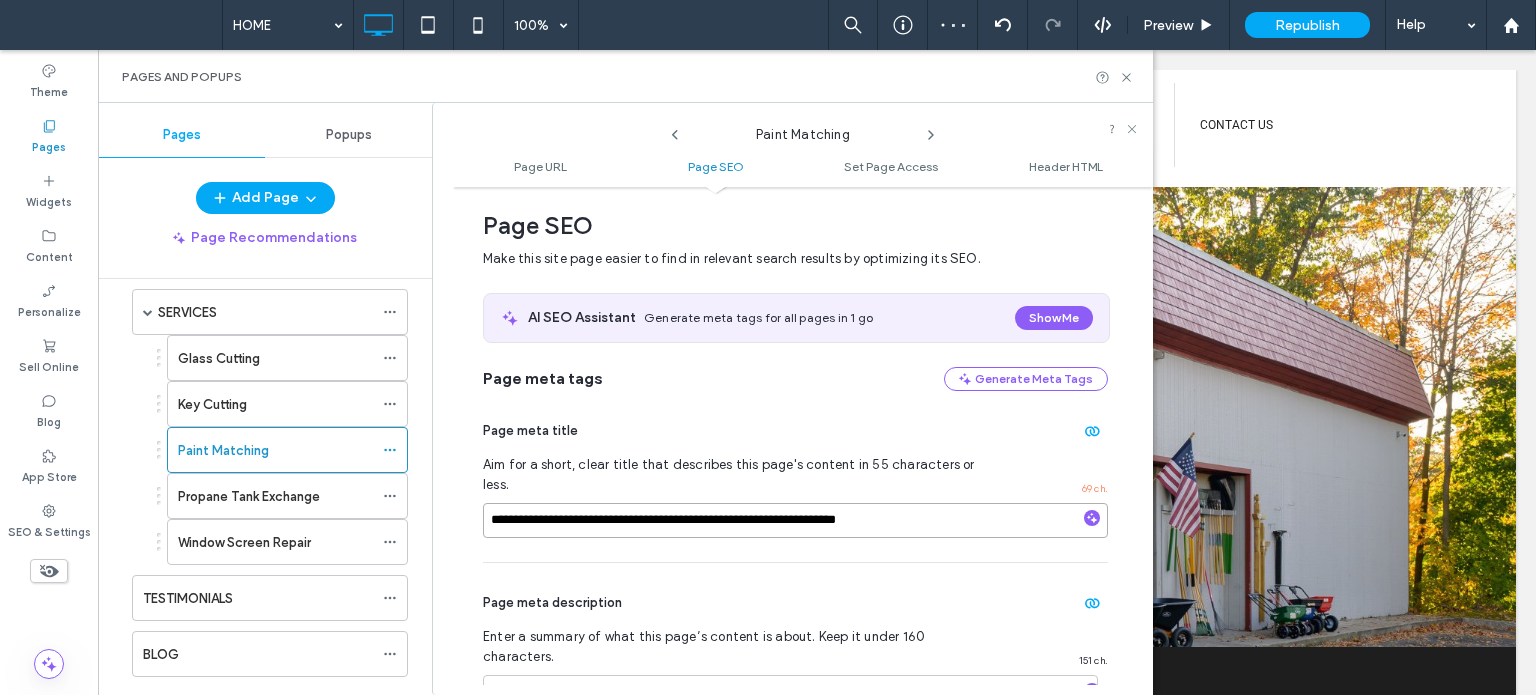 scroll, scrollTop: 374, scrollLeft: 0, axis: vertical 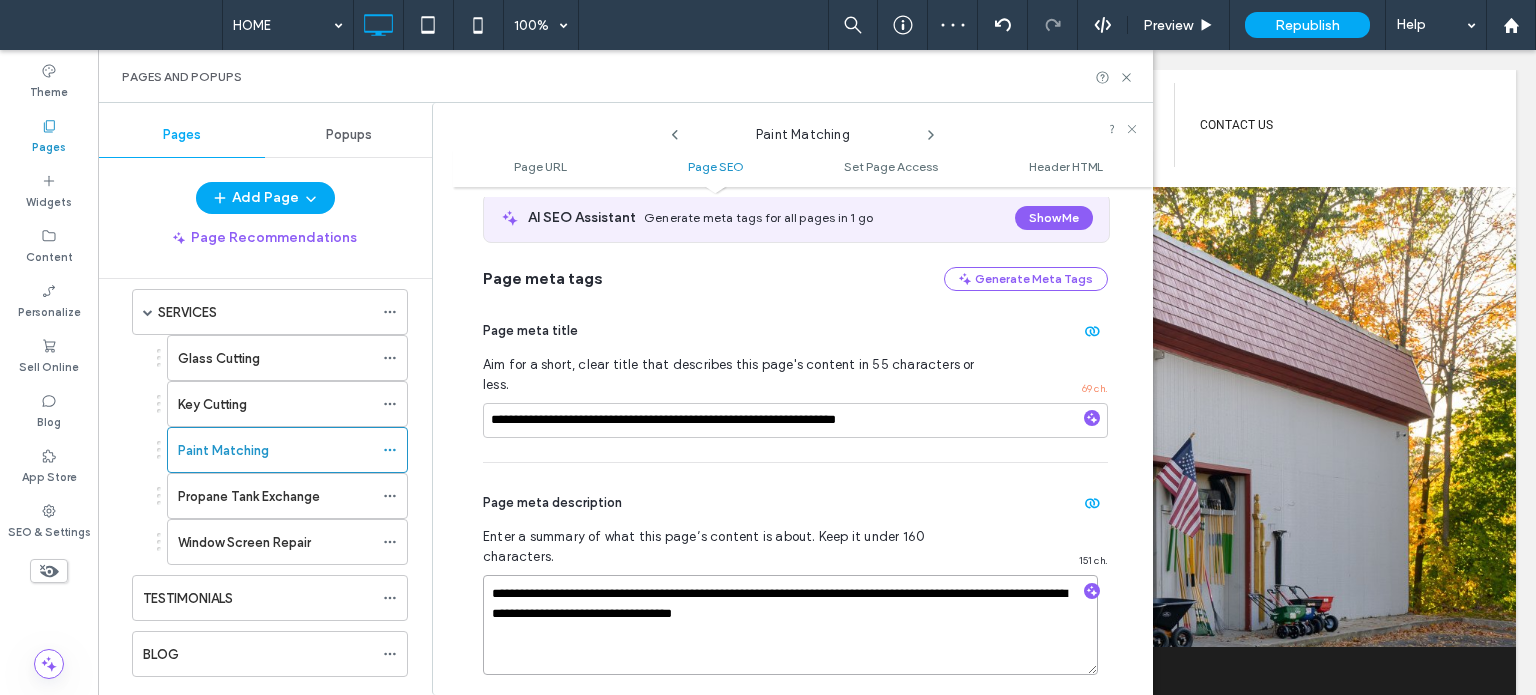 click on "**********" at bounding box center (790, 625) 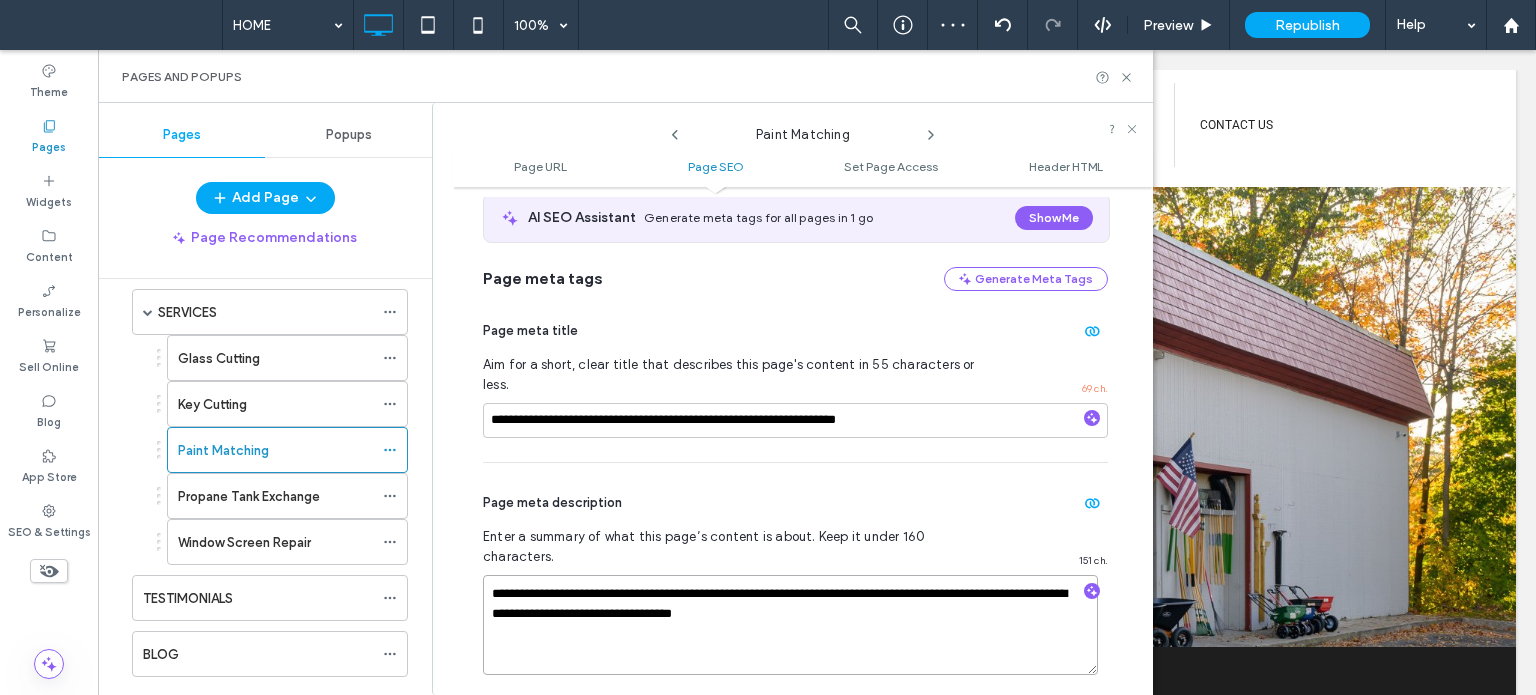 click on "**********" at bounding box center (790, 625) 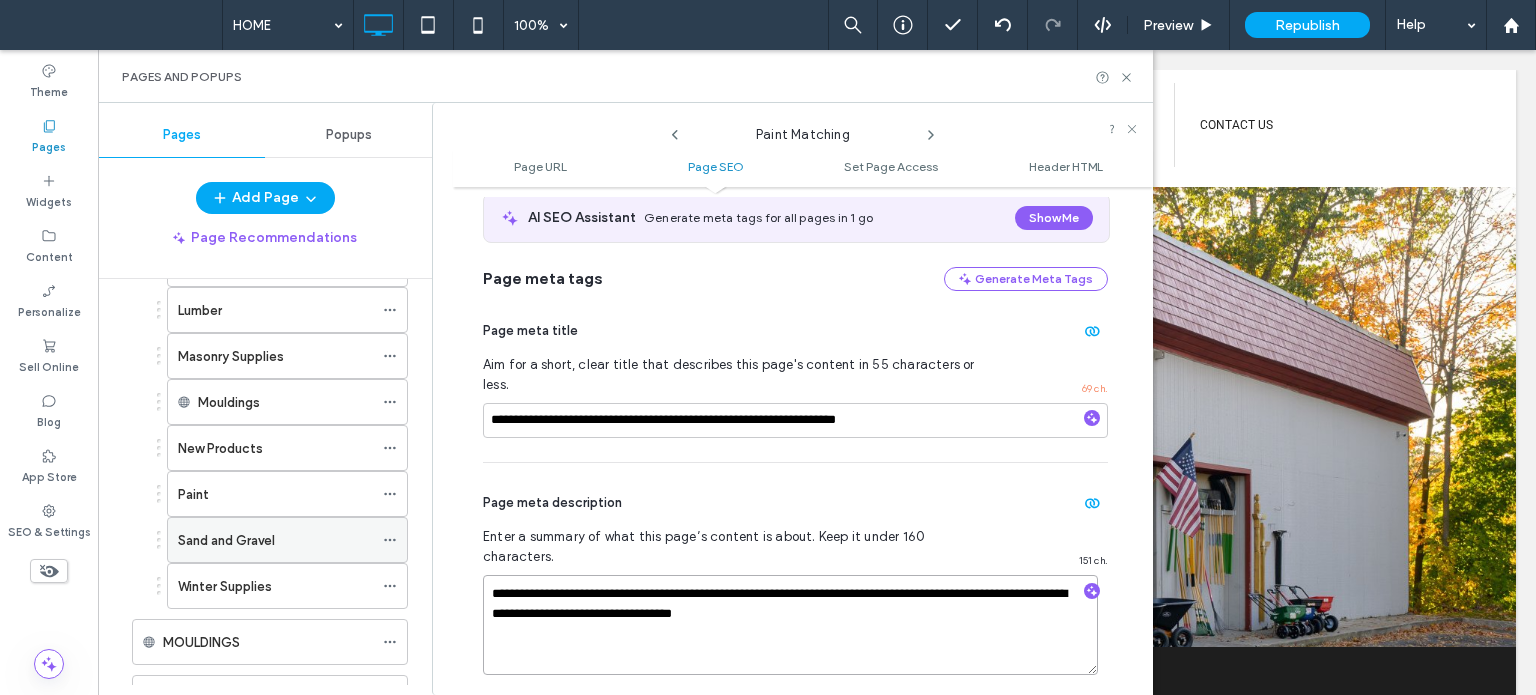 scroll, scrollTop: 300, scrollLeft: 0, axis: vertical 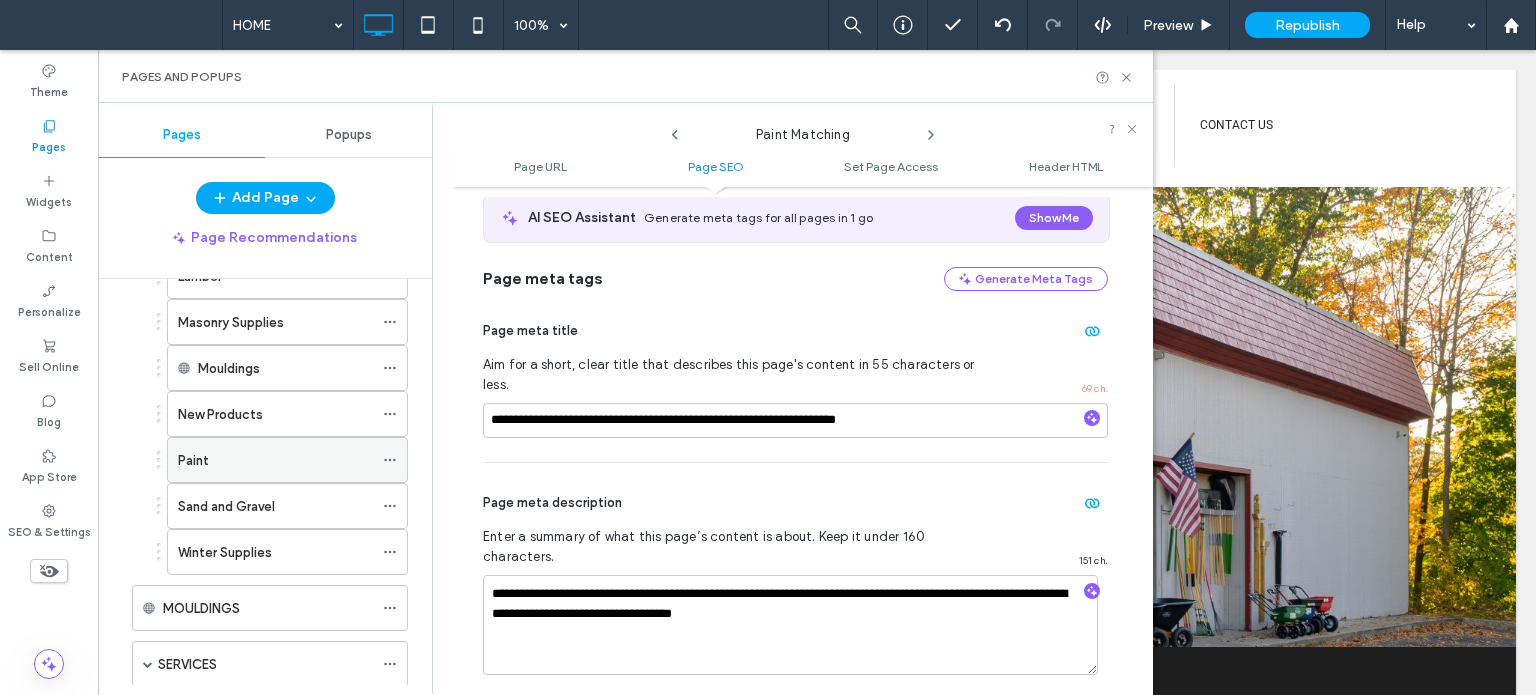 click 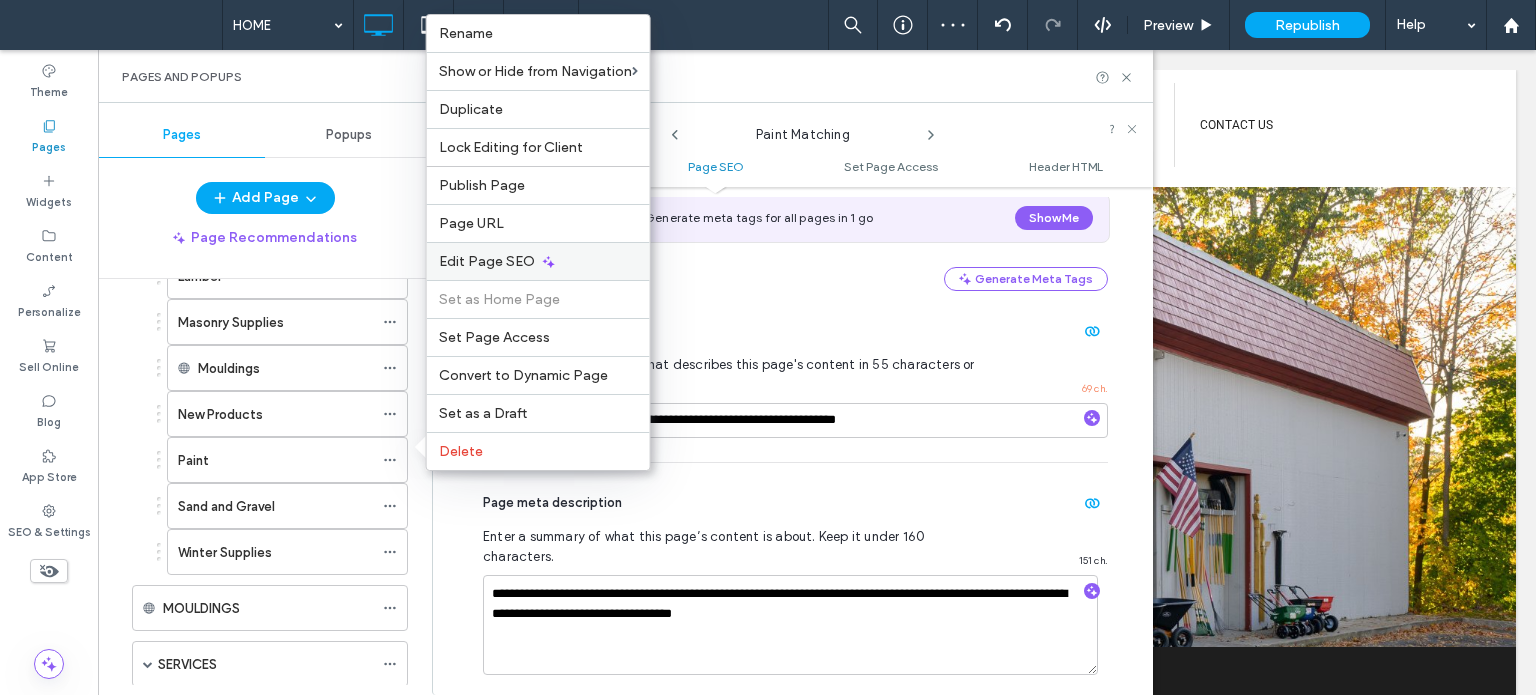 click on "Edit Page SEO" at bounding box center [487, 261] 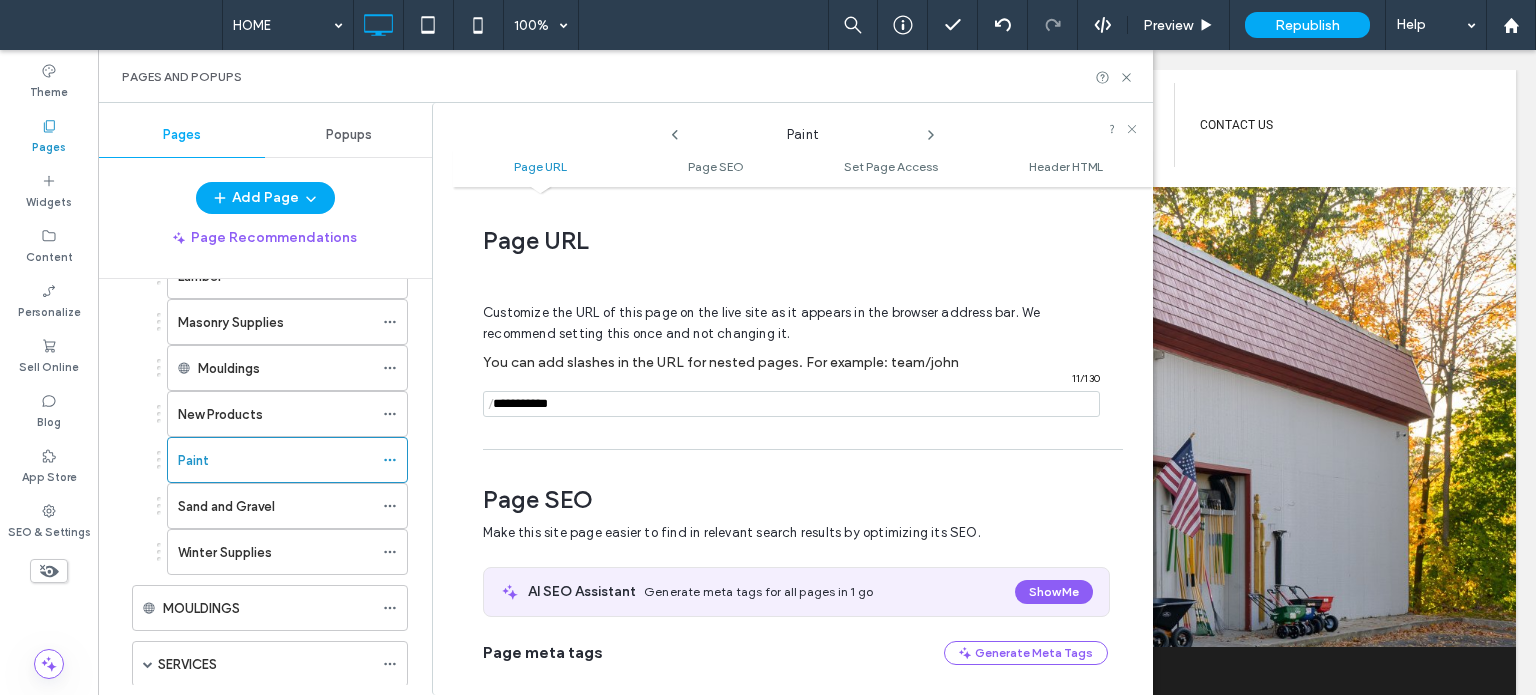 scroll, scrollTop: 274, scrollLeft: 0, axis: vertical 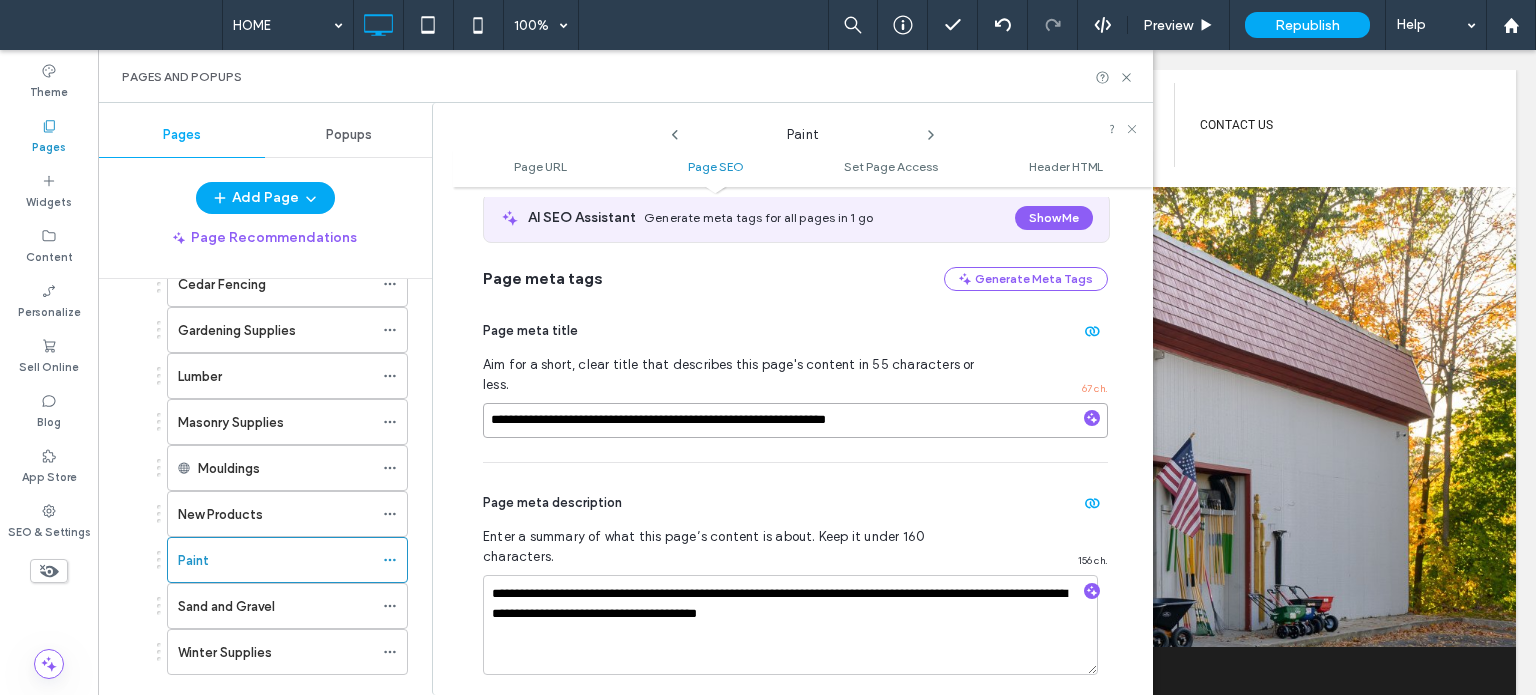click on "**********" at bounding box center (795, 420) 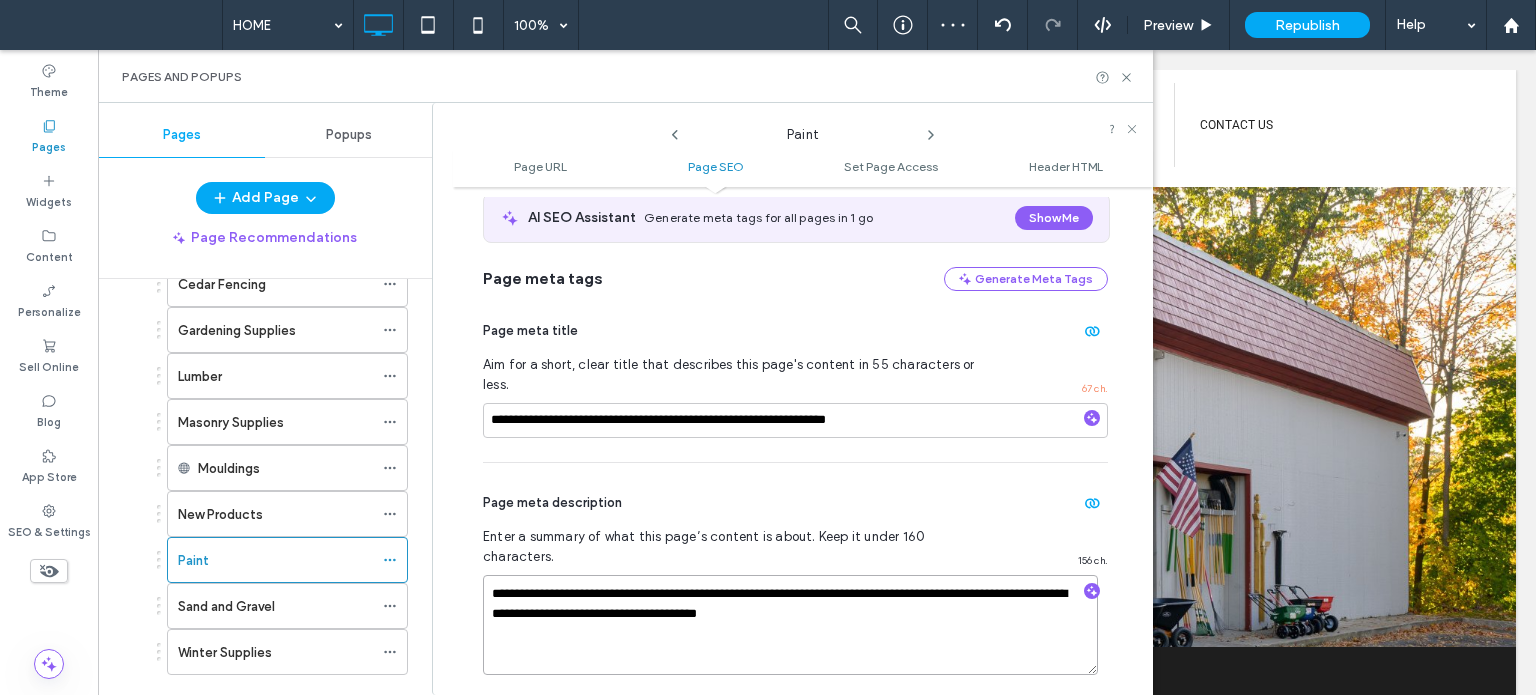 click on "**********" at bounding box center (790, 625) 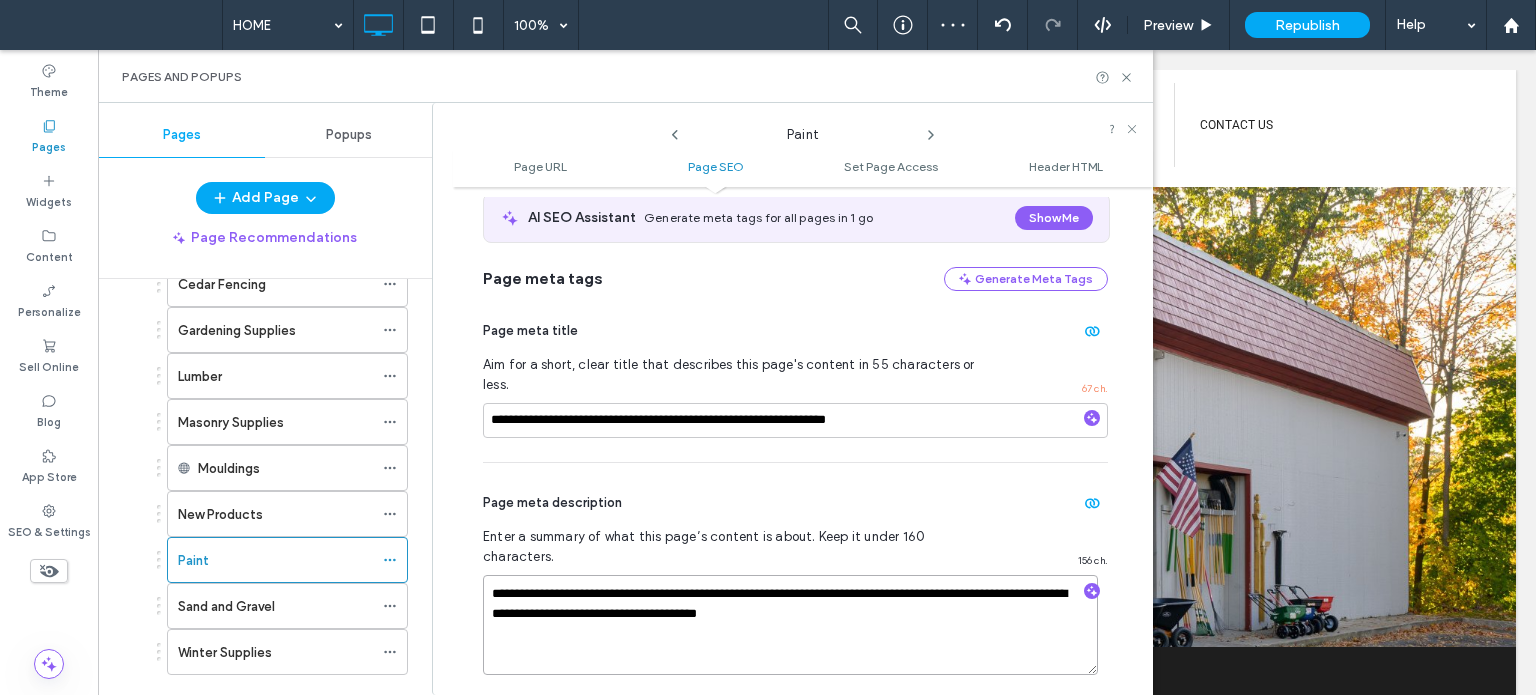 click on "**********" at bounding box center [790, 625] 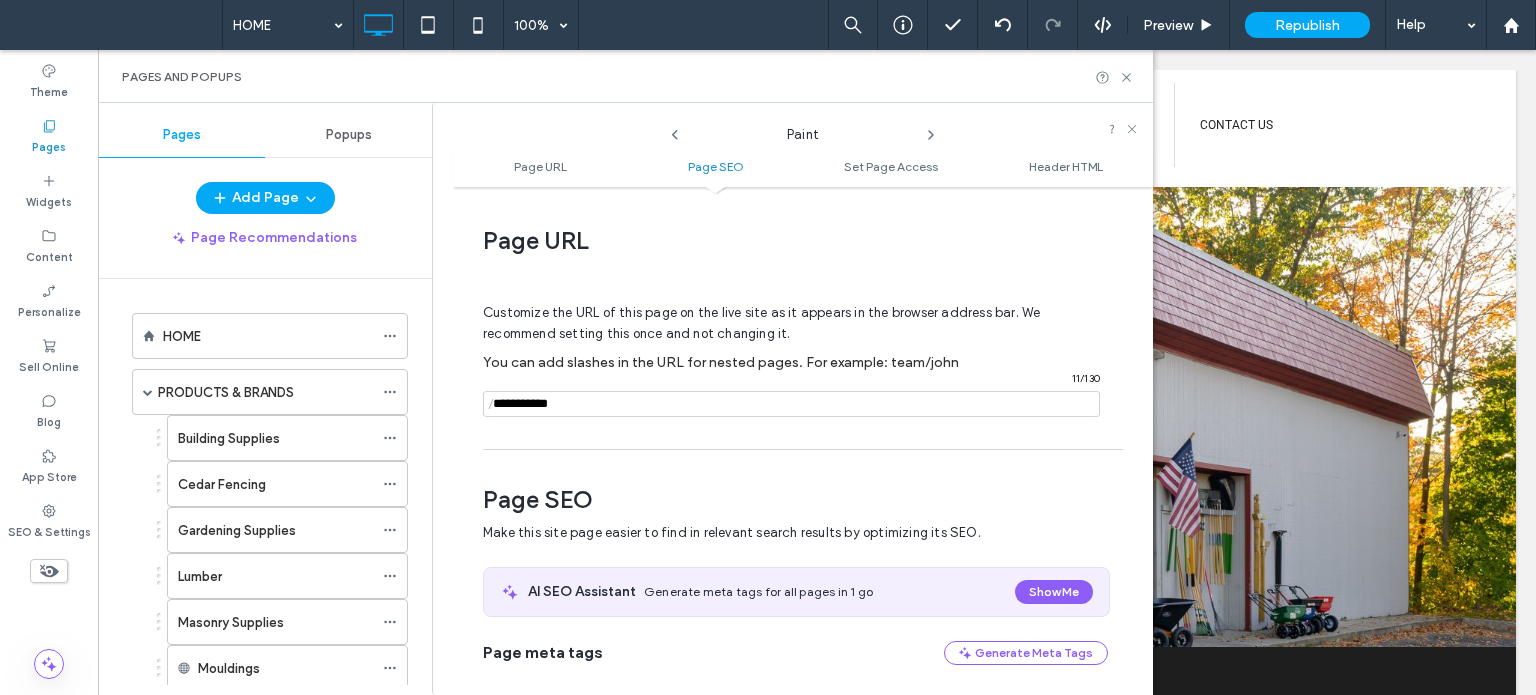 scroll, scrollTop: 0, scrollLeft: 0, axis: both 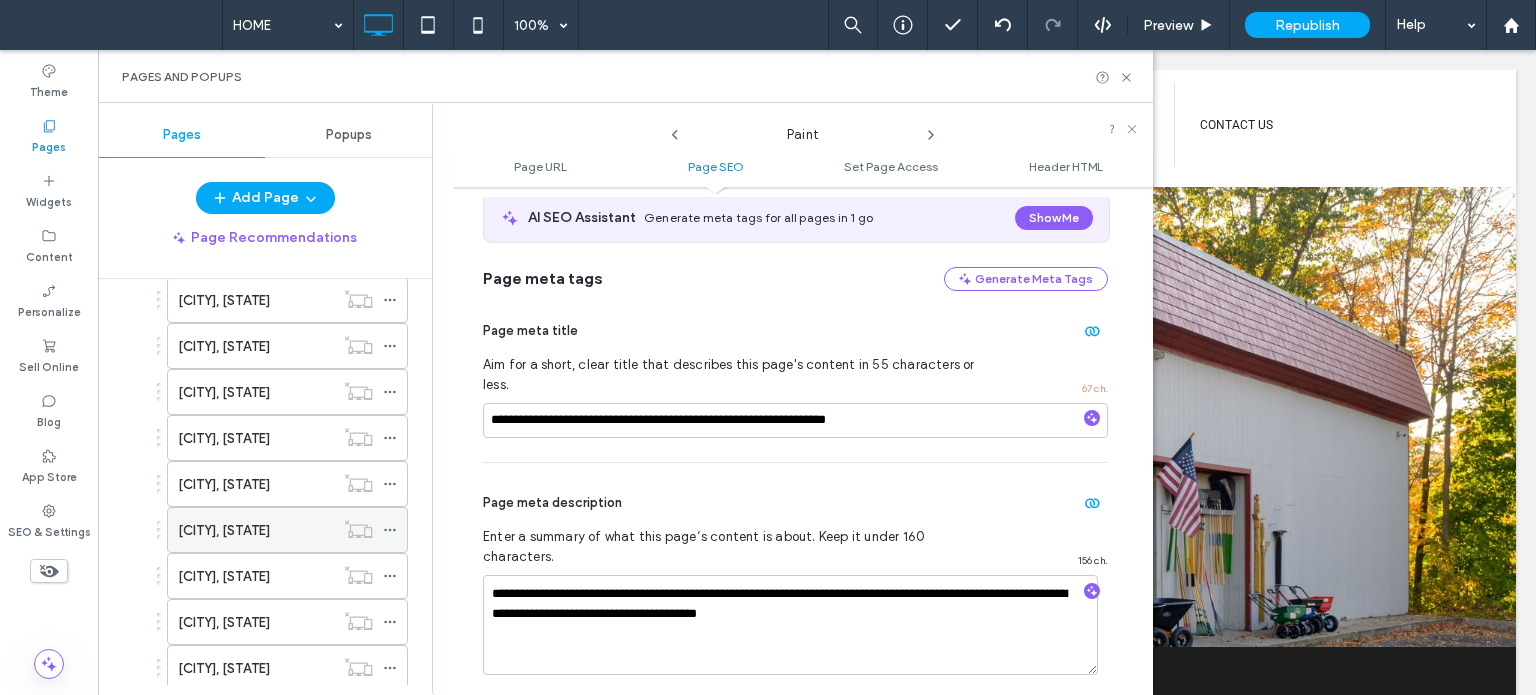 click 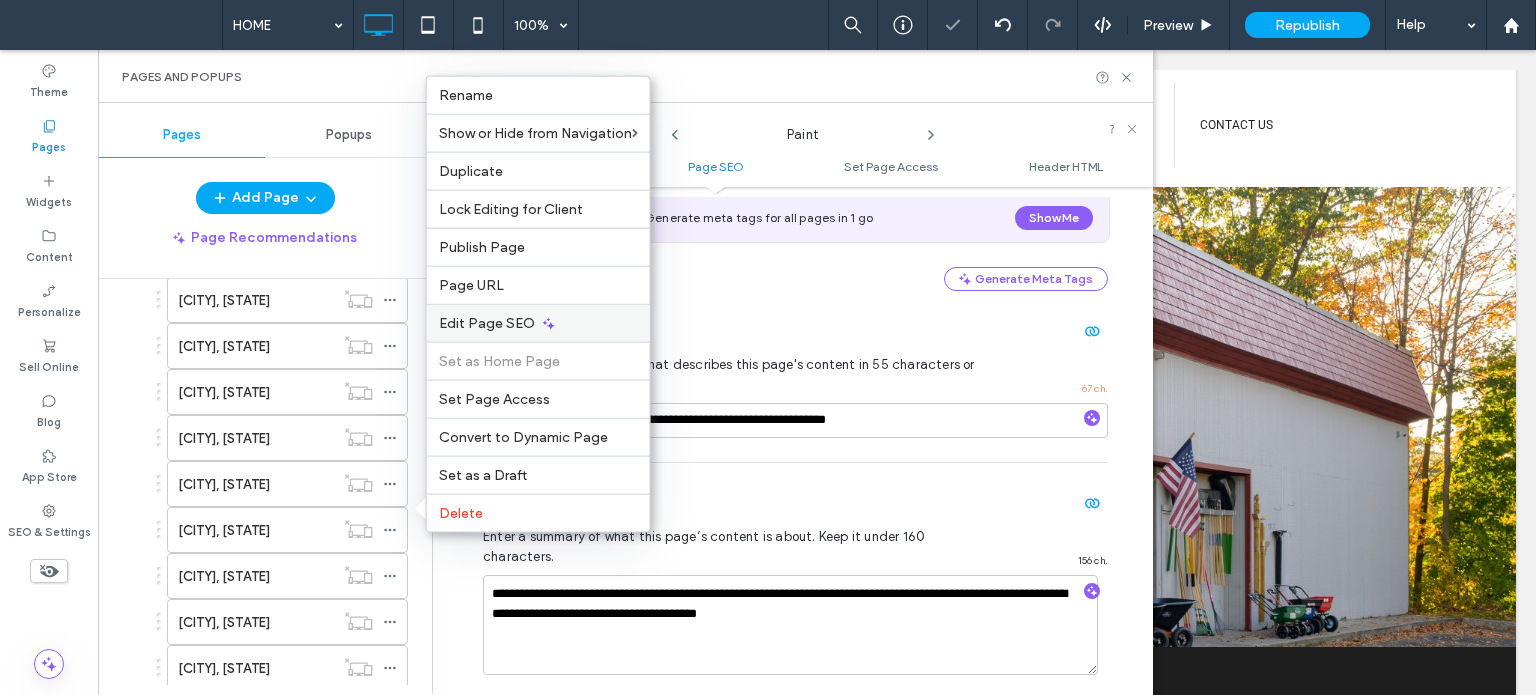 click on "Edit Page SEO" at bounding box center (487, 323) 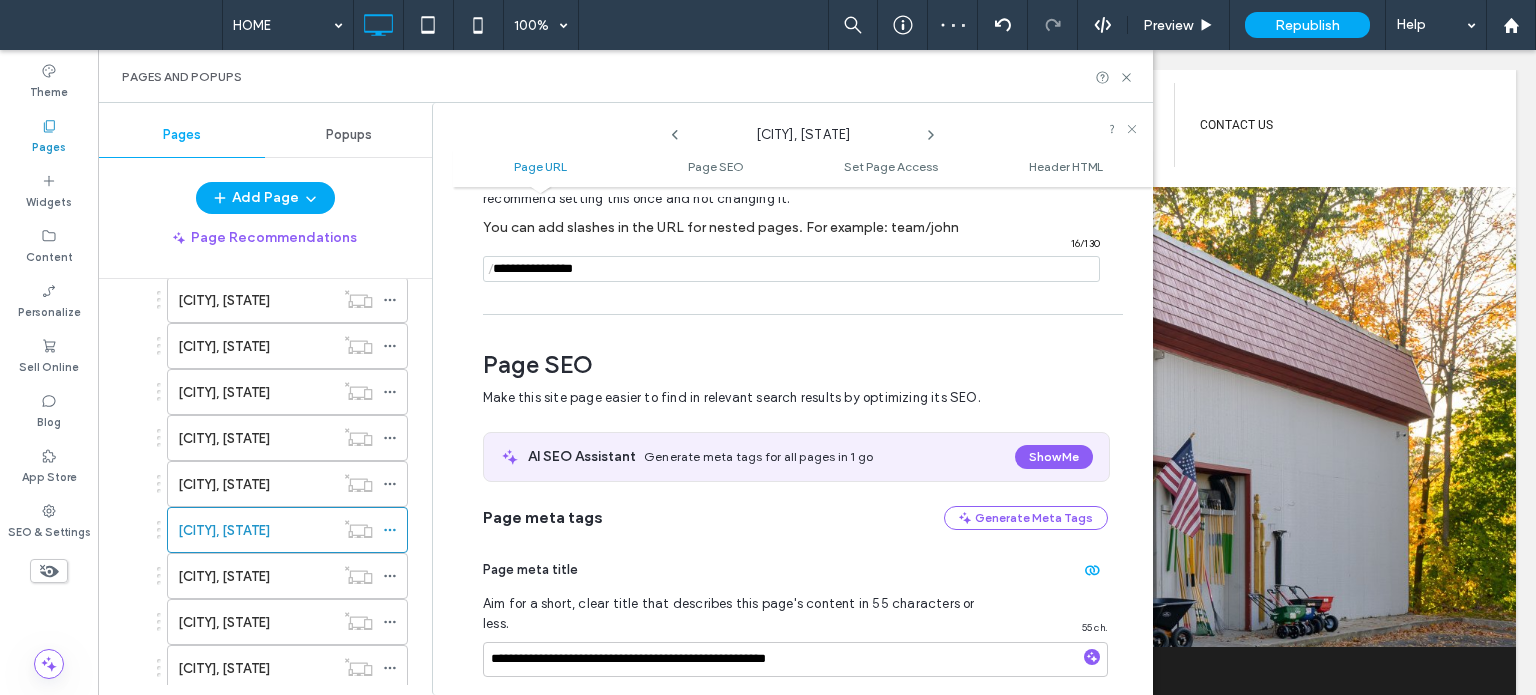 scroll, scrollTop: 274, scrollLeft: 0, axis: vertical 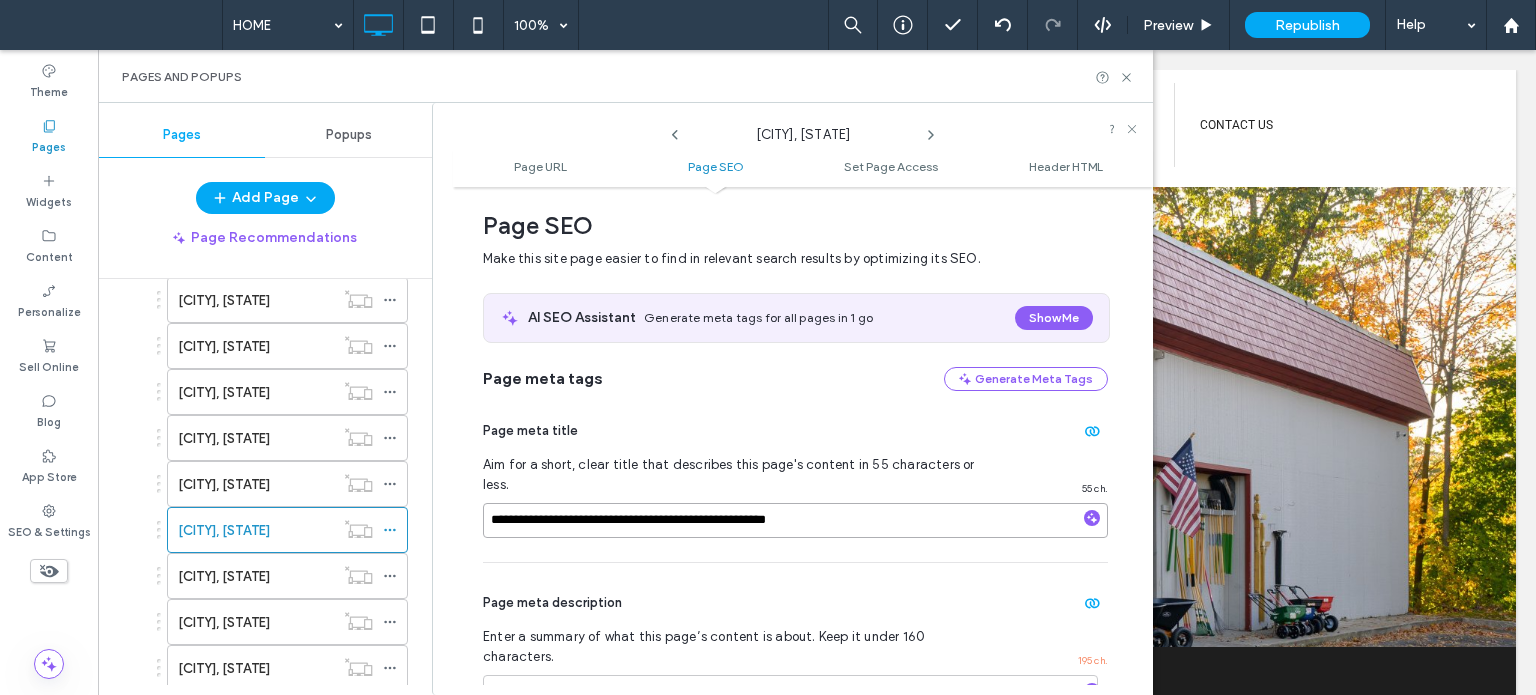 click on "**********" at bounding box center (795, 520) 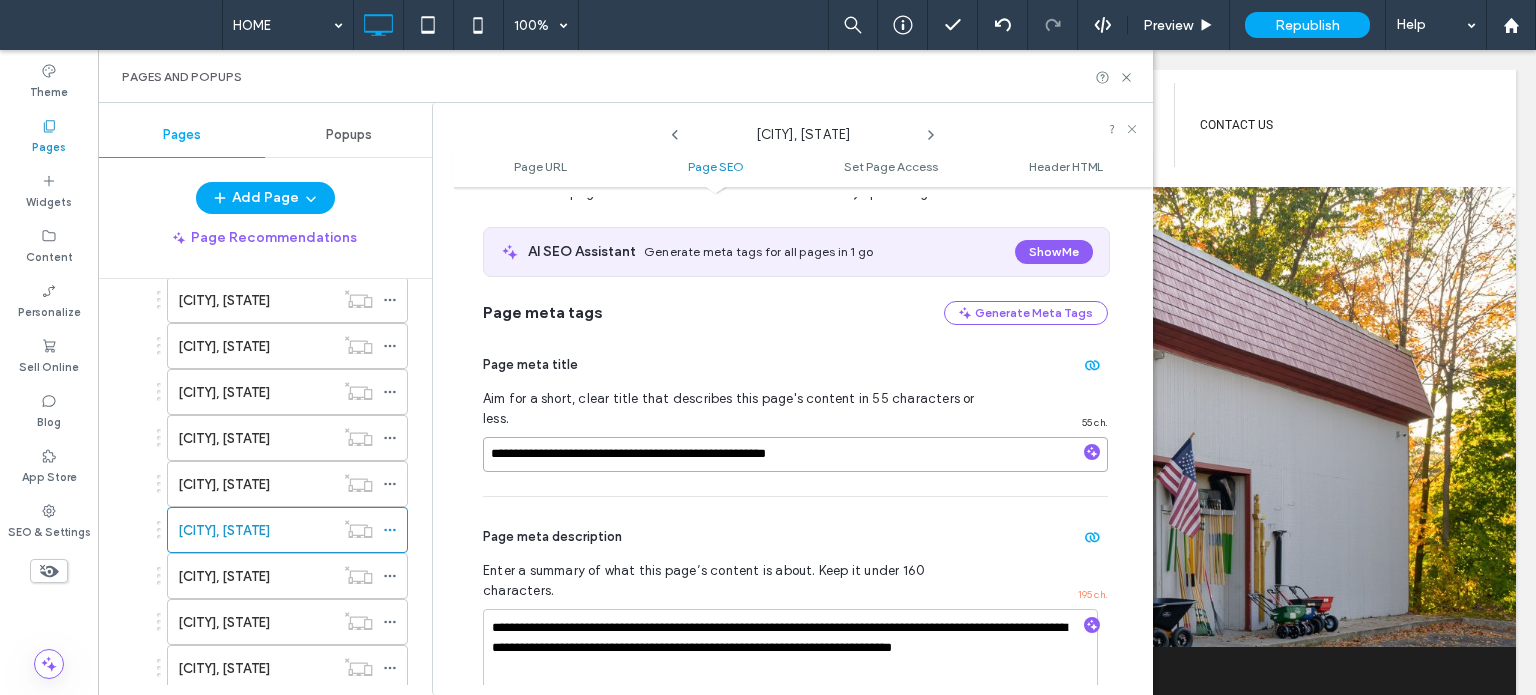 scroll, scrollTop: 374, scrollLeft: 0, axis: vertical 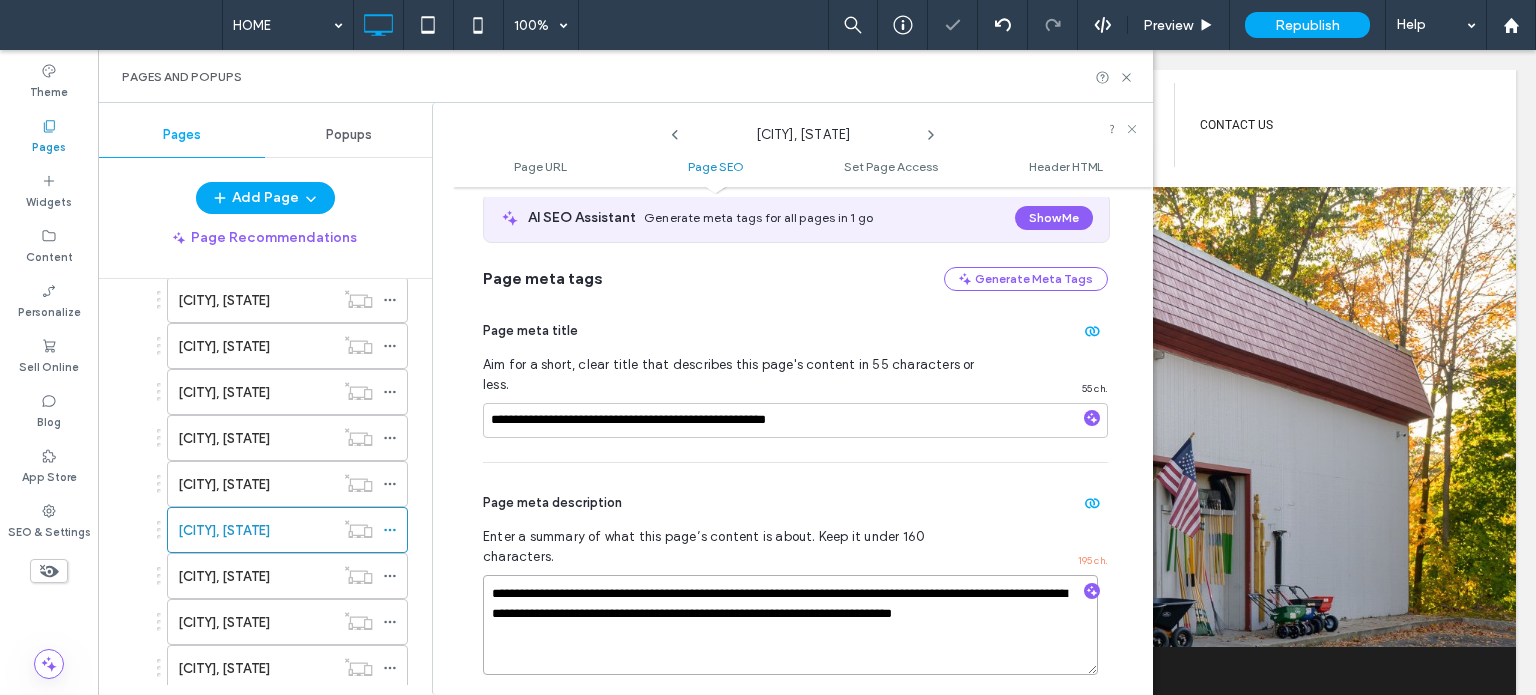 click on "**********" at bounding box center (790, 625) 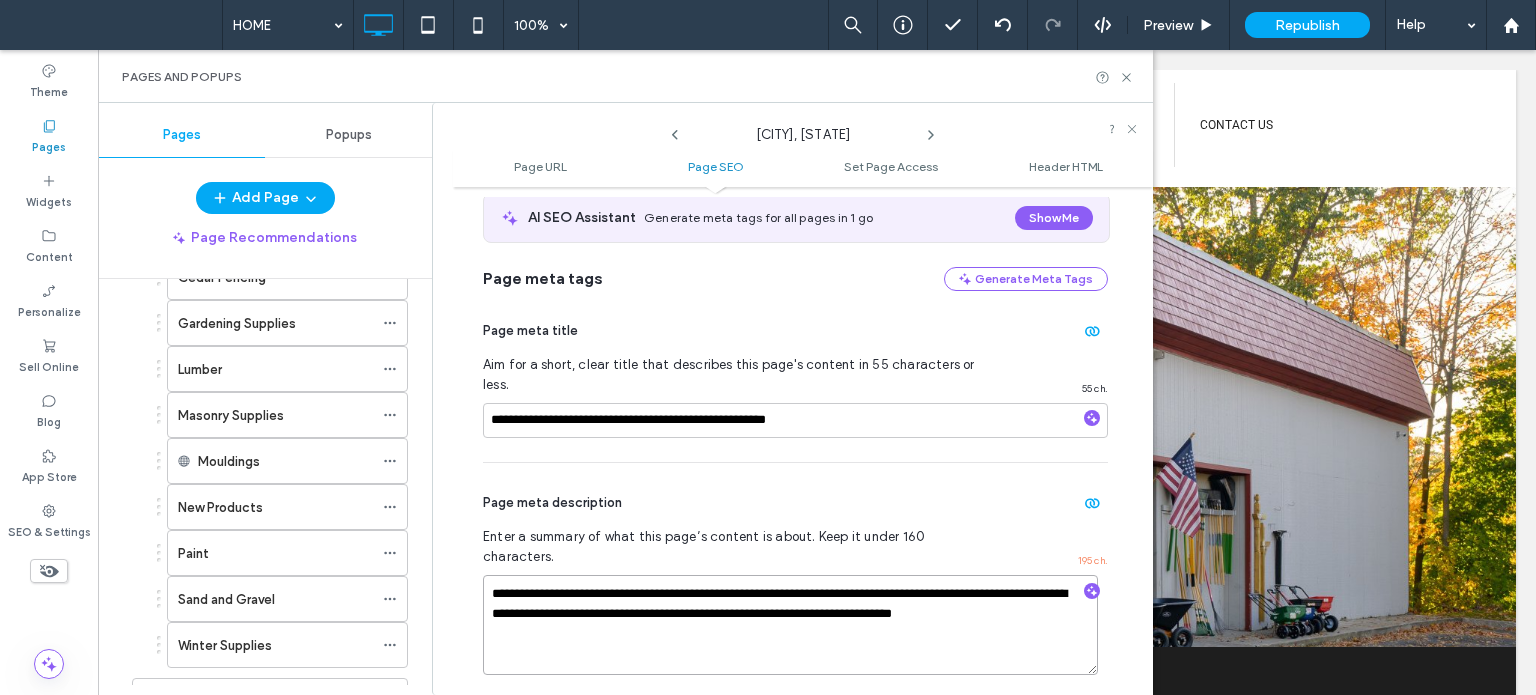 scroll, scrollTop: 0, scrollLeft: 0, axis: both 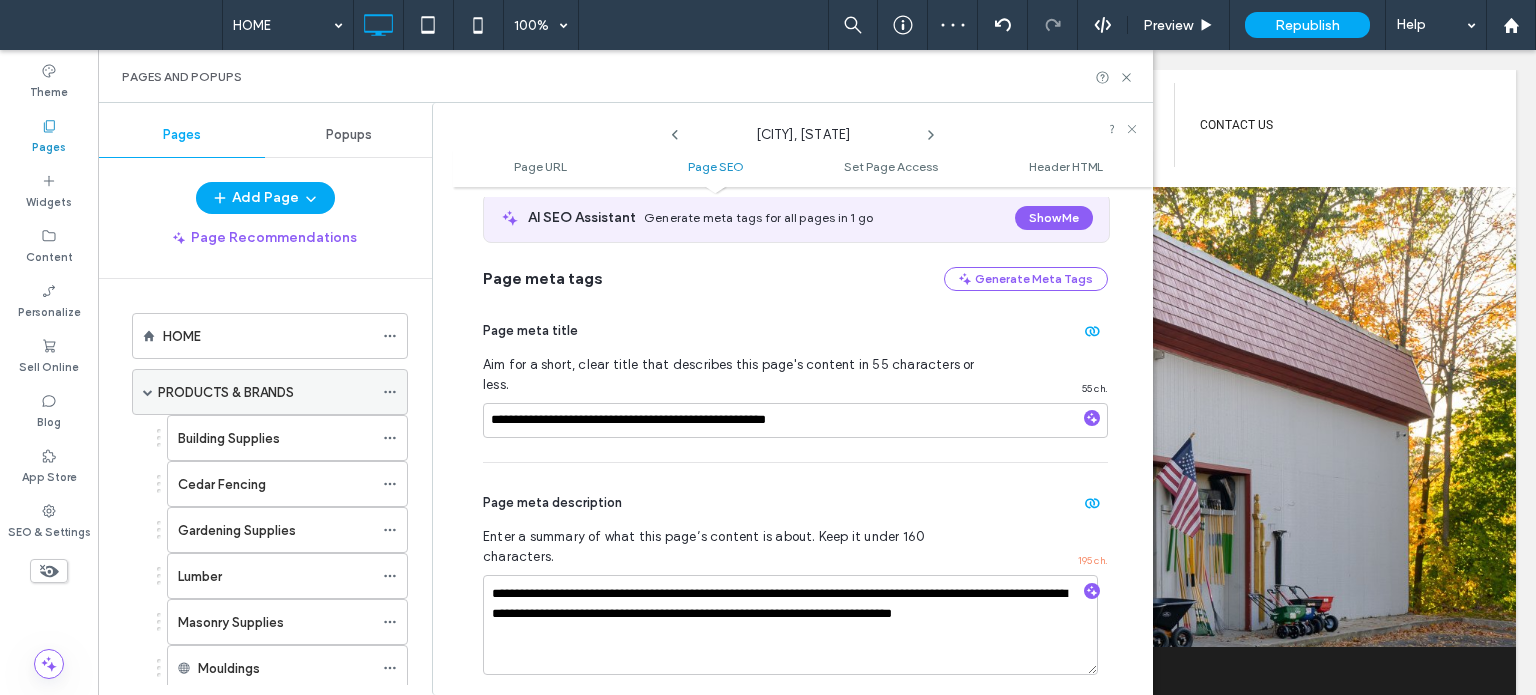 click 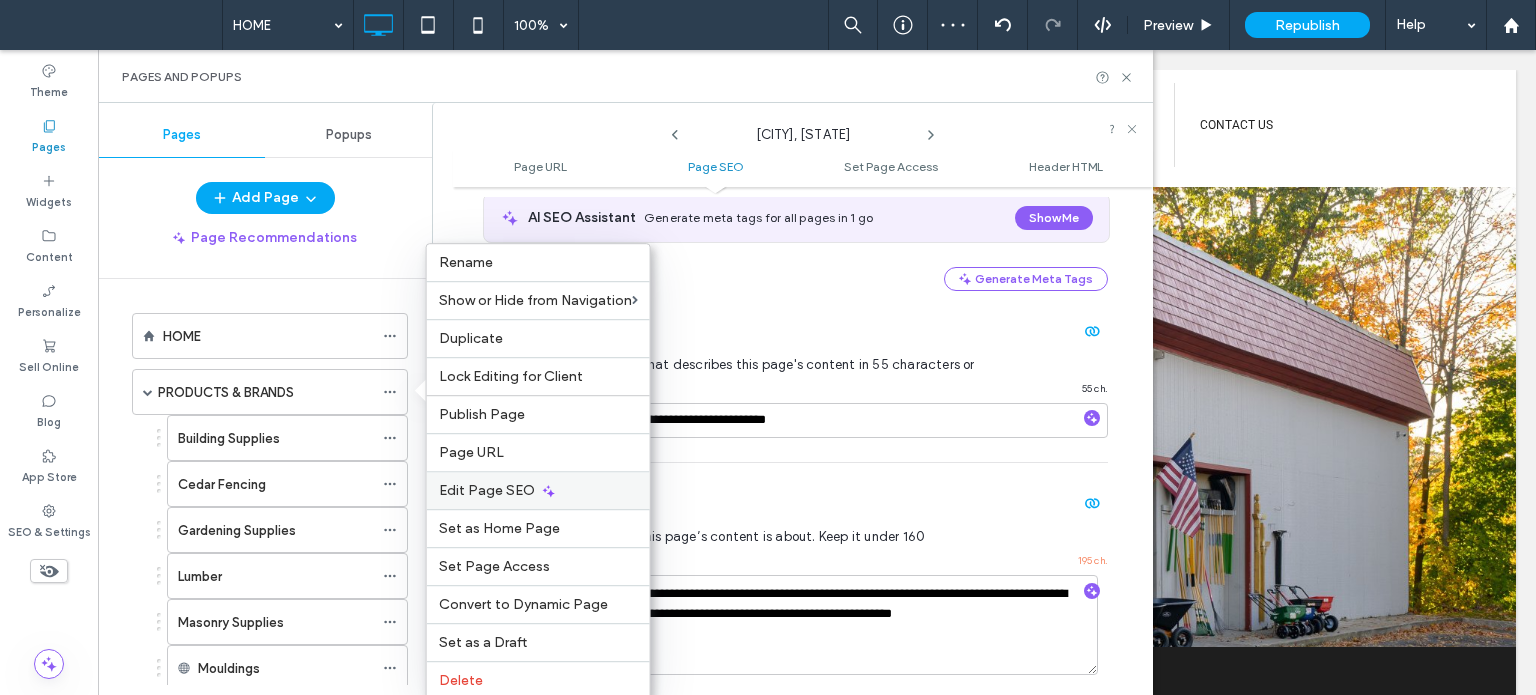 click on "Edit Page SEO" at bounding box center (487, 490) 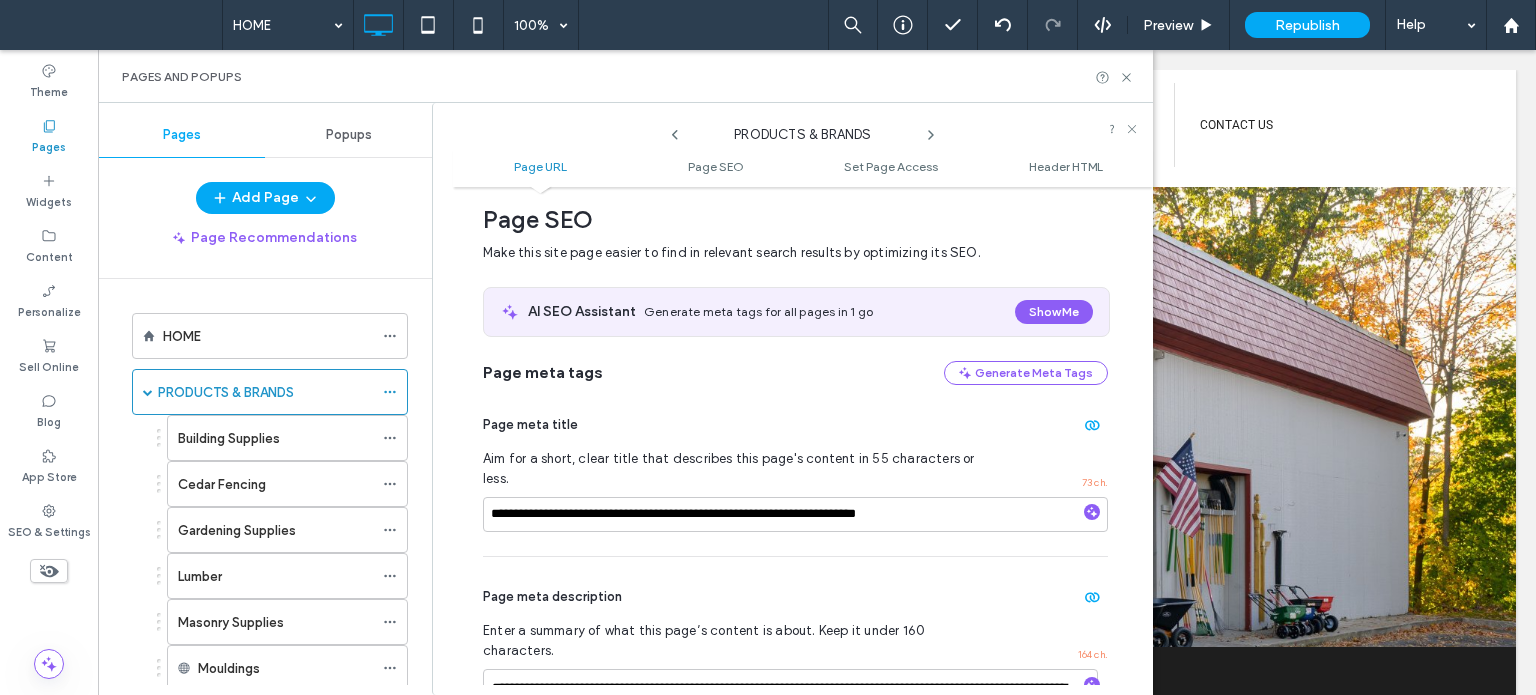 scroll, scrollTop: 274, scrollLeft: 0, axis: vertical 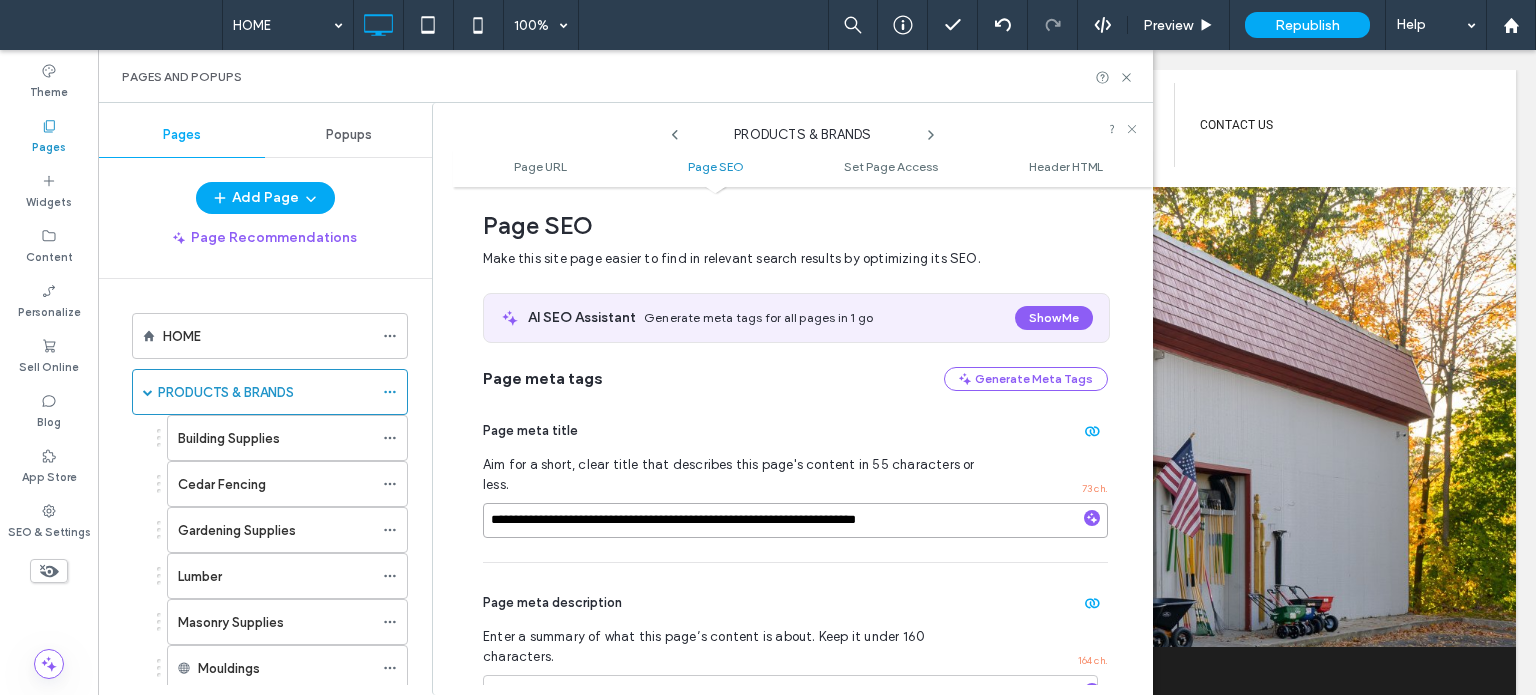click on "**********" at bounding box center (795, 520) 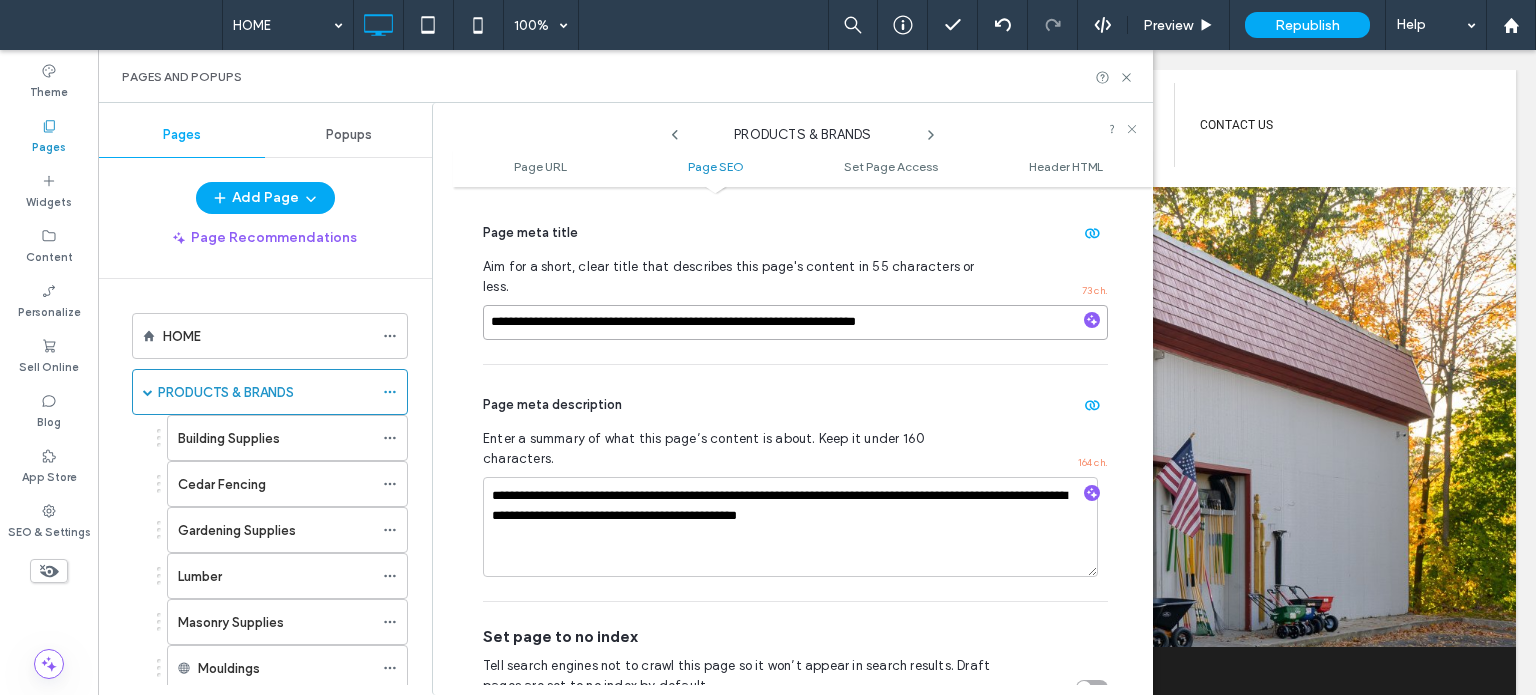 scroll, scrollTop: 474, scrollLeft: 0, axis: vertical 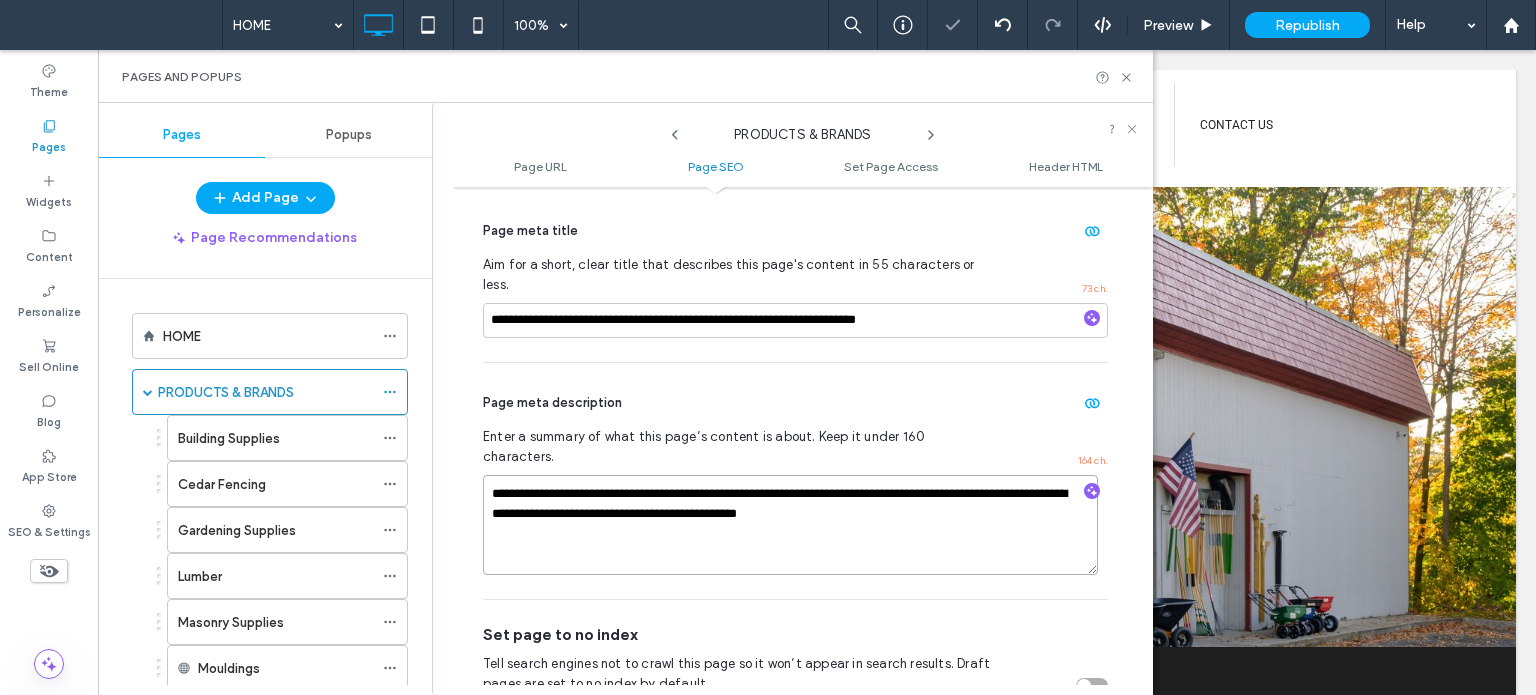 click on "**********" at bounding box center [790, 525] 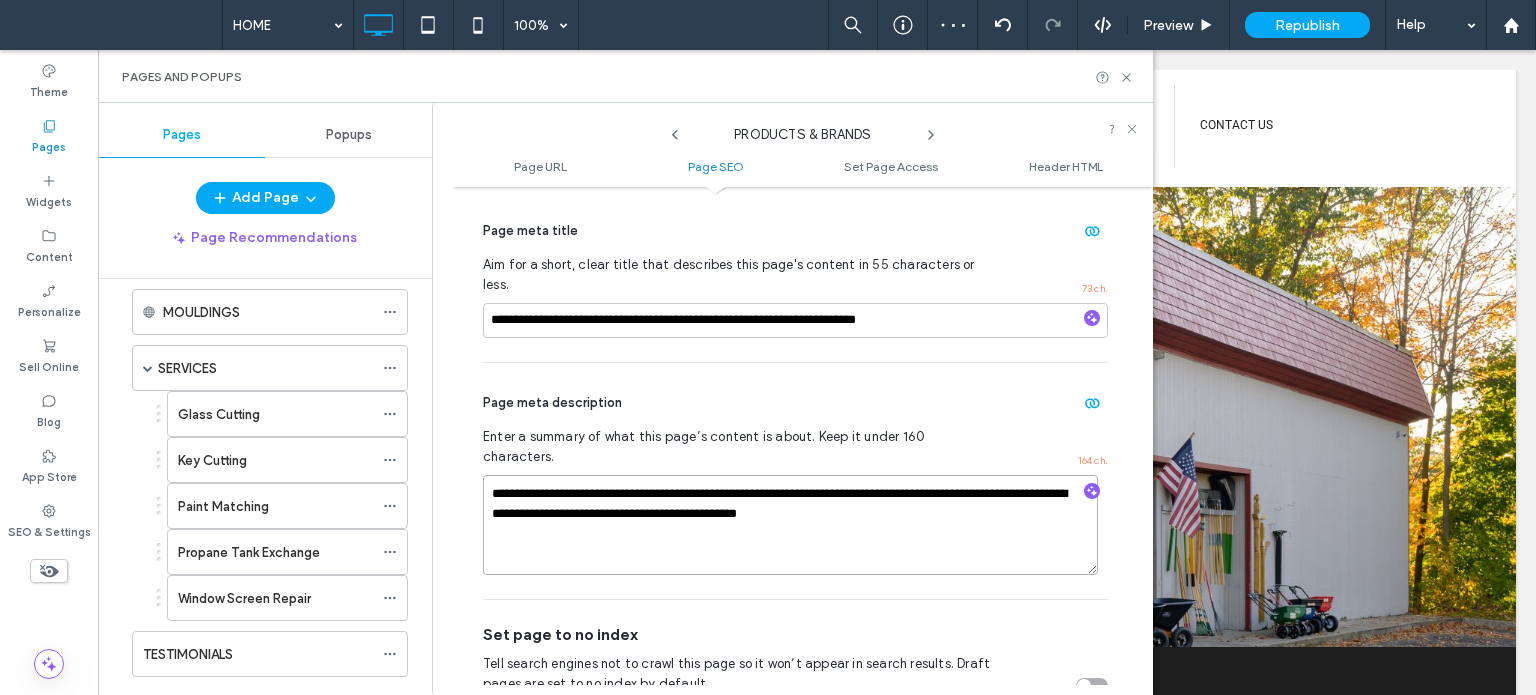 scroll, scrollTop: 600, scrollLeft: 0, axis: vertical 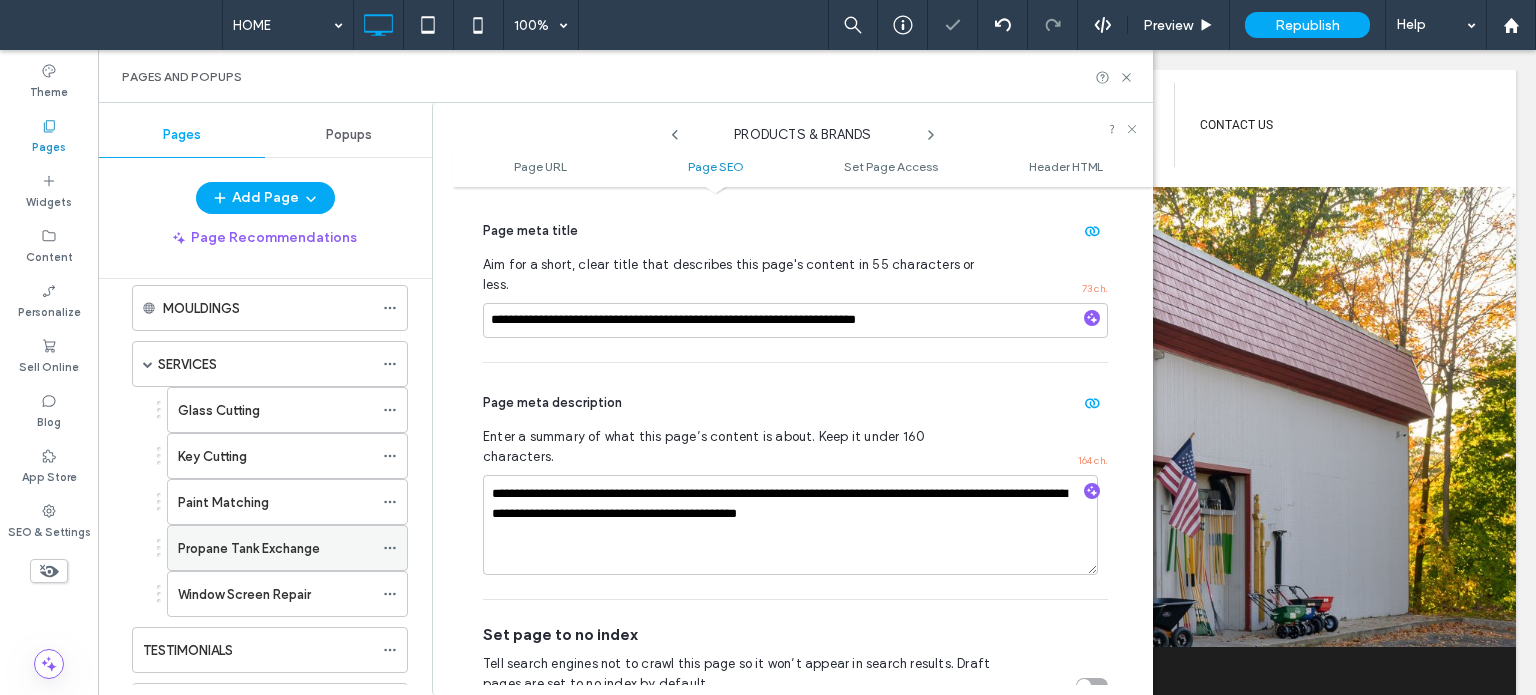 click 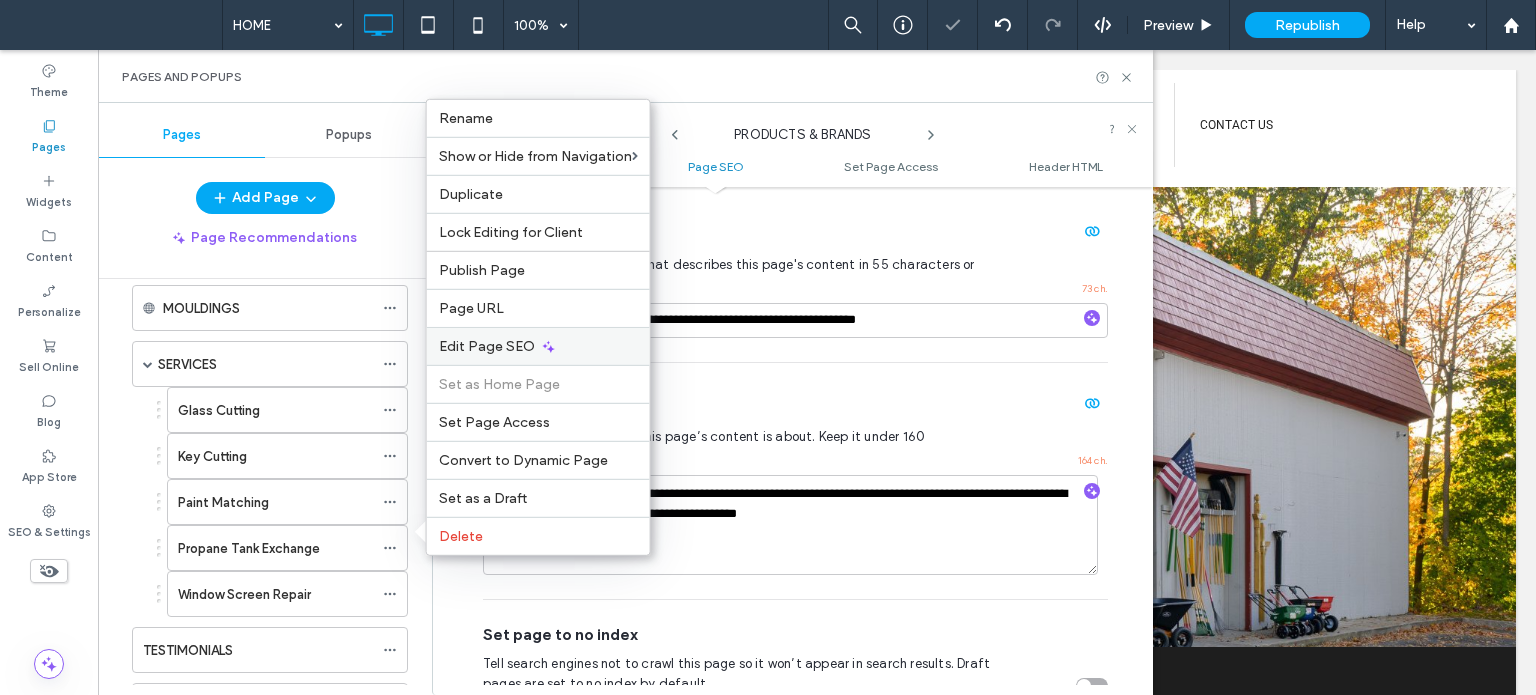 click on "Edit Page SEO" at bounding box center (538, 346) 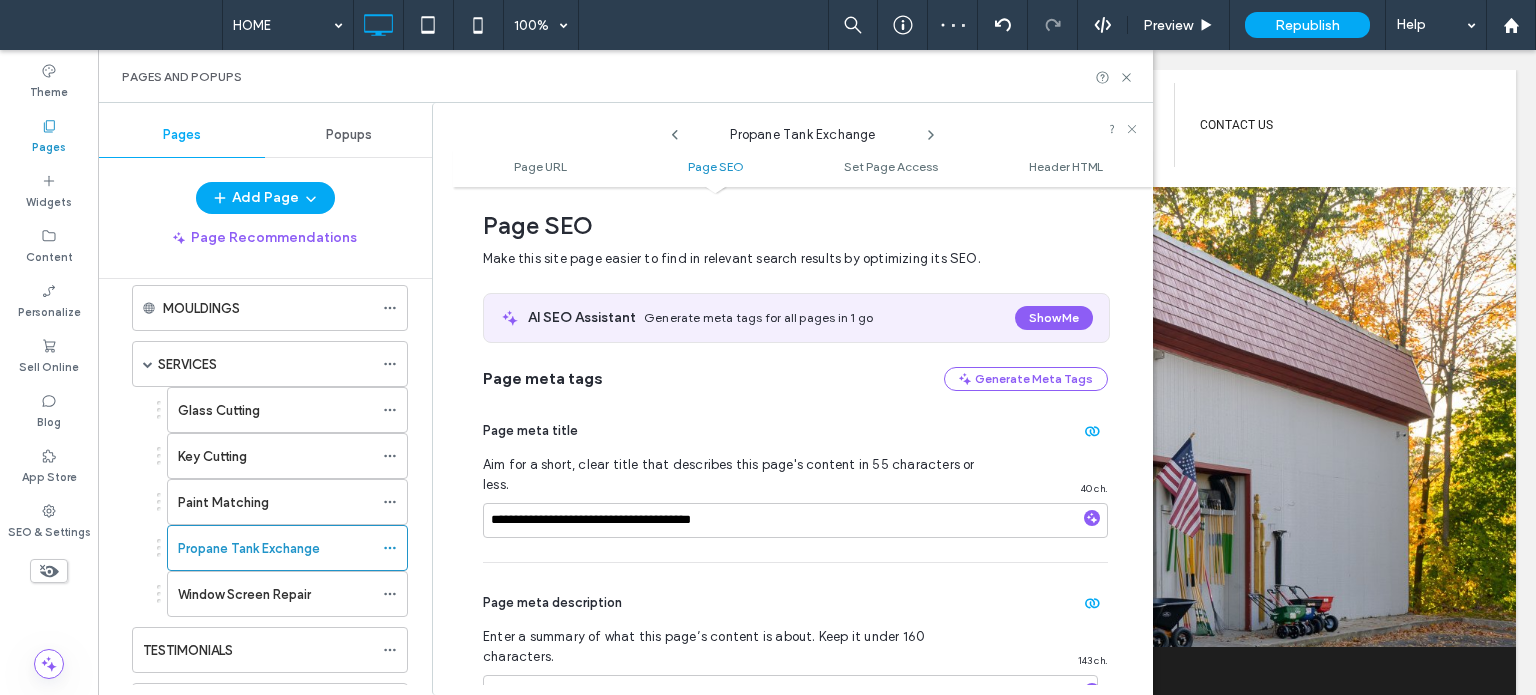 scroll, scrollTop: 274, scrollLeft: 0, axis: vertical 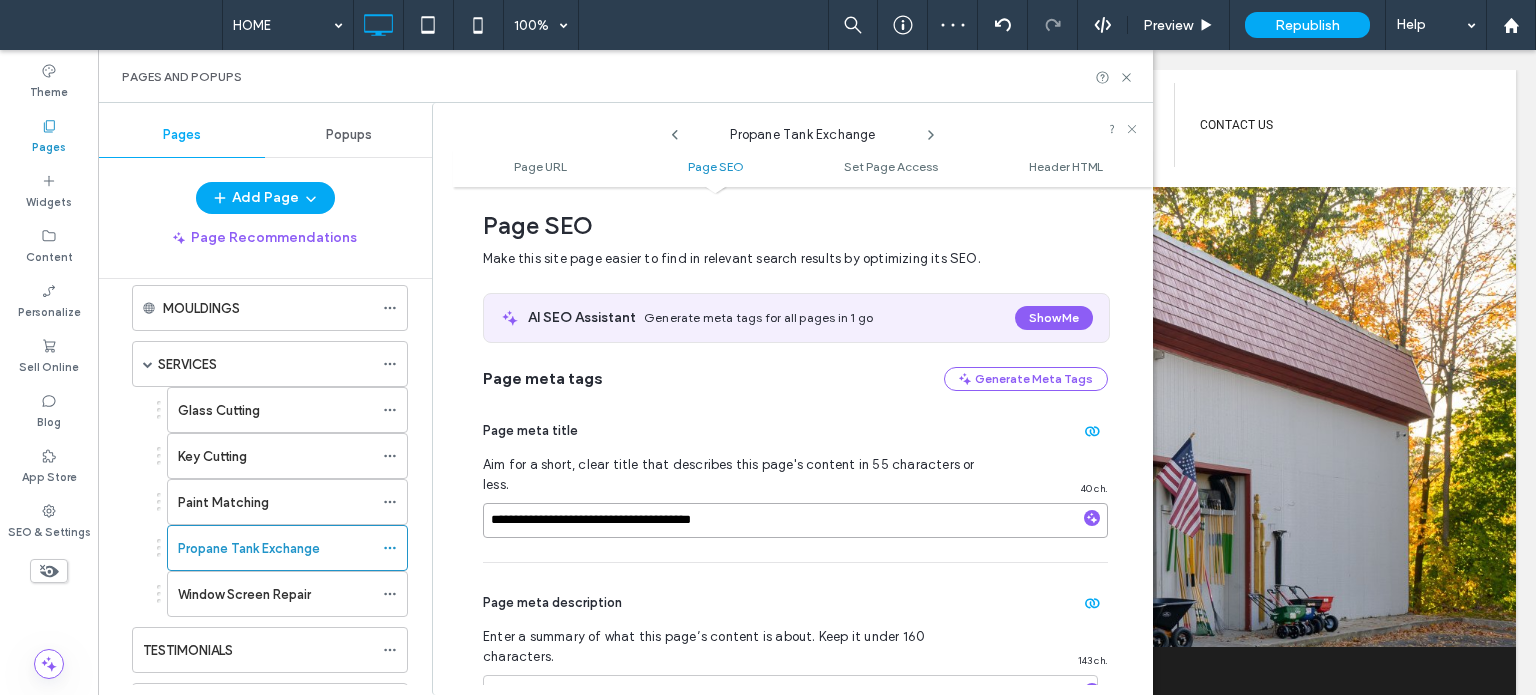 click on "**********" at bounding box center [795, 520] 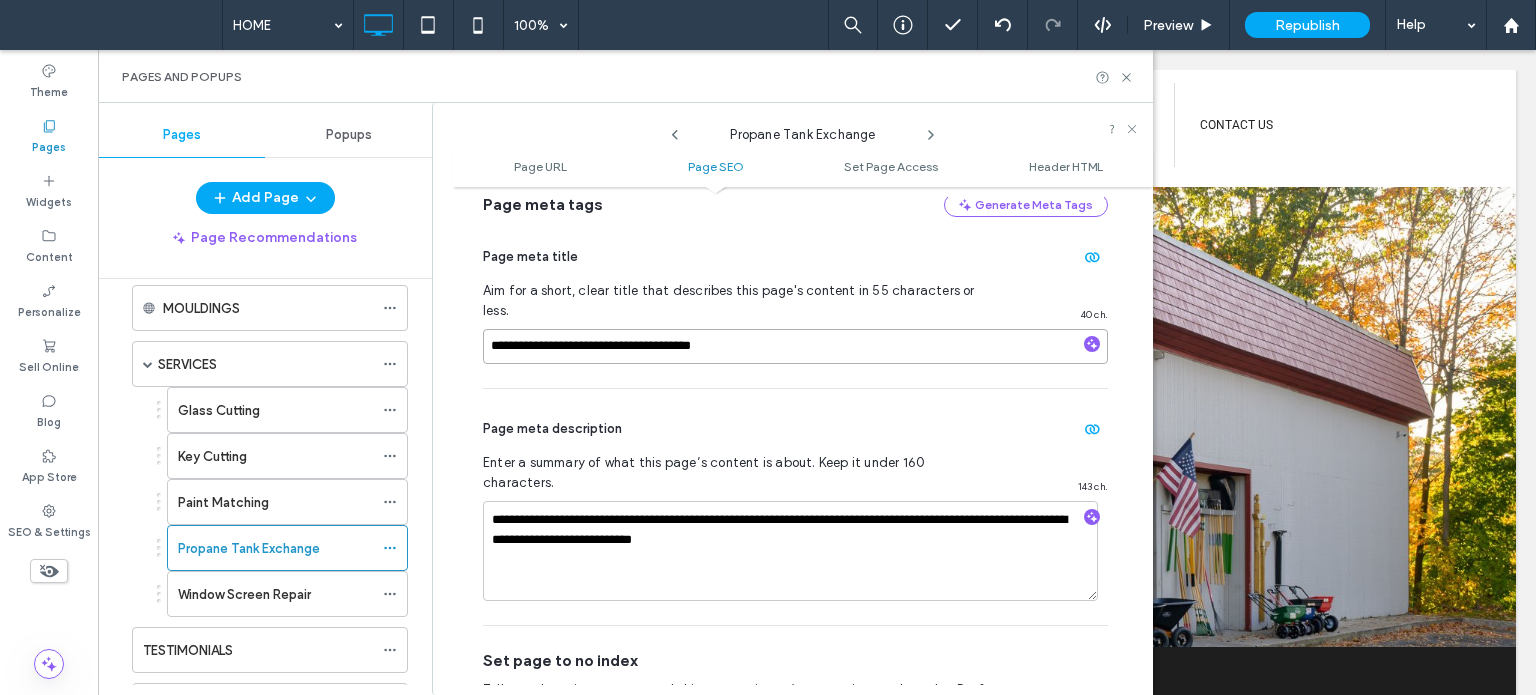 scroll, scrollTop: 474, scrollLeft: 0, axis: vertical 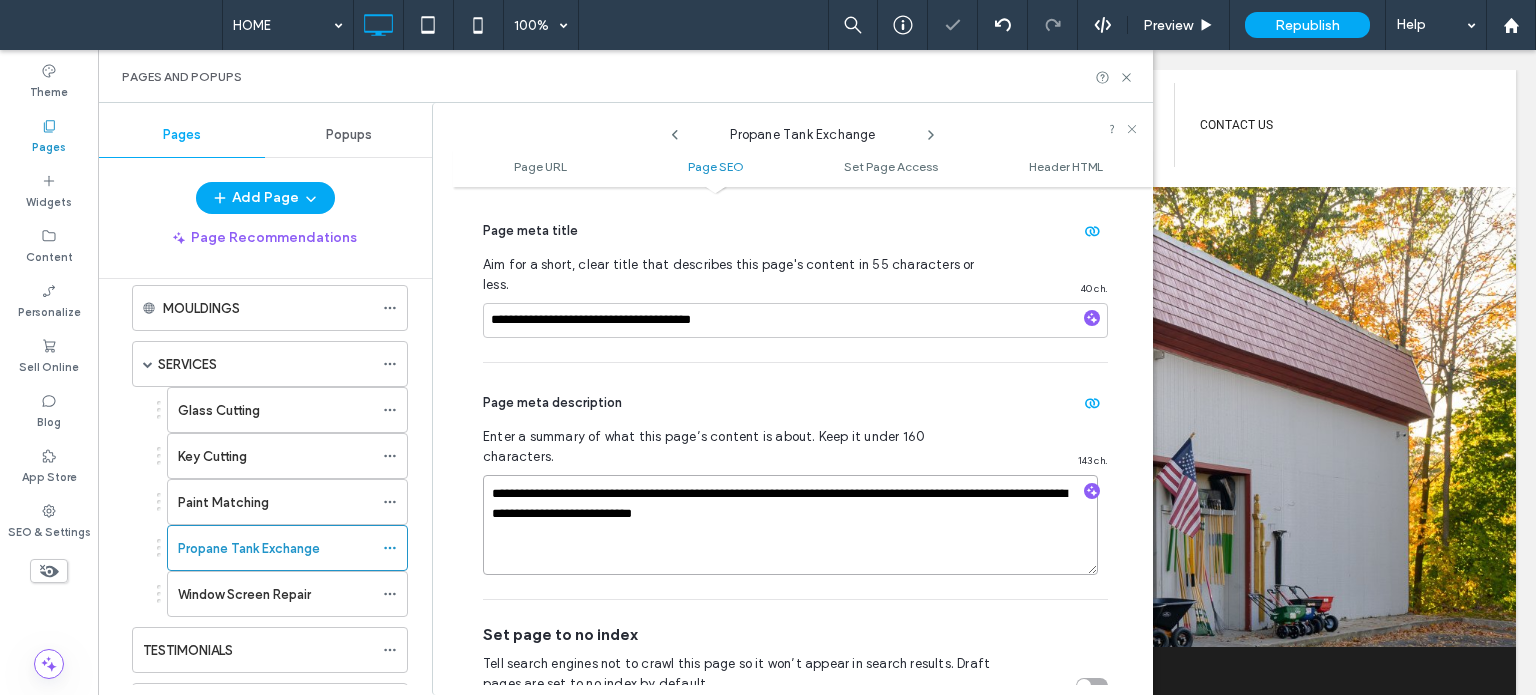 click on "**********" at bounding box center (790, 525) 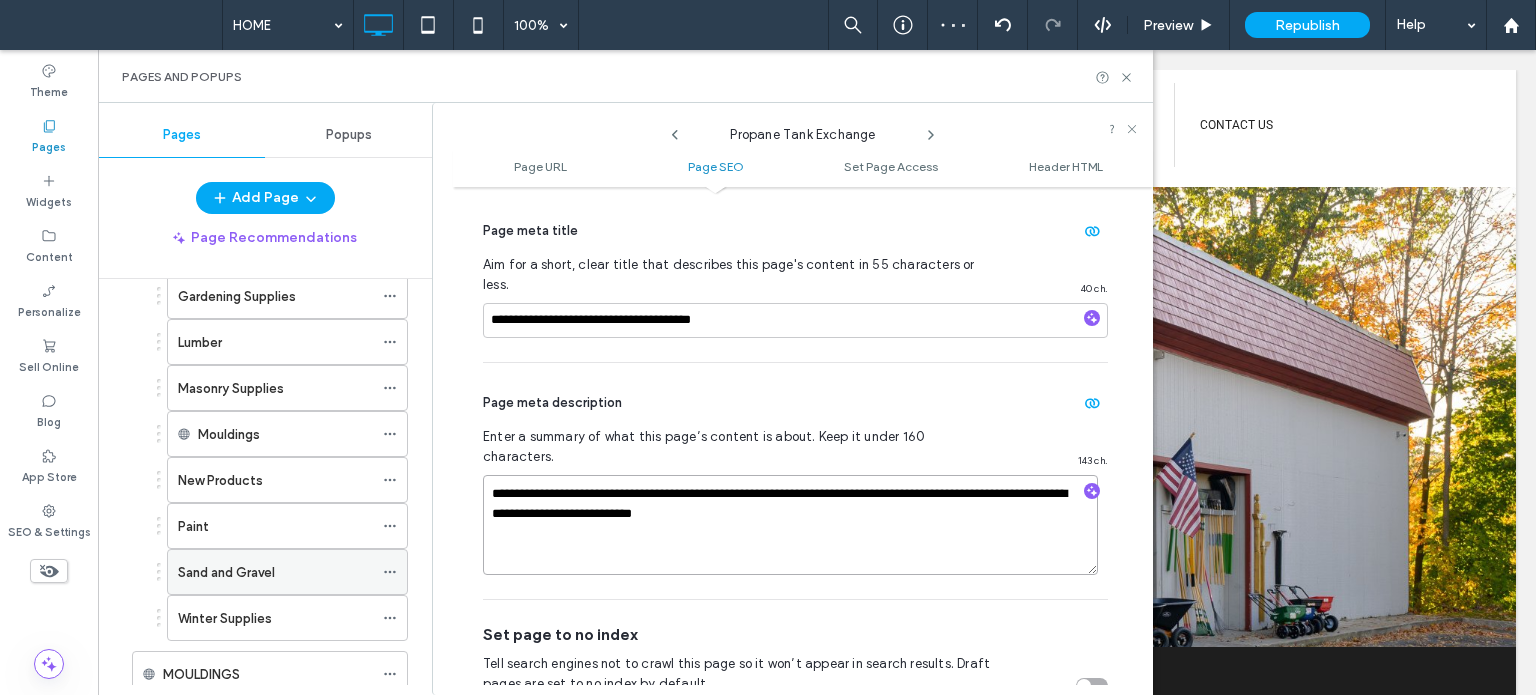 scroll, scrollTop: 200, scrollLeft: 0, axis: vertical 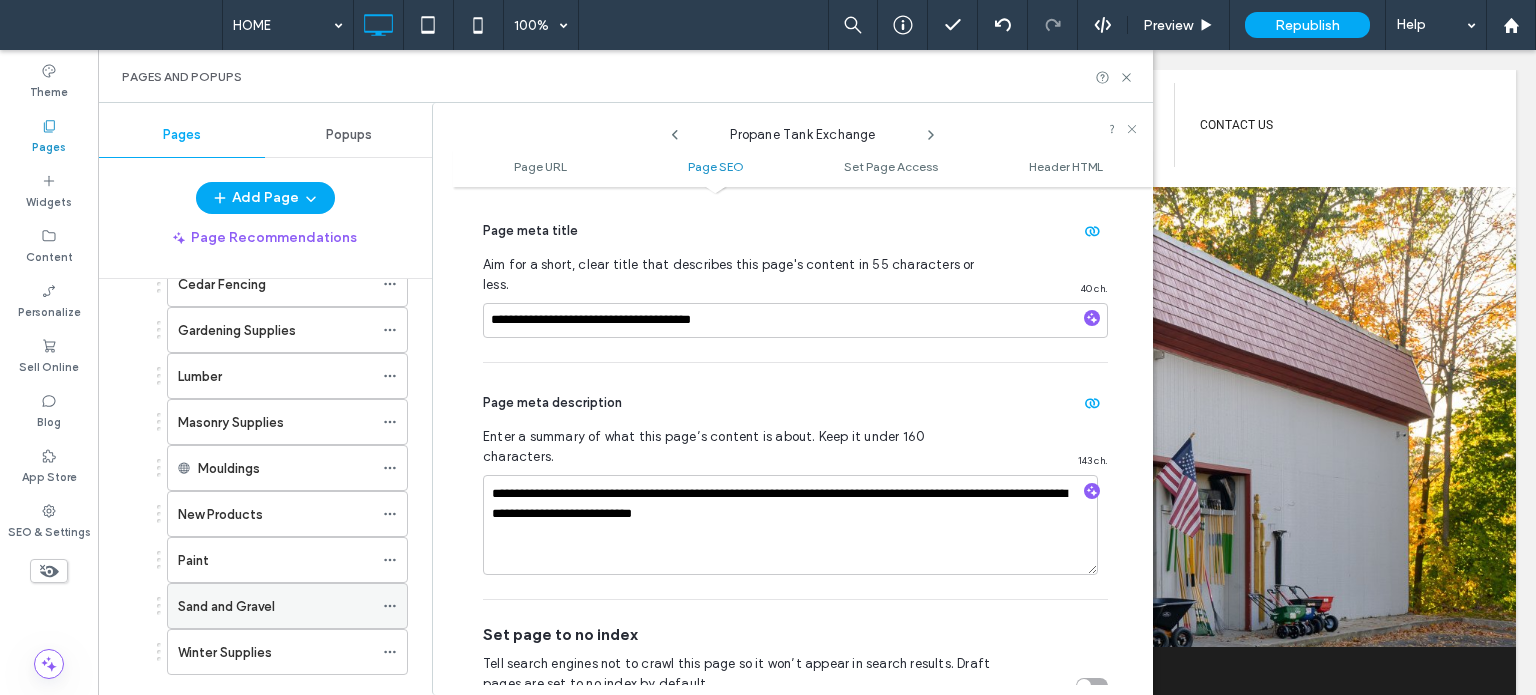 click 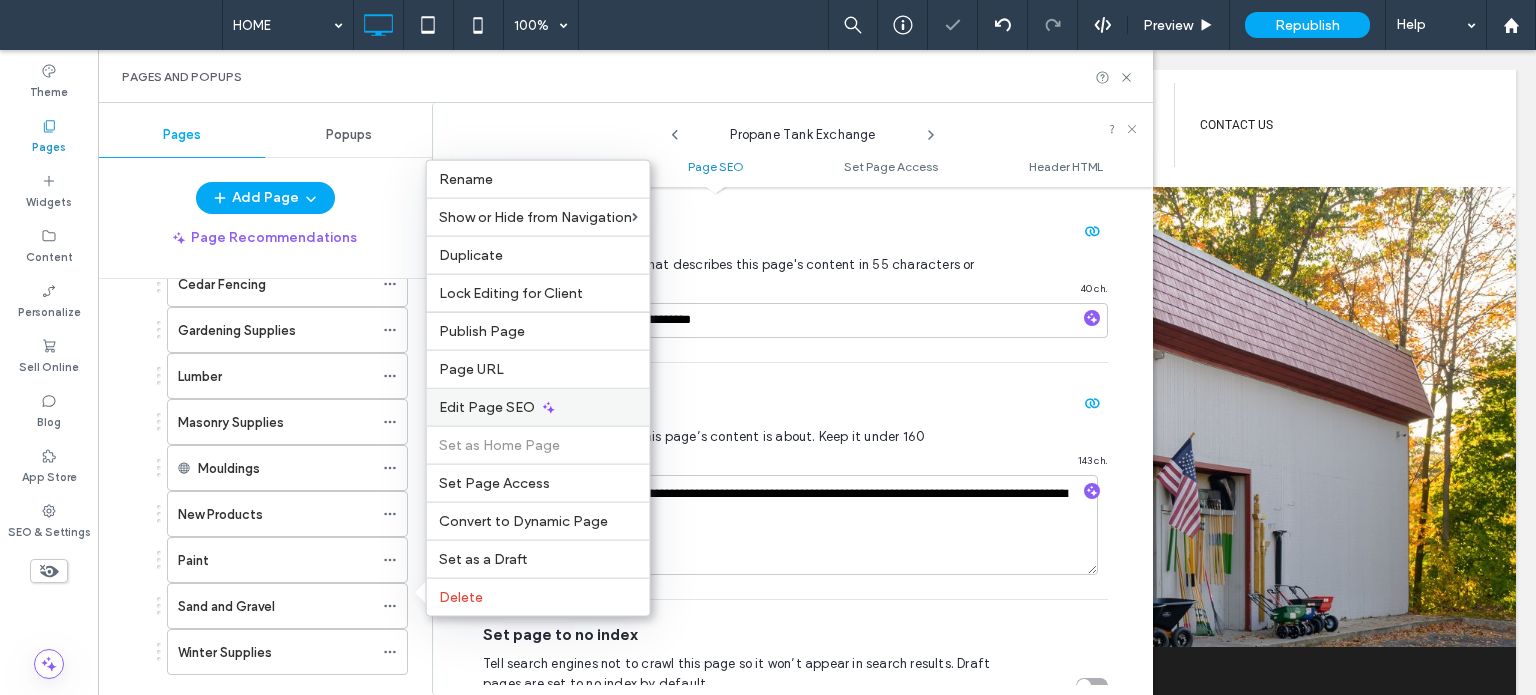 click on "Edit Page SEO" at bounding box center (487, 407) 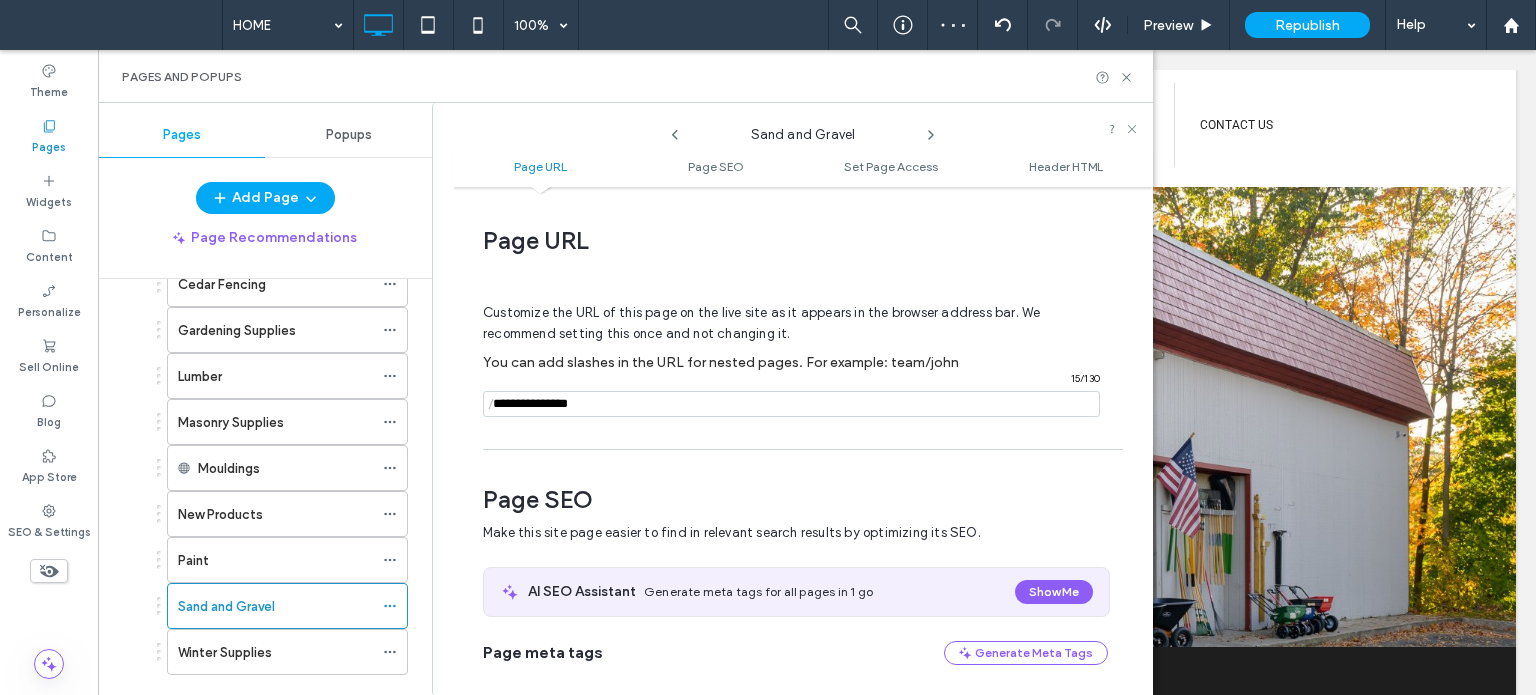 scroll, scrollTop: 274, scrollLeft: 0, axis: vertical 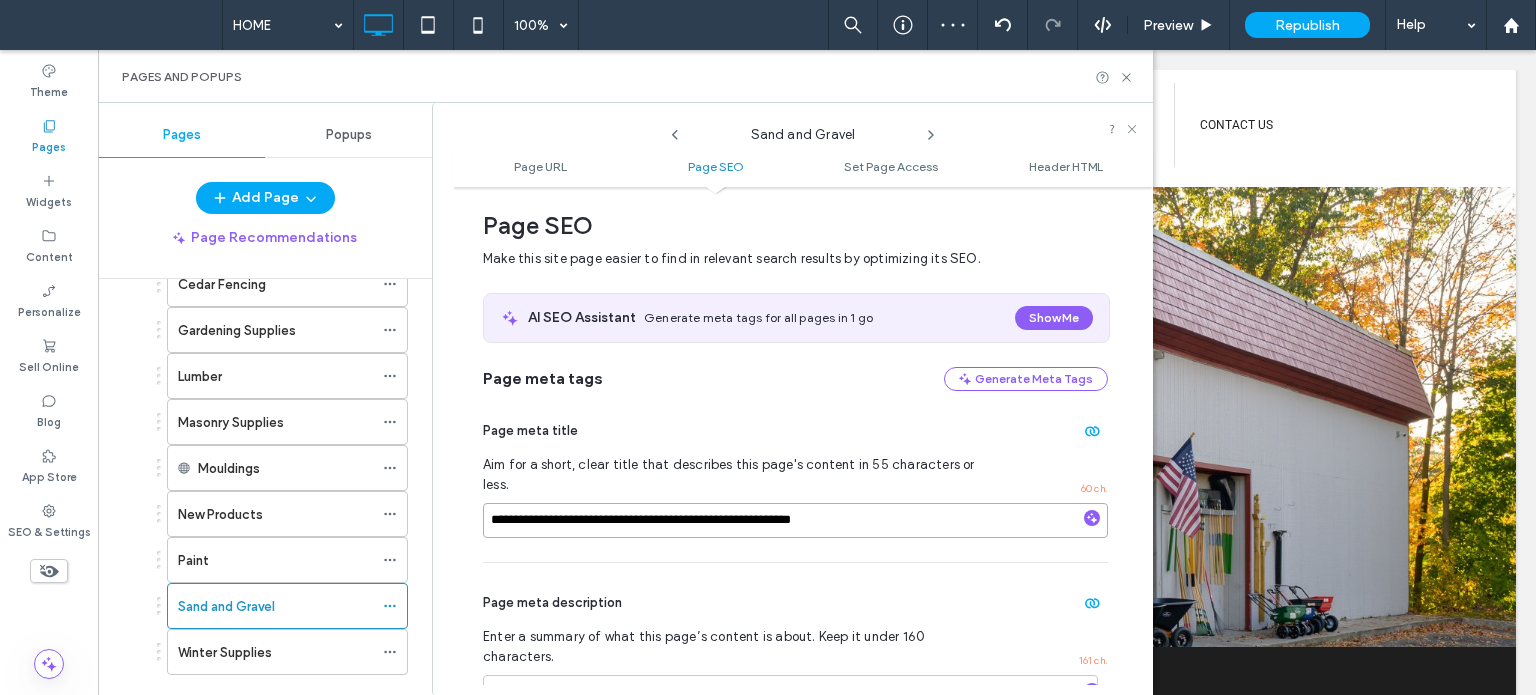 click on "**********" at bounding box center (795, 520) 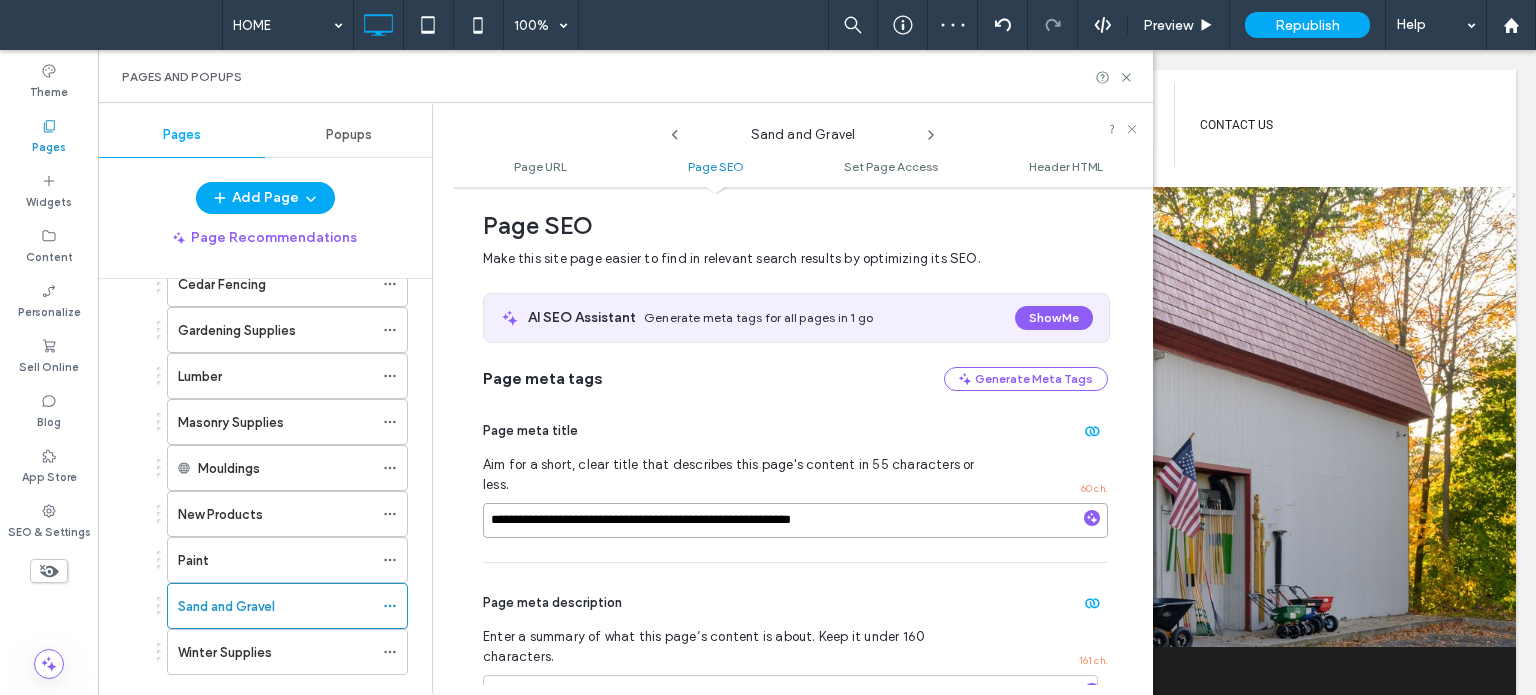 click on "**********" at bounding box center (795, 520) 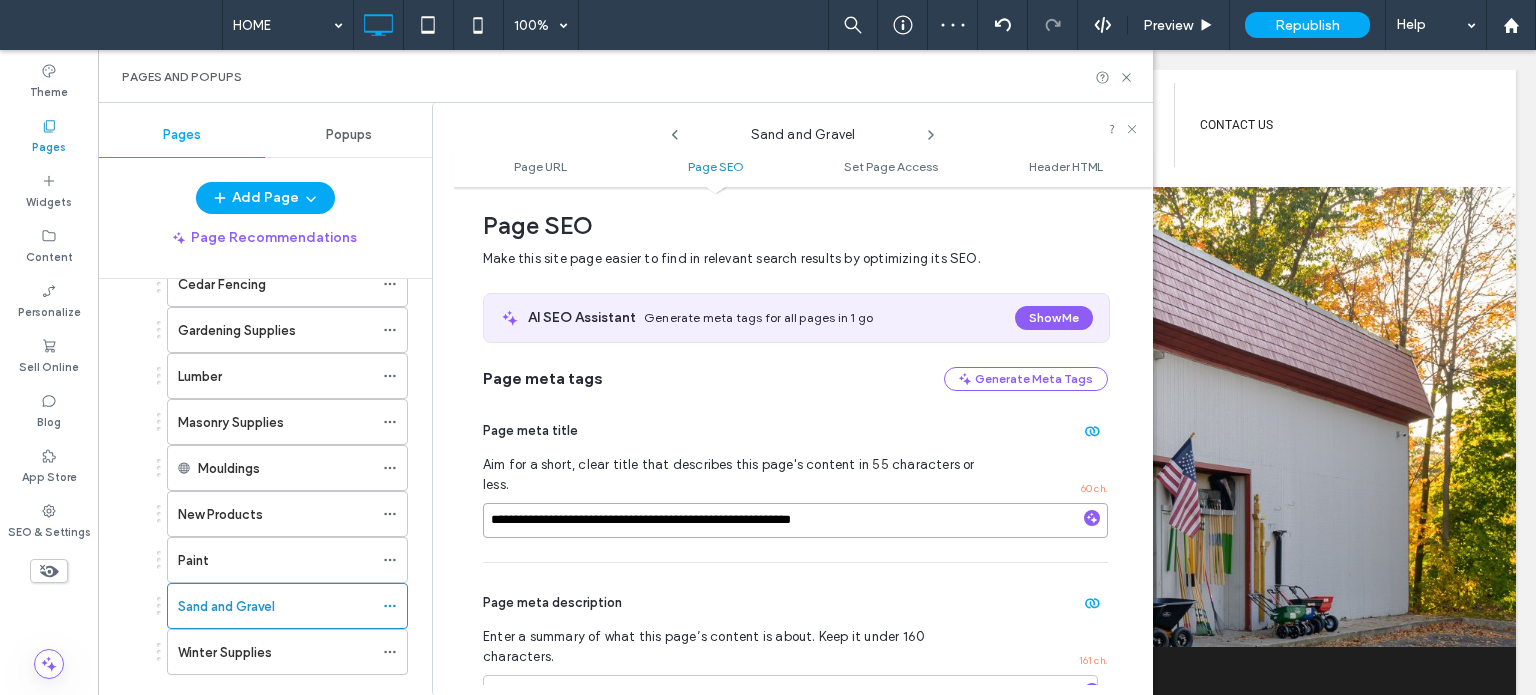 click on "**********" at bounding box center [795, 520] 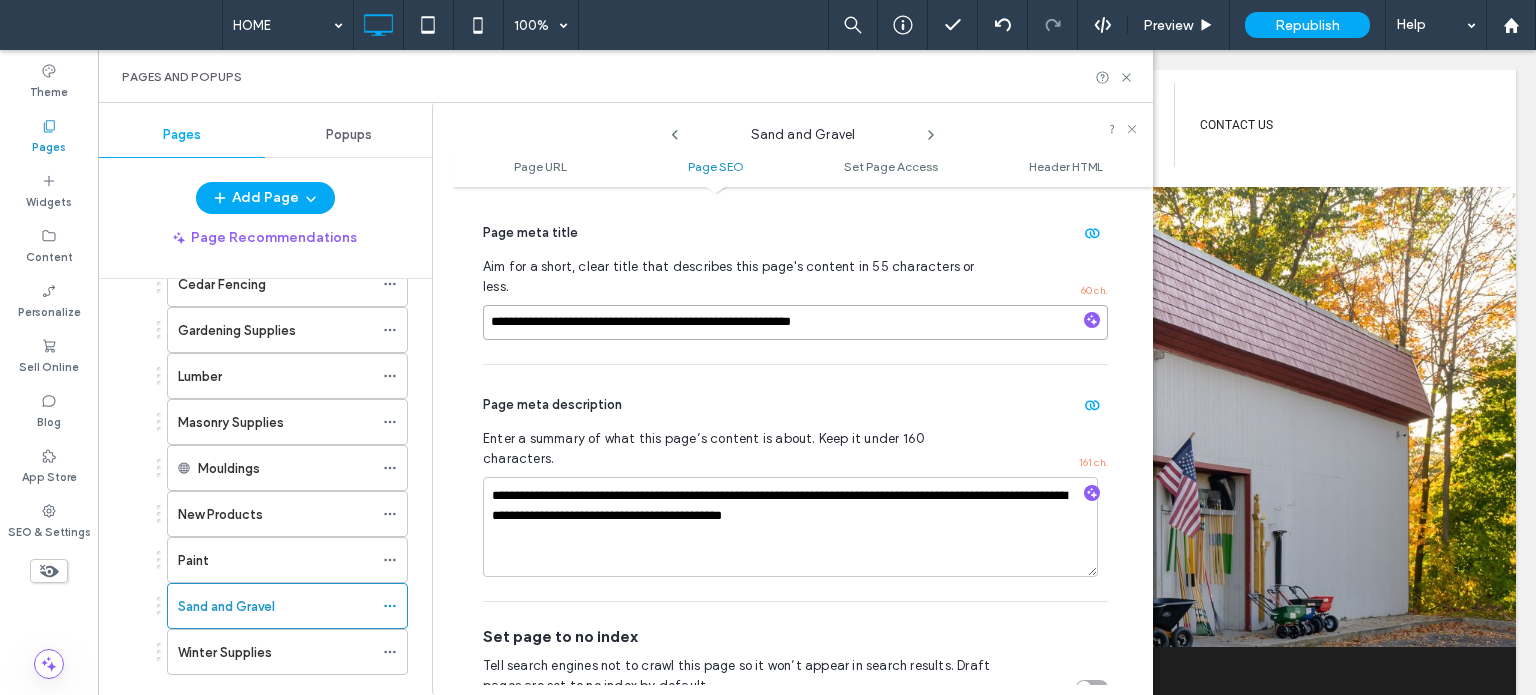 scroll, scrollTop: 474, scrollLeft: 0, axis: vertical 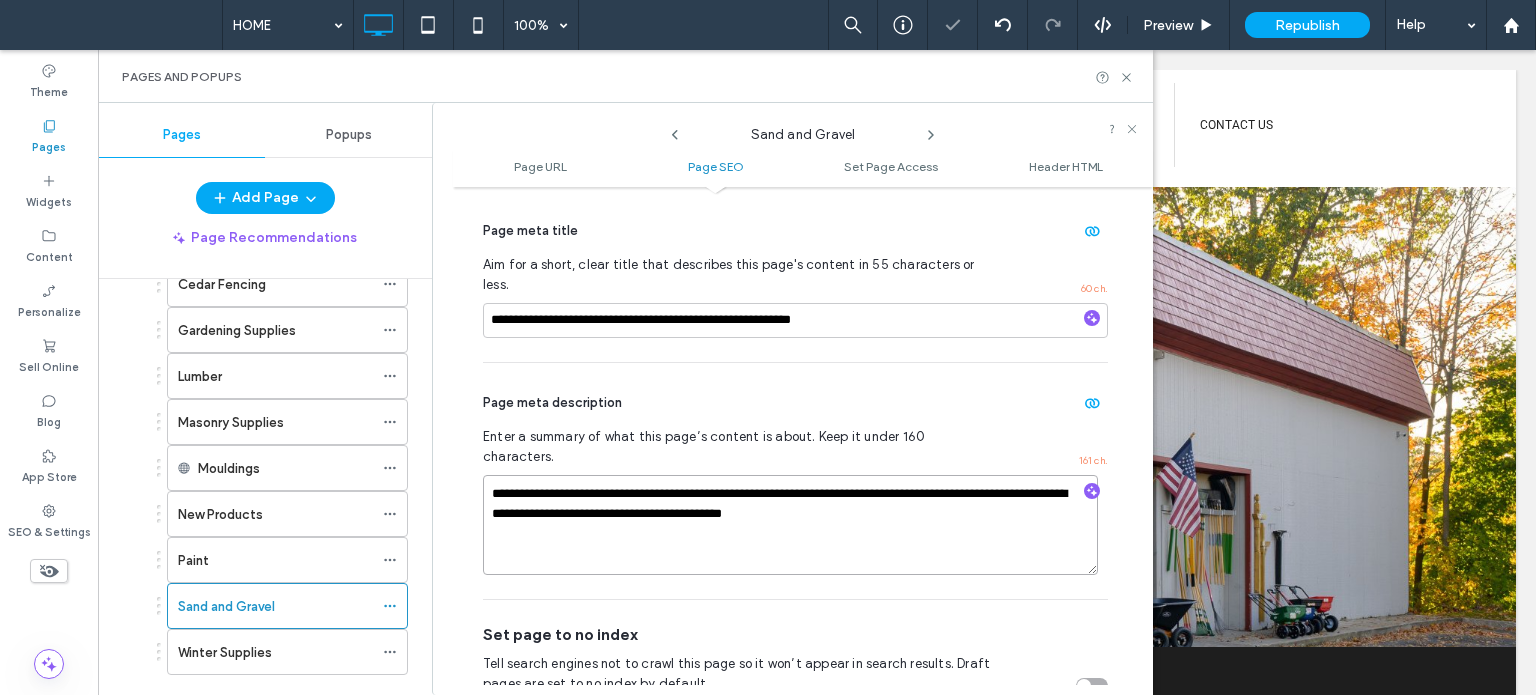 click on "**********" at bounding box center [790, 525] 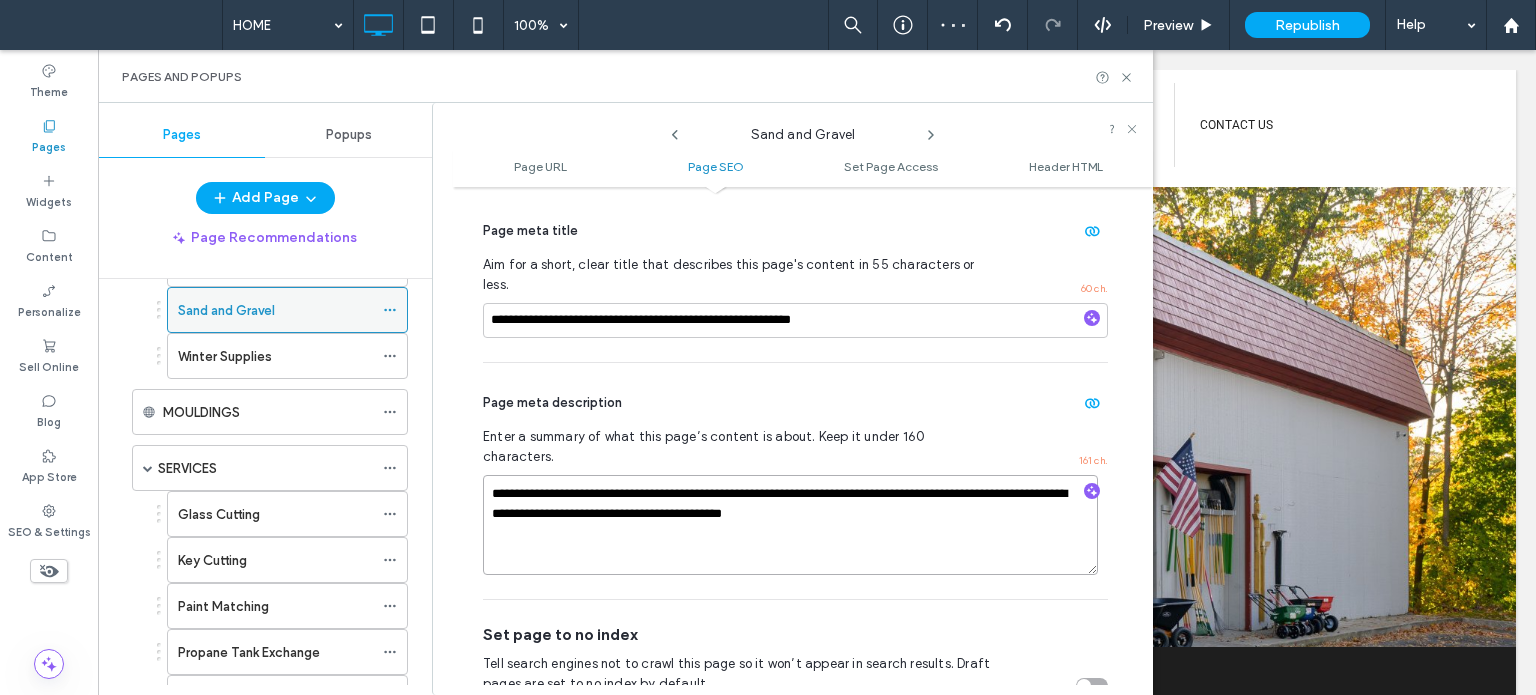 scroll, scrollTop: 500, scrollLeft: 0, axis: vertical 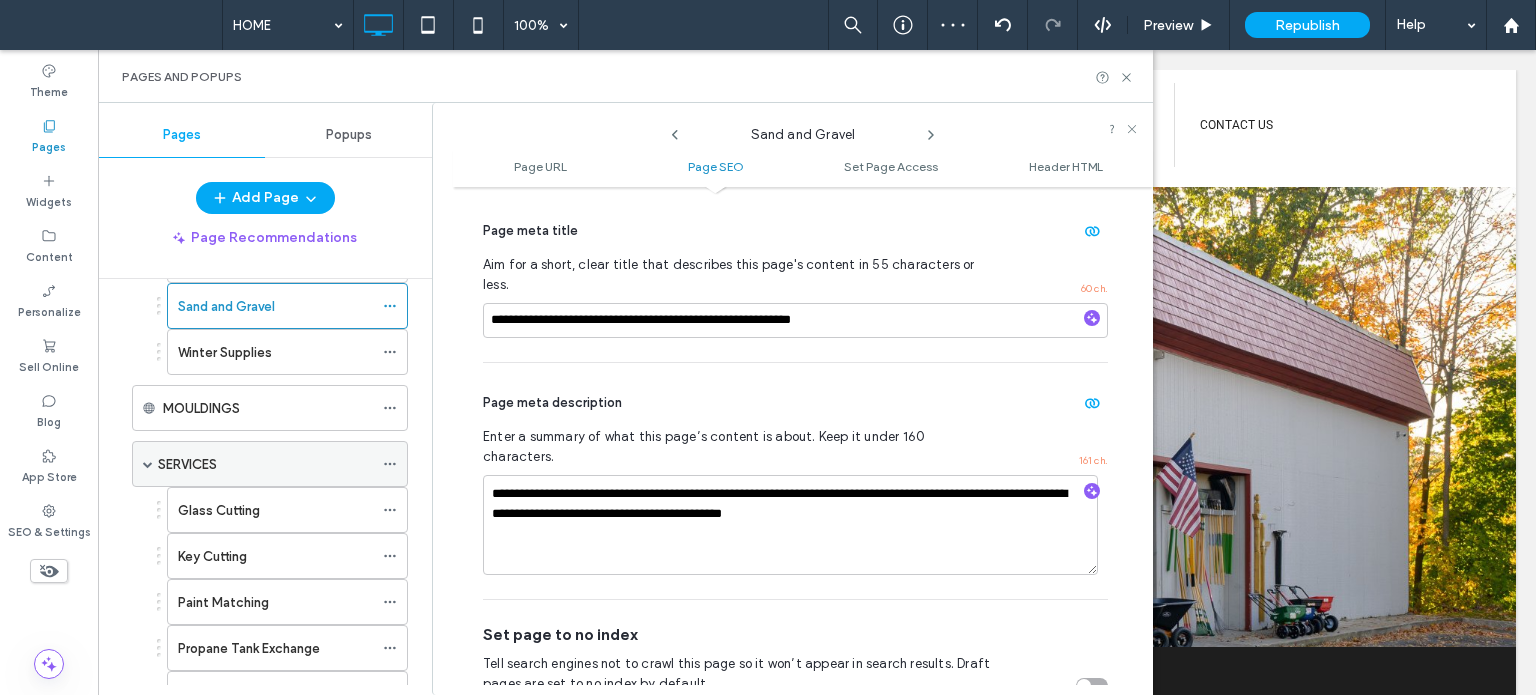 click 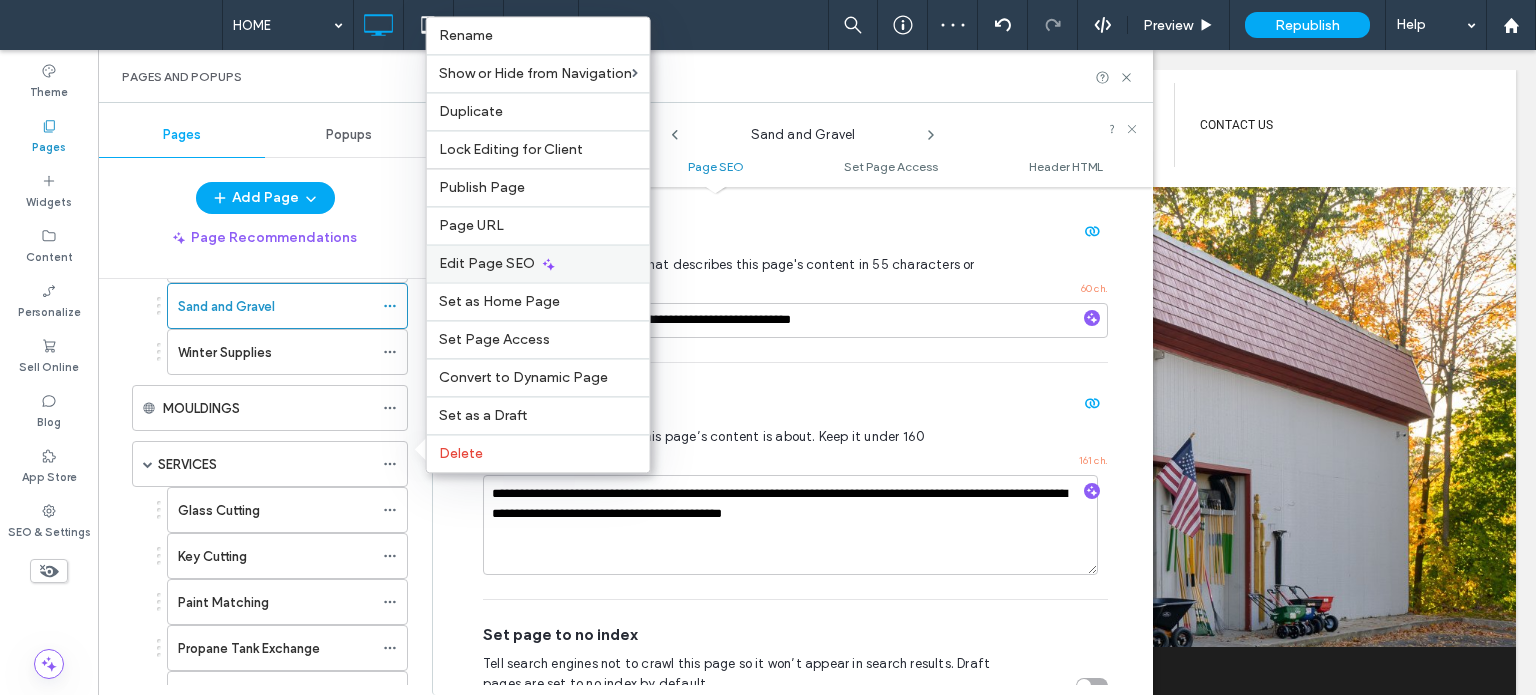 click on "Edit Page SEO" at bounding box center [487, 263] 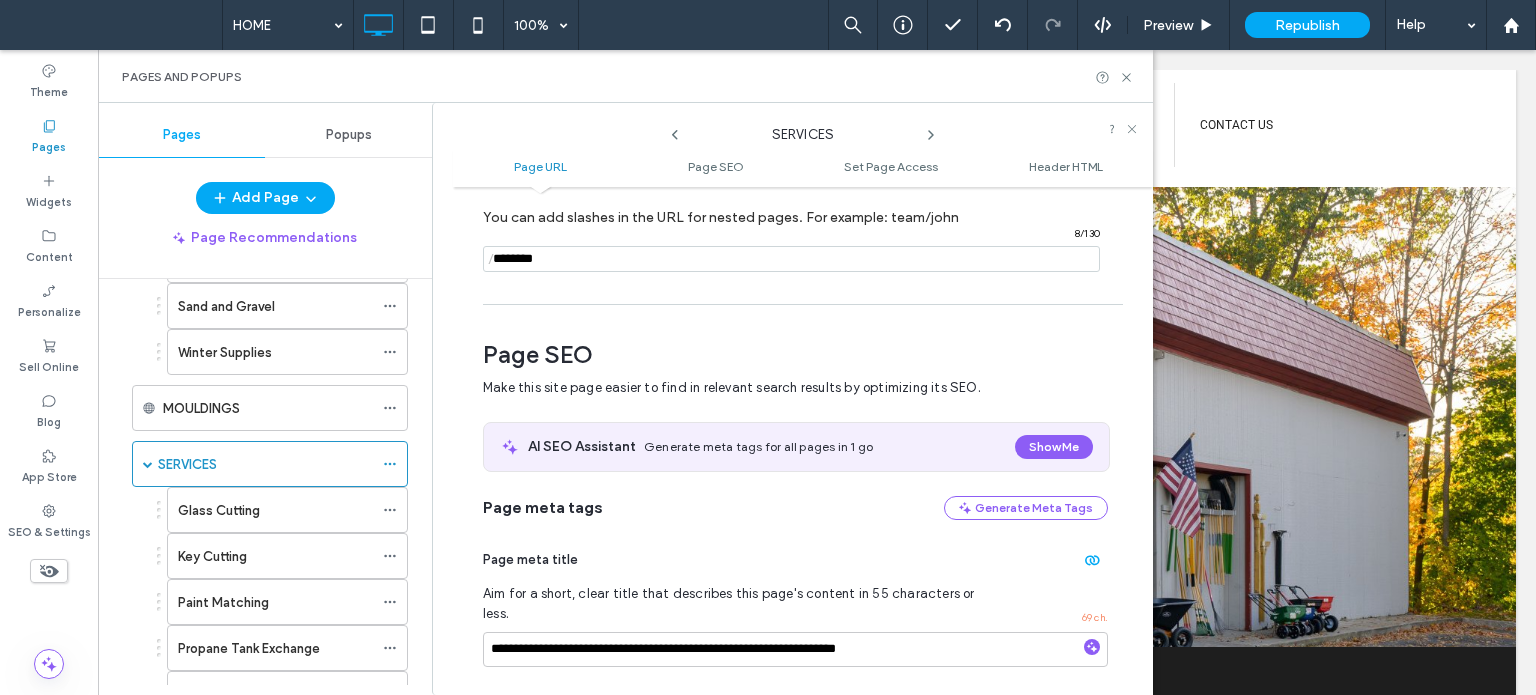scroll, scrollTop: 274, scrollLeft: 0, axis: vertical 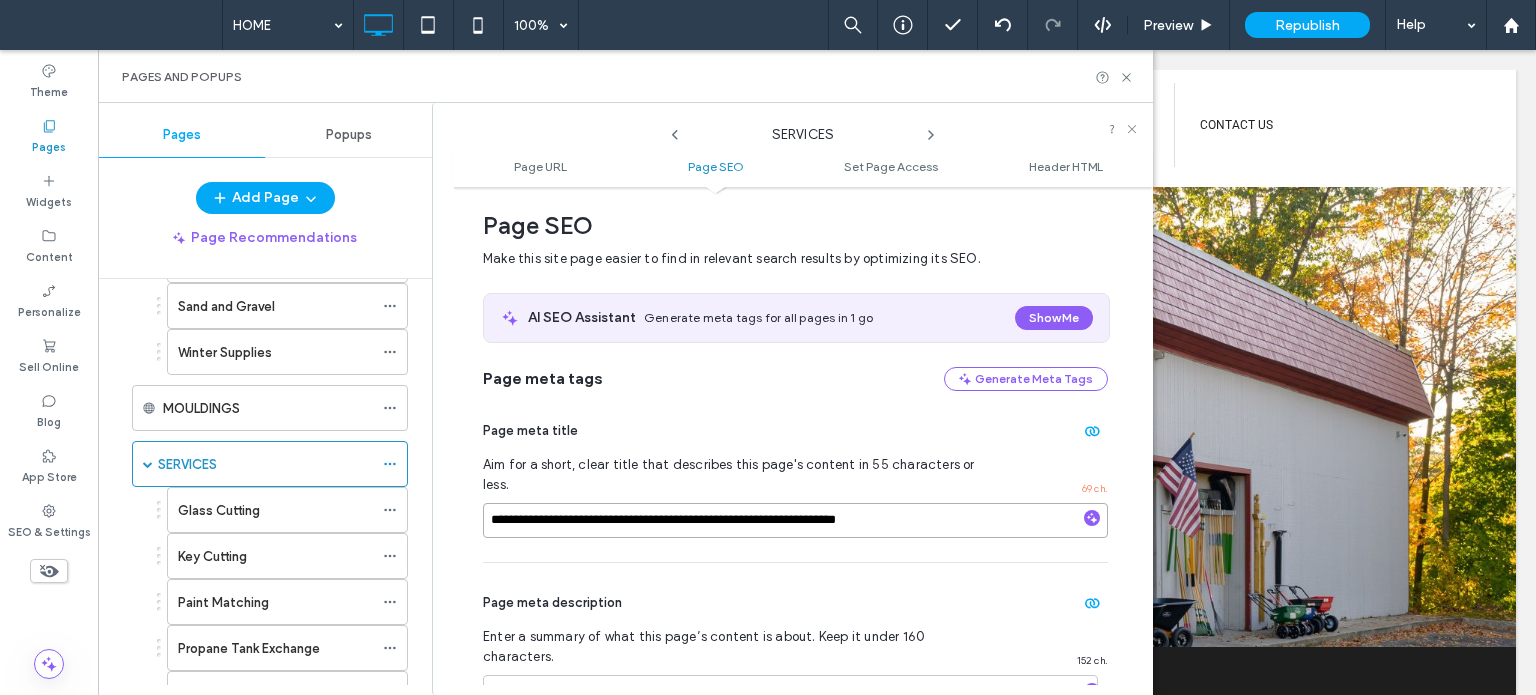 click on "**********" at bounding box center [795, 520] 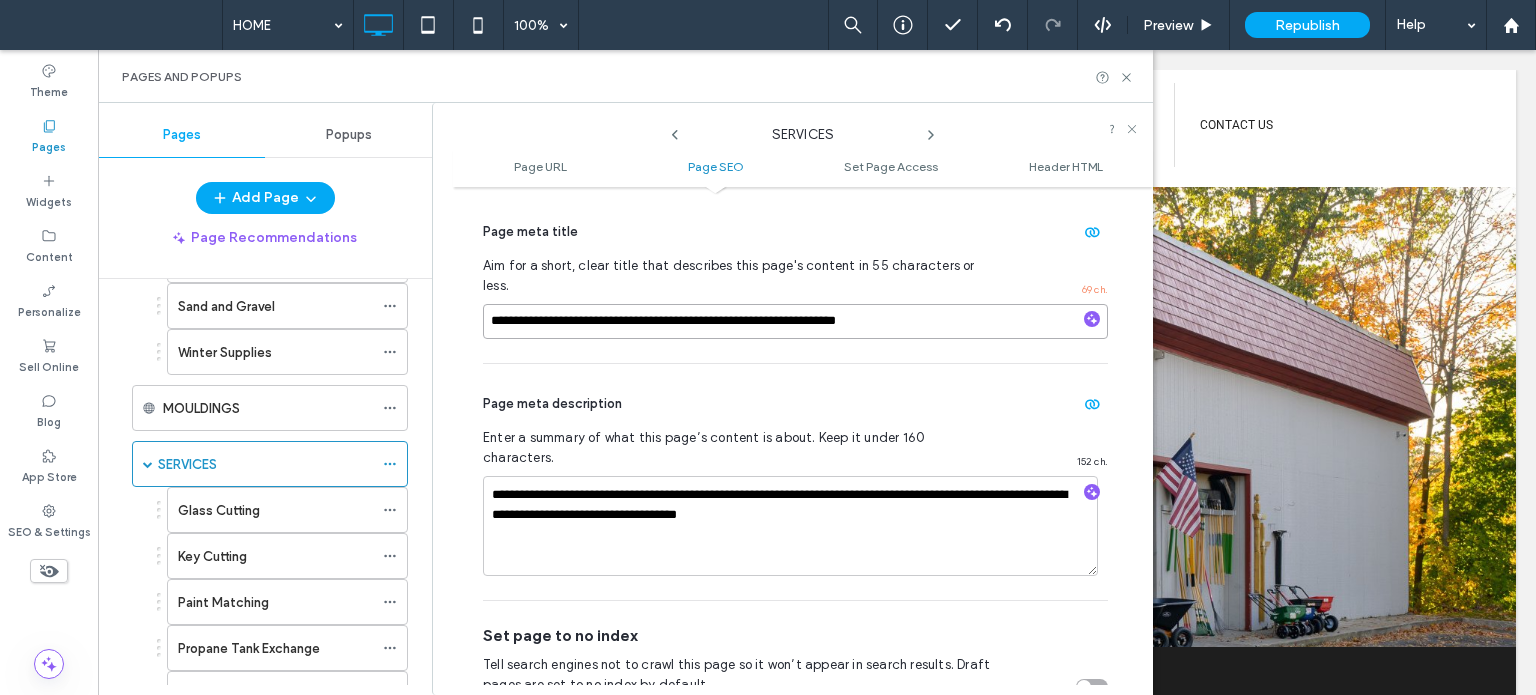 scroll, scrollTop: 474, scrollLeft: 0, axis: vertical 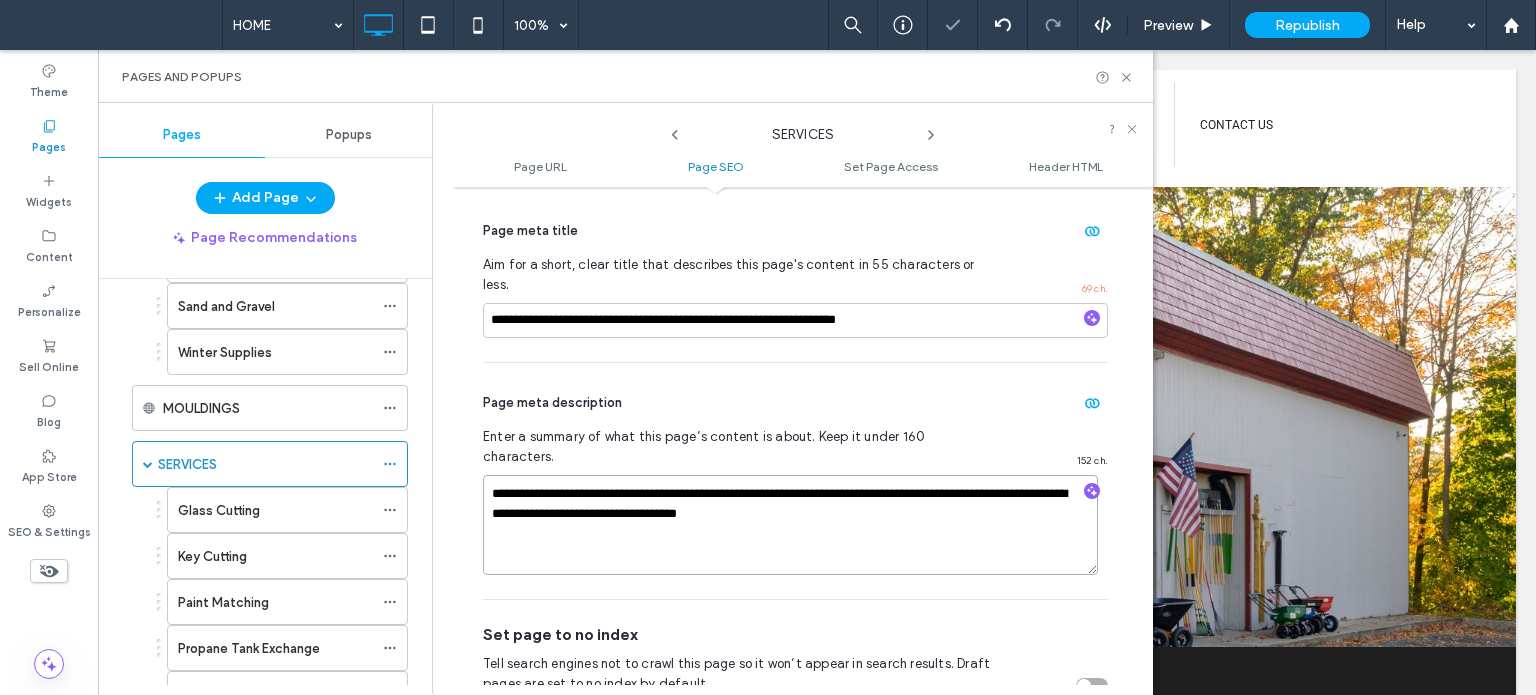 click on "**********" at bounding box center [790, 525] 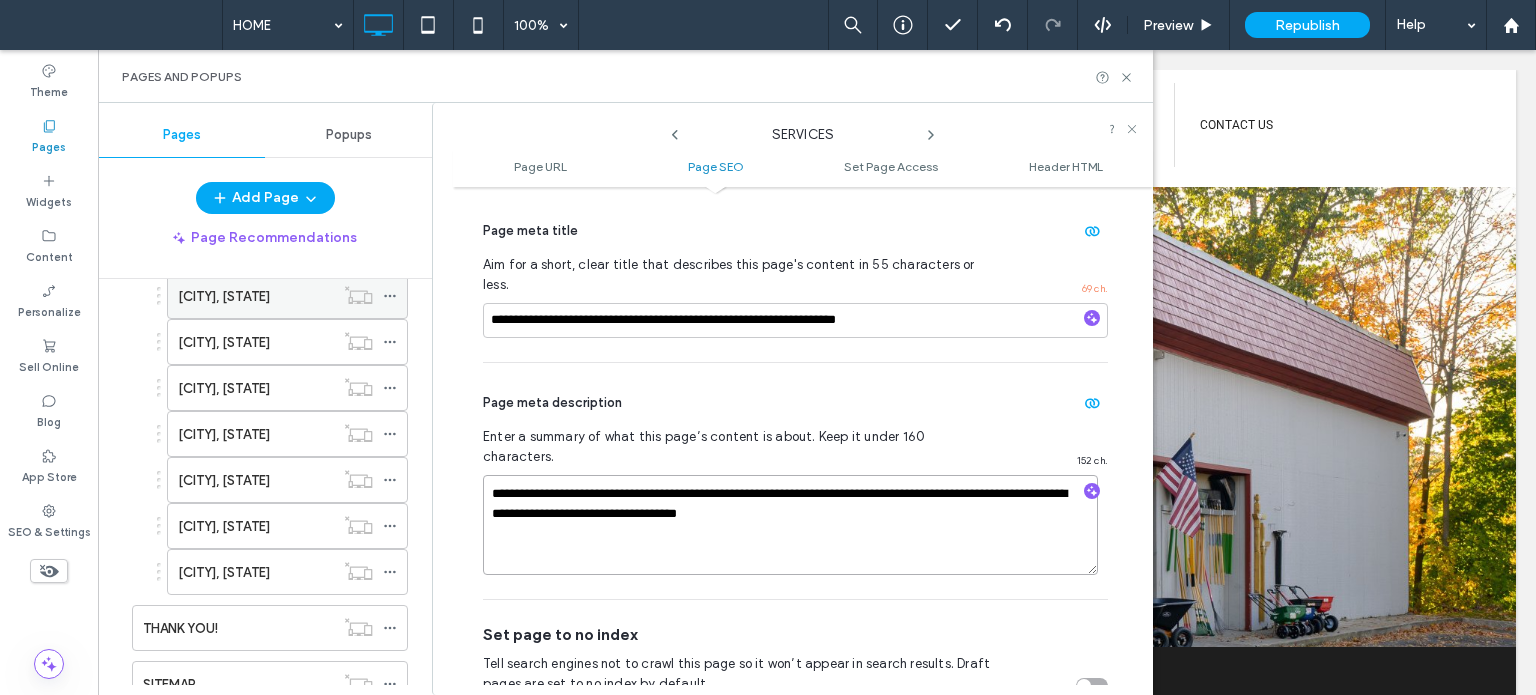 scroll, scrollTop: 1352, scrollLeft: 0, axis: vertical 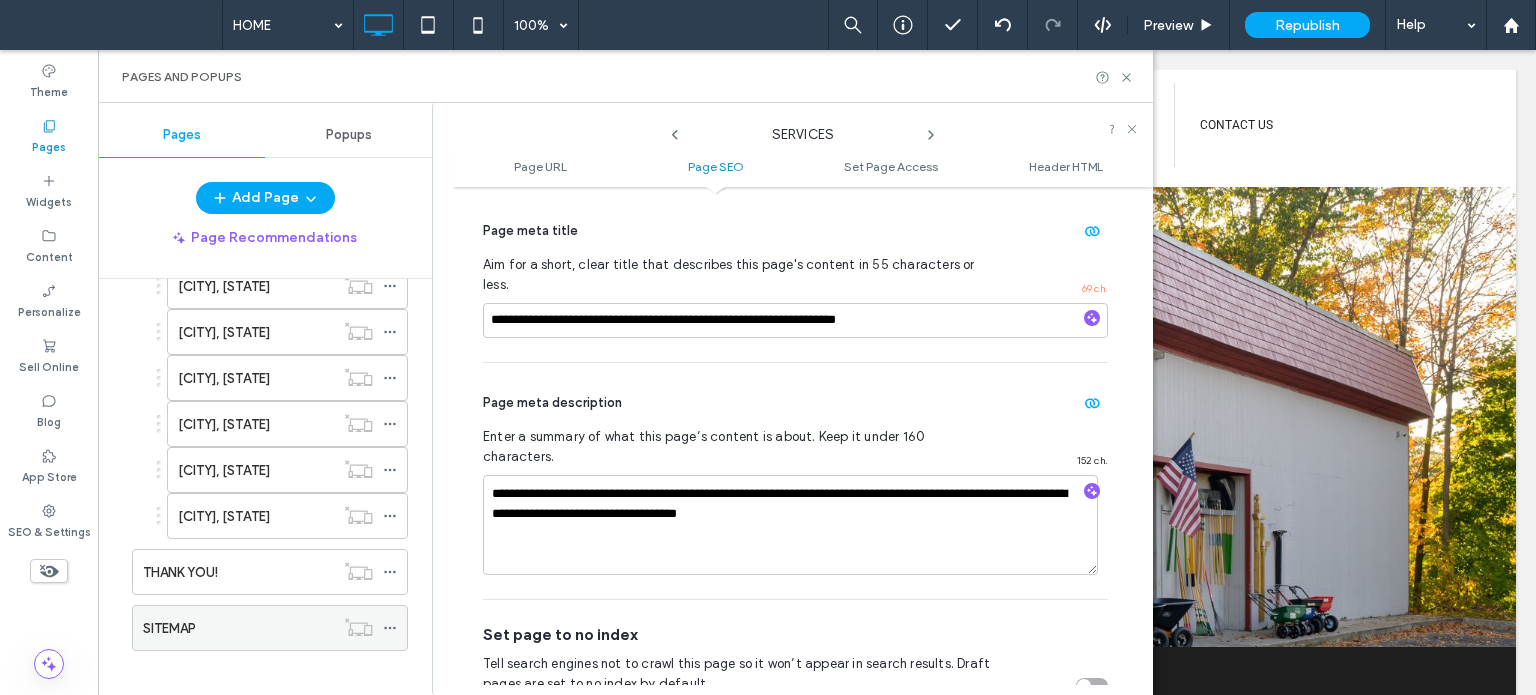 click at bounding box center (358, 627) 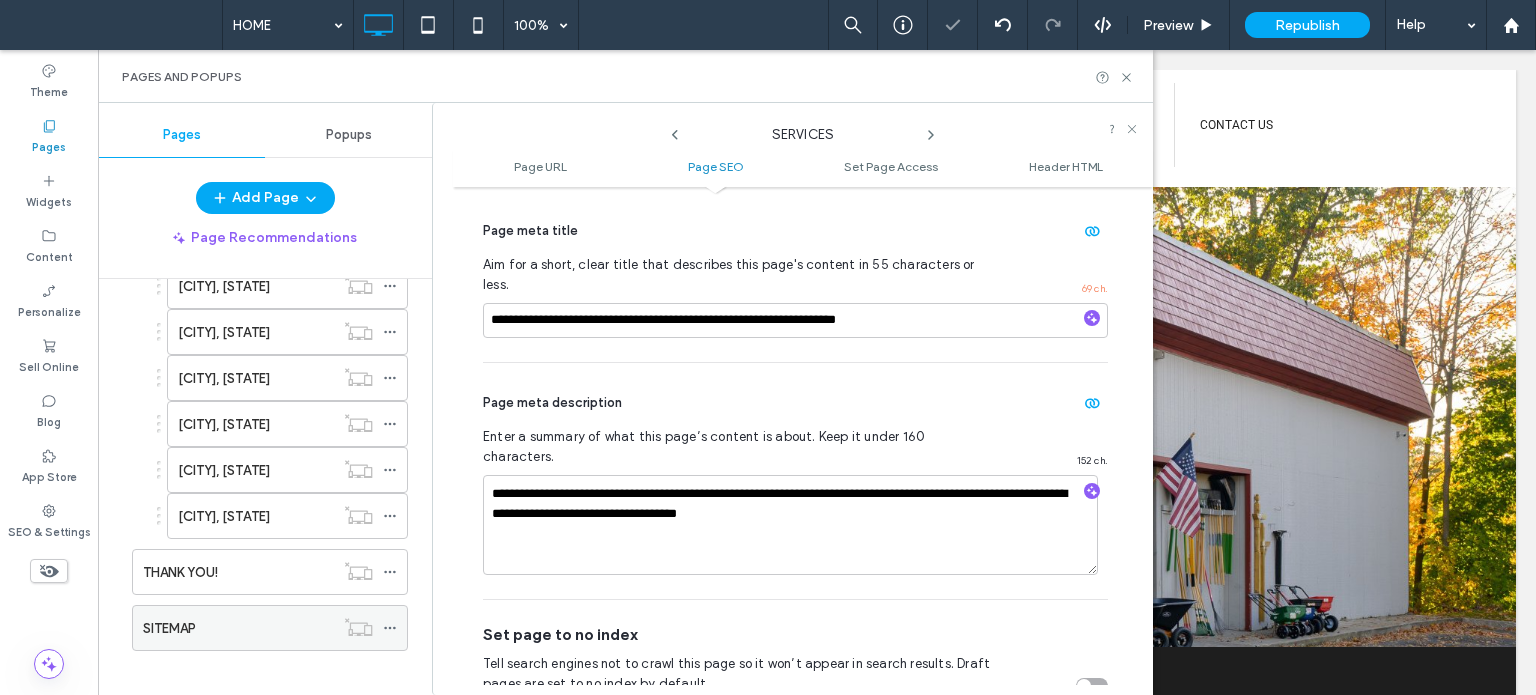 click 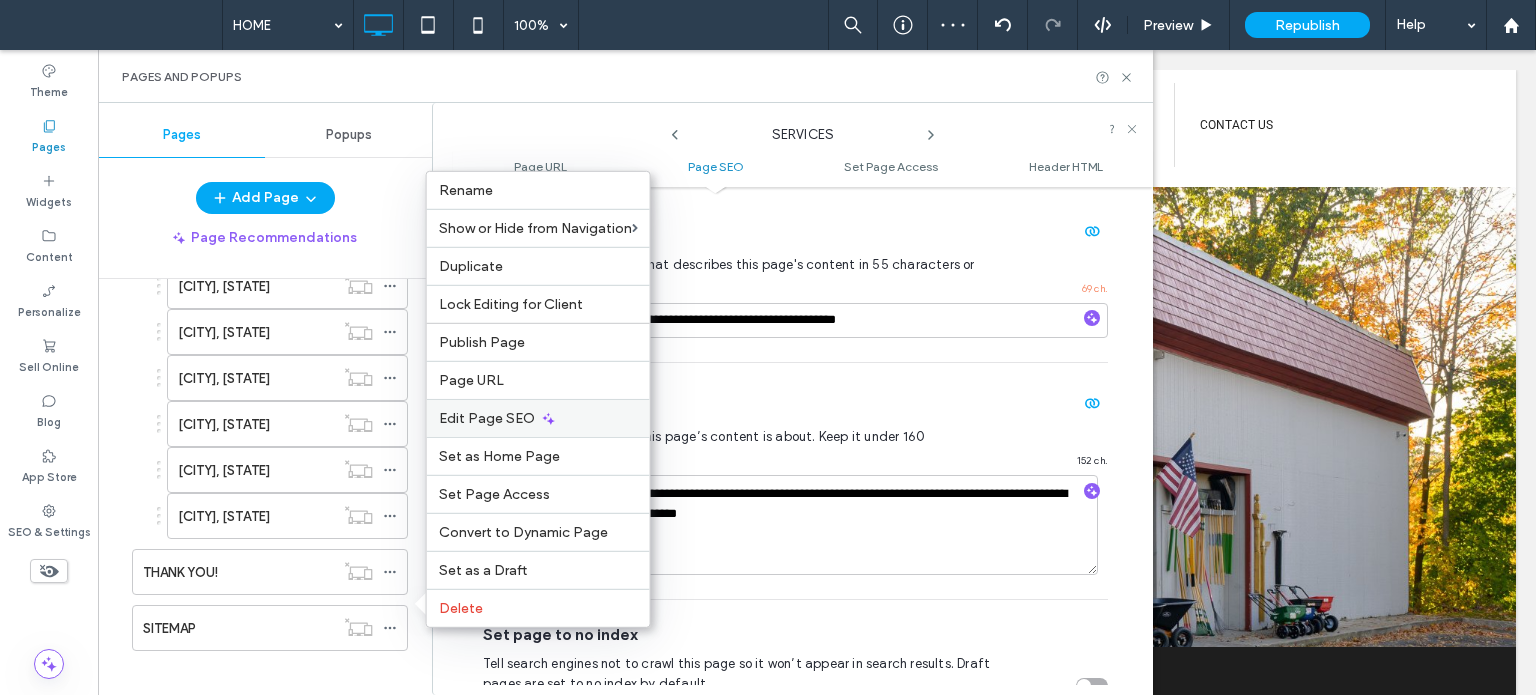 click on "Edit Page SEO" at bounding box center [487, 418] 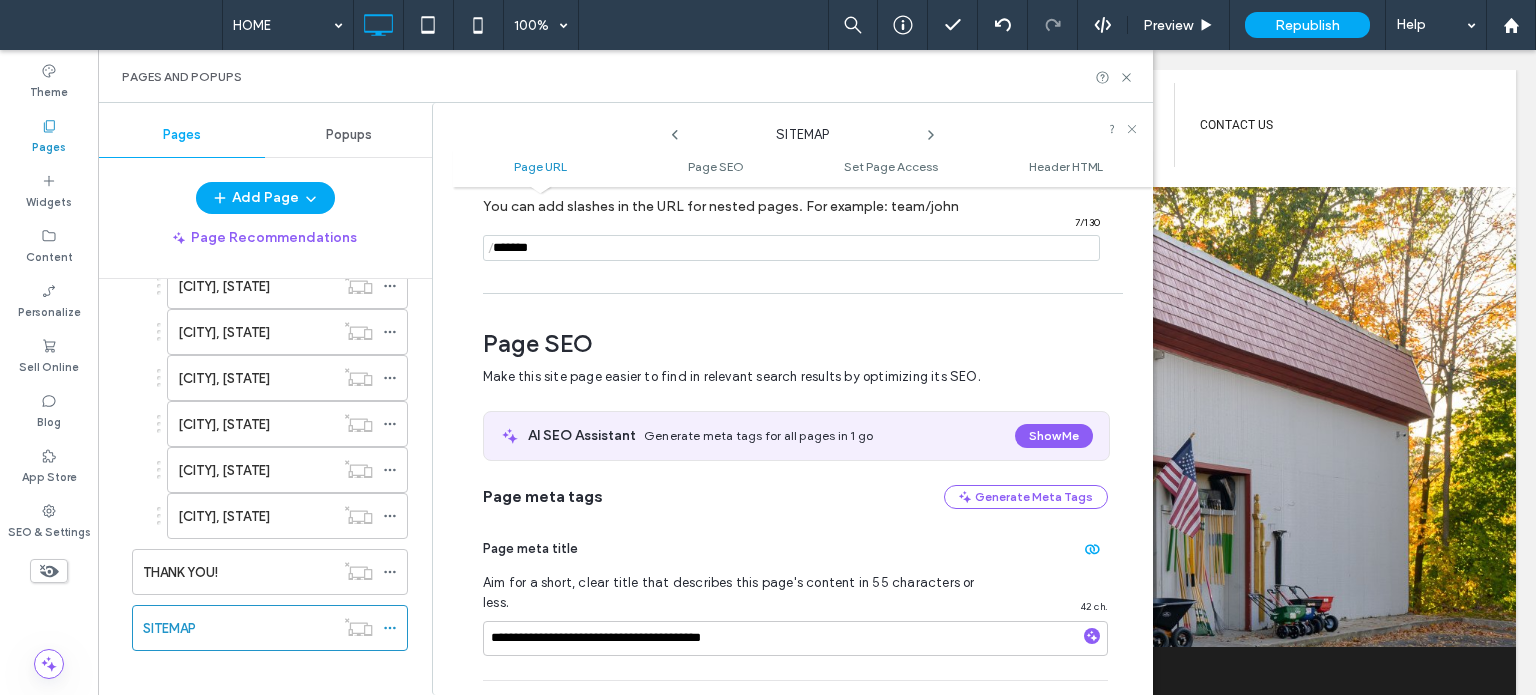 scroll, scrollTop: 274, scrollLeft: 0, axis: vertical 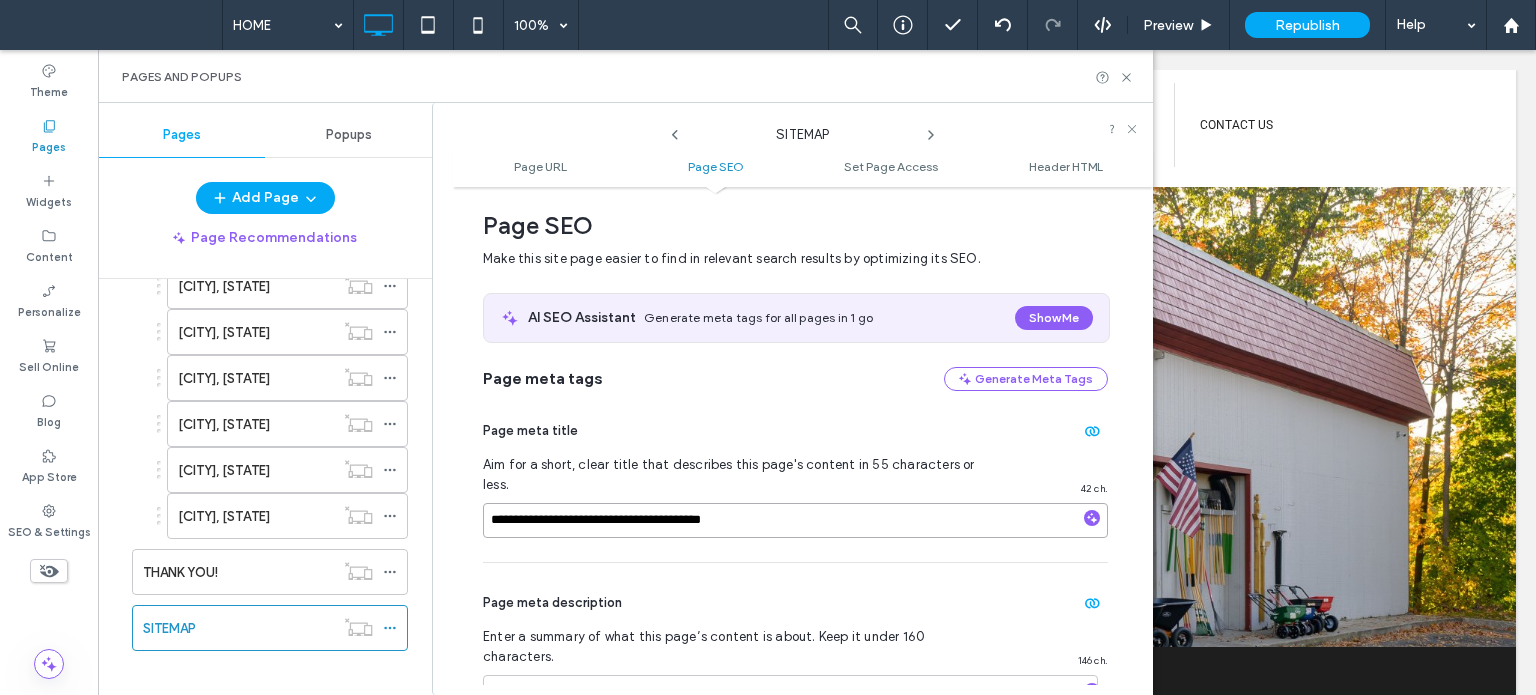 click on "**********" at bounding box center (795, 520) 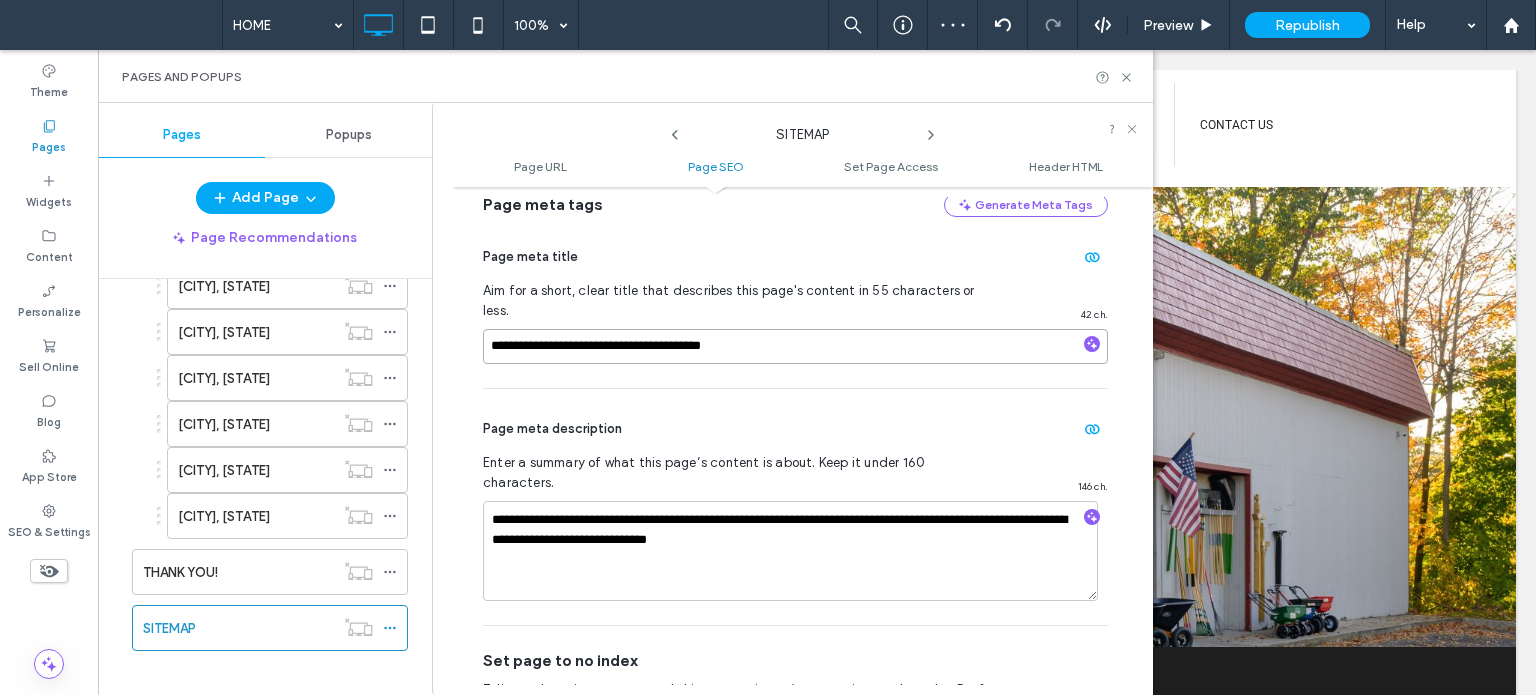 scroll, scrollTop: 474, scrollLeft: 0, axis: vertical 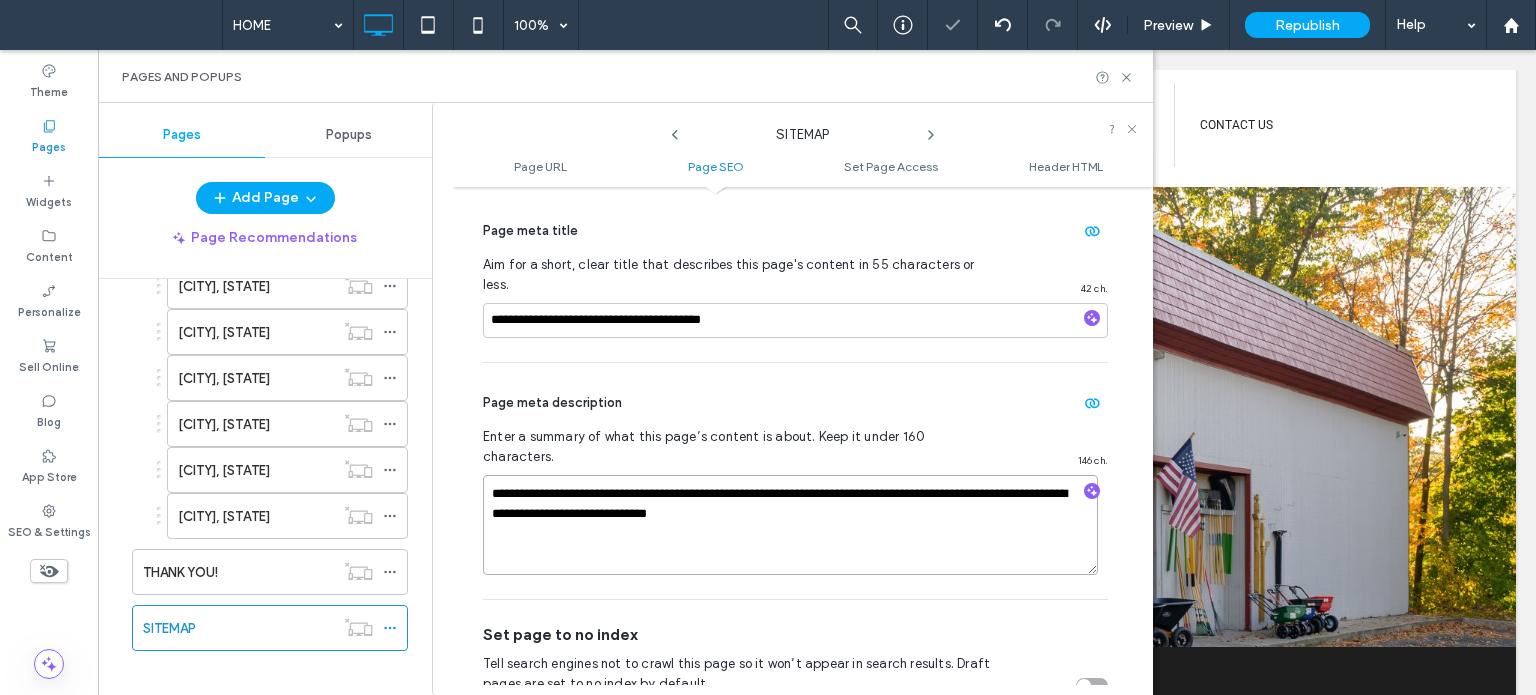 click on "**********" at bounding box center [790, 525] 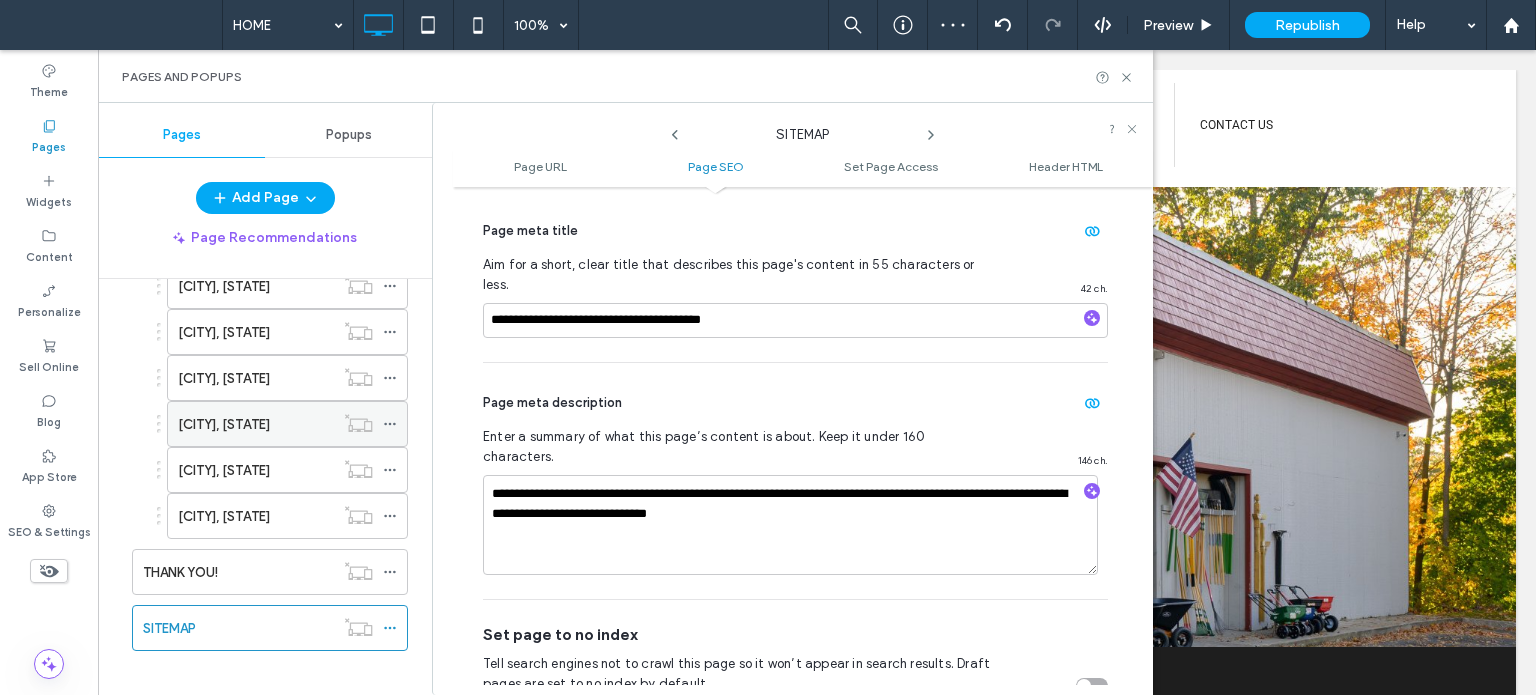 click 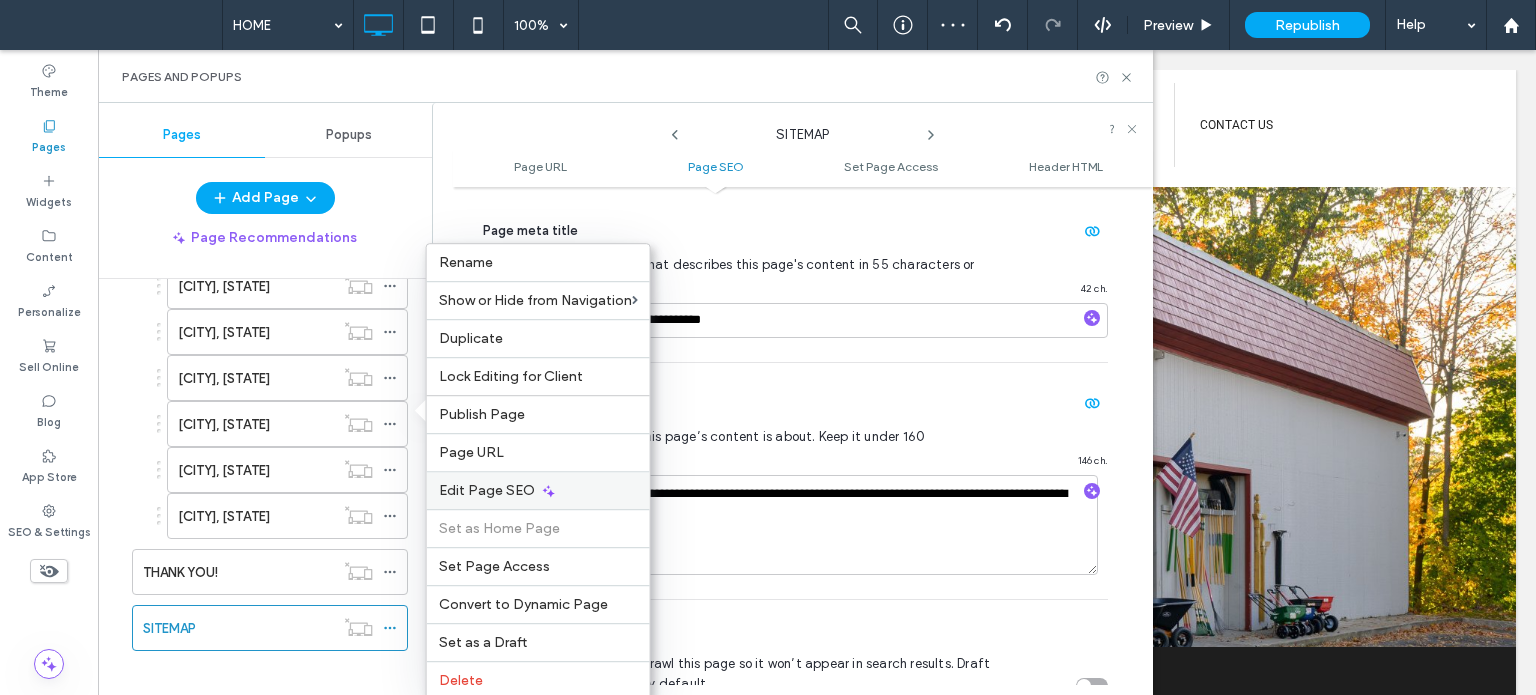 click on "Edit Page SEO" at bounding box center [487, 490] 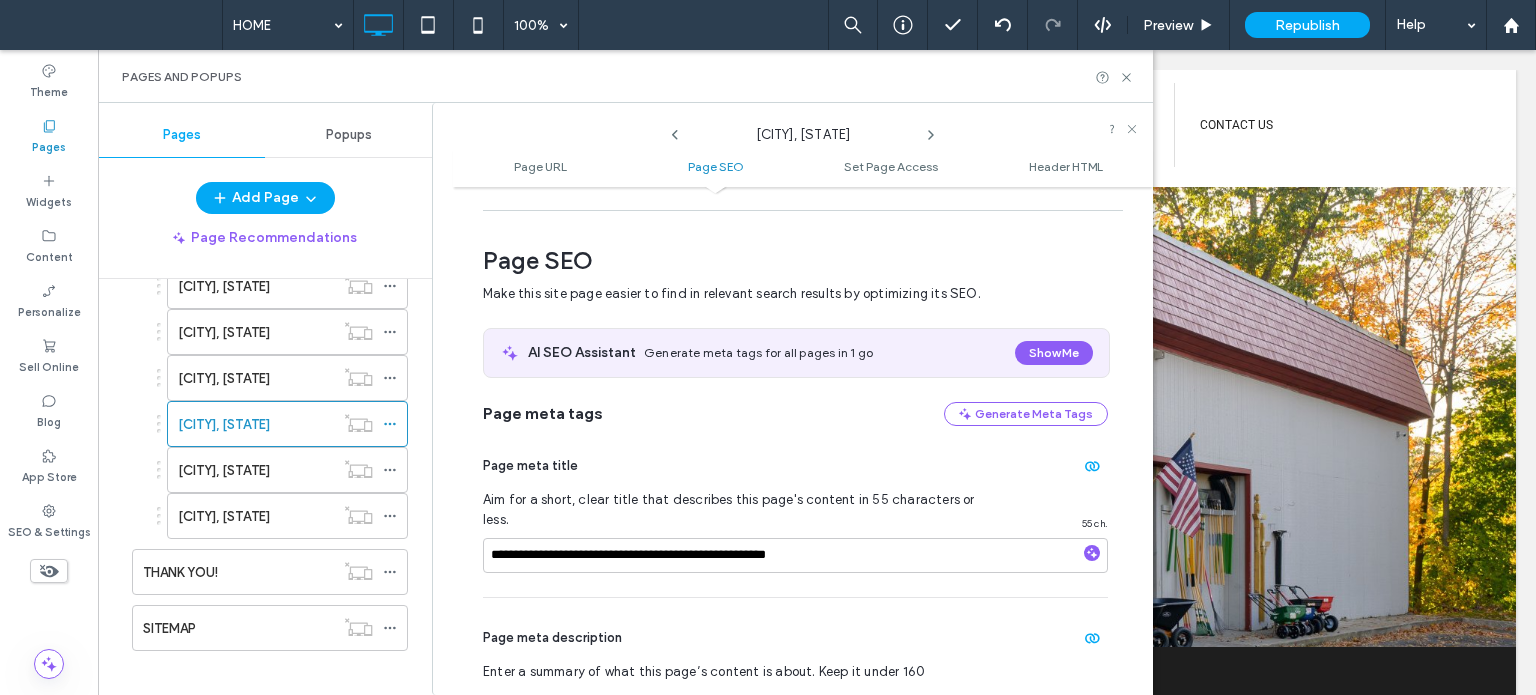 scroll, scrollTop: 274, scrollLeft: 0, axis: vertical 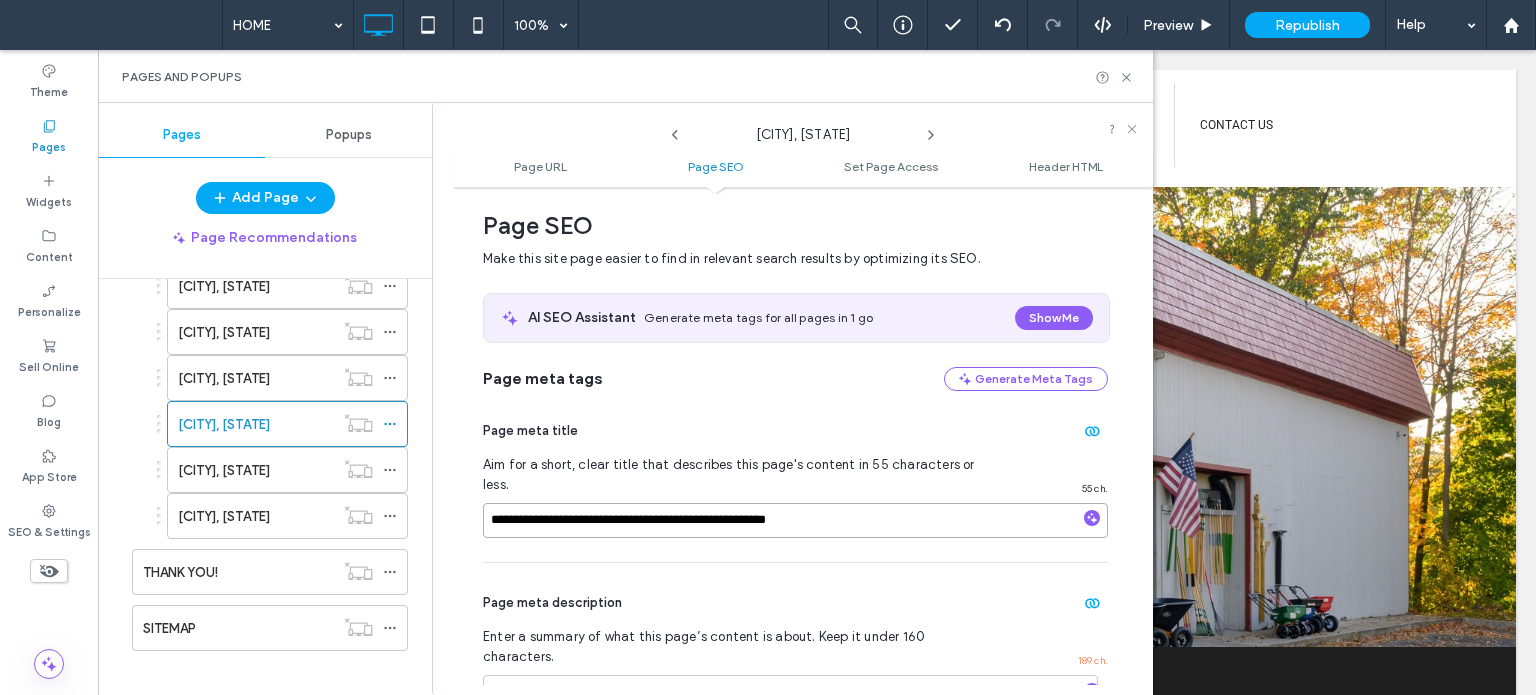 click on "**********" at bounding box center [795, 520] 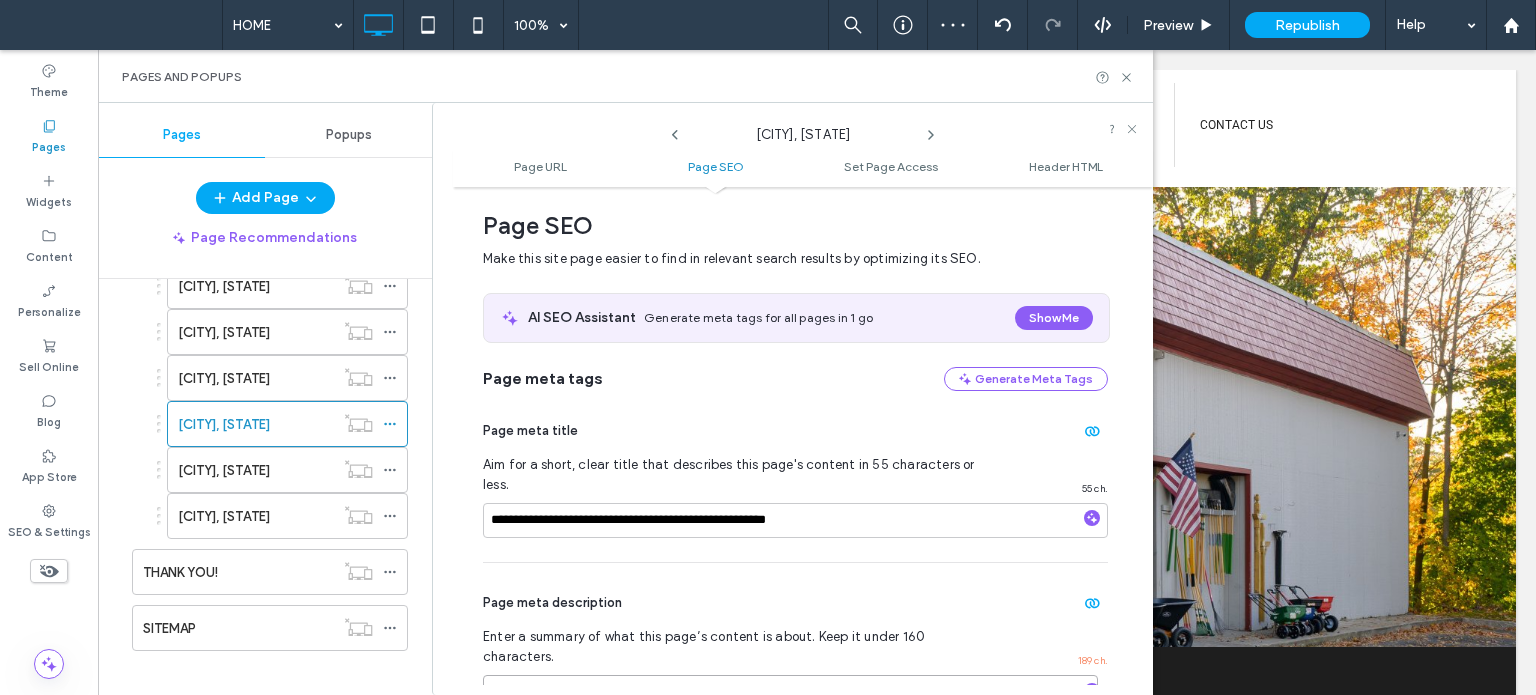 click on "**********" at bounding box center (790, 725) 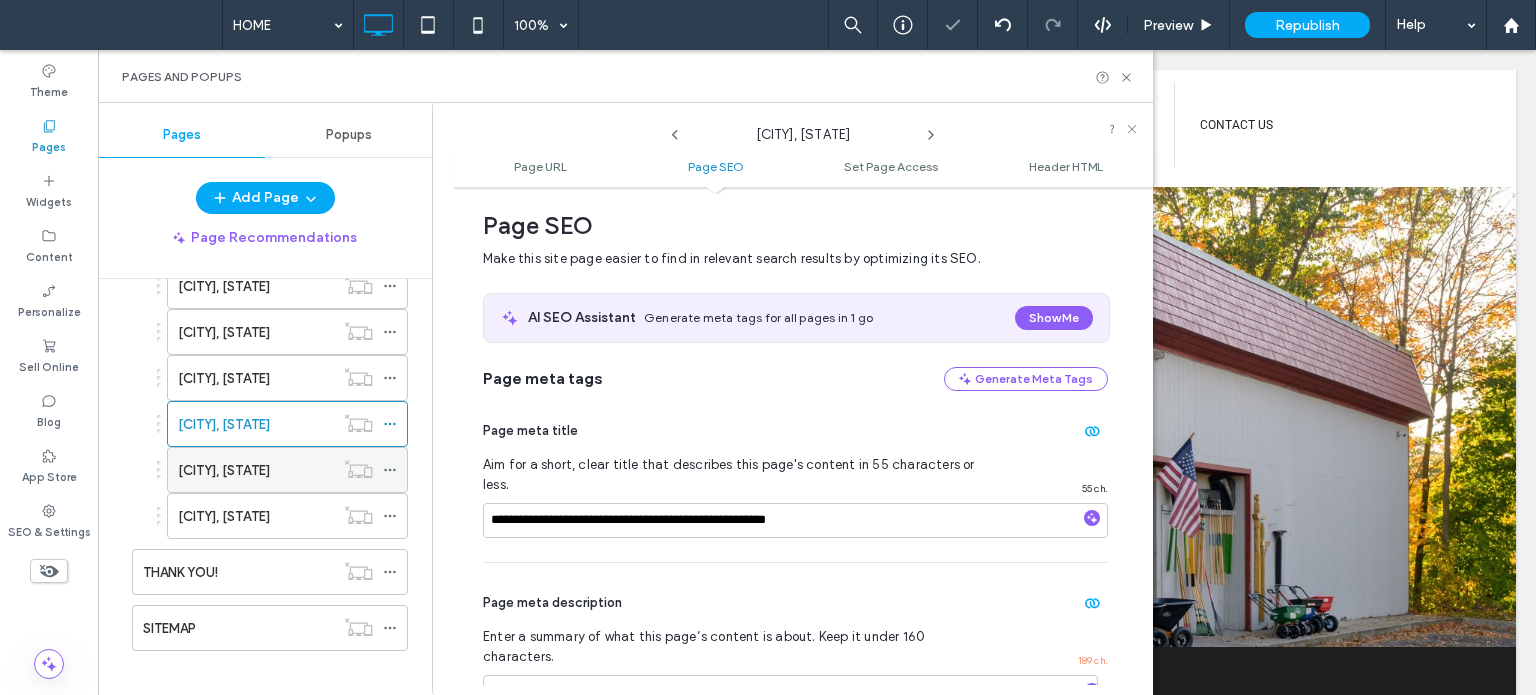 click at bounding box center [395, 470] 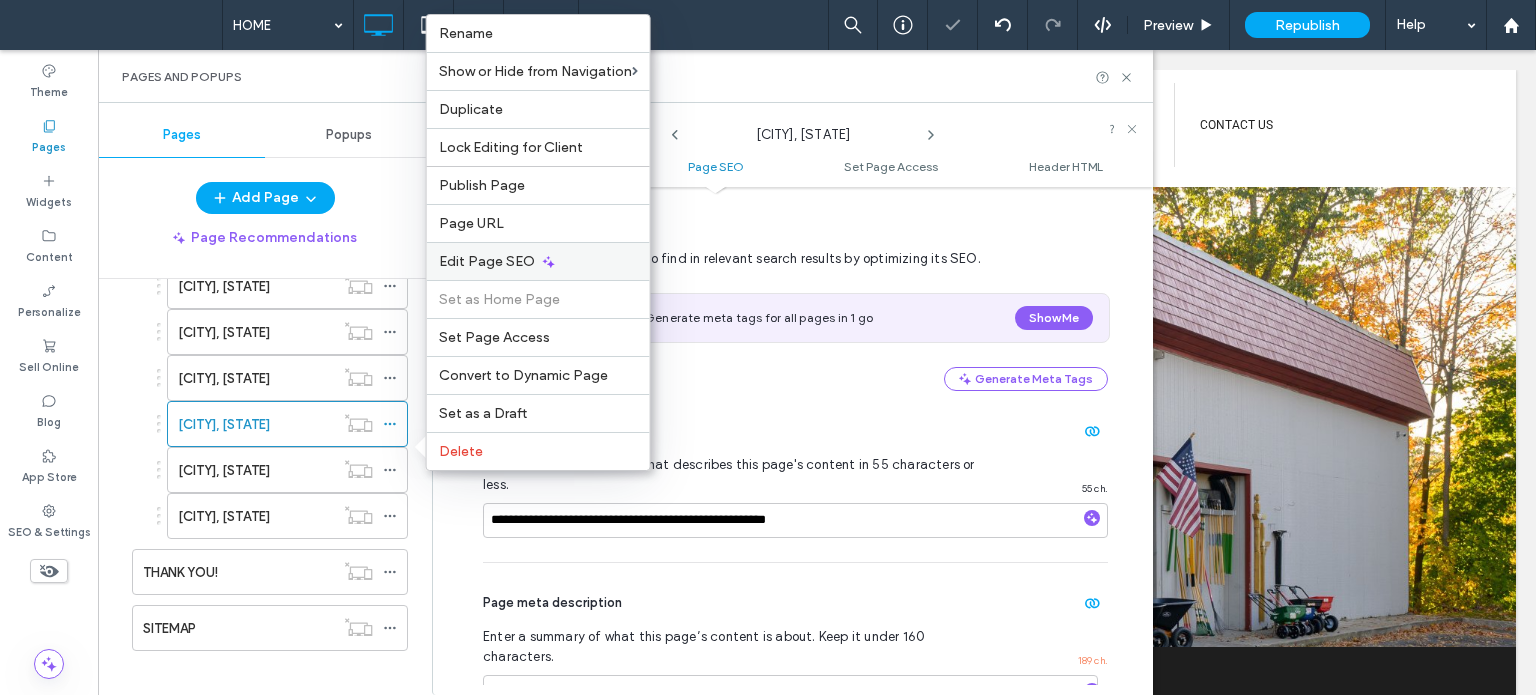click on "Edit Page SEO" at bounding box center [487, 261] 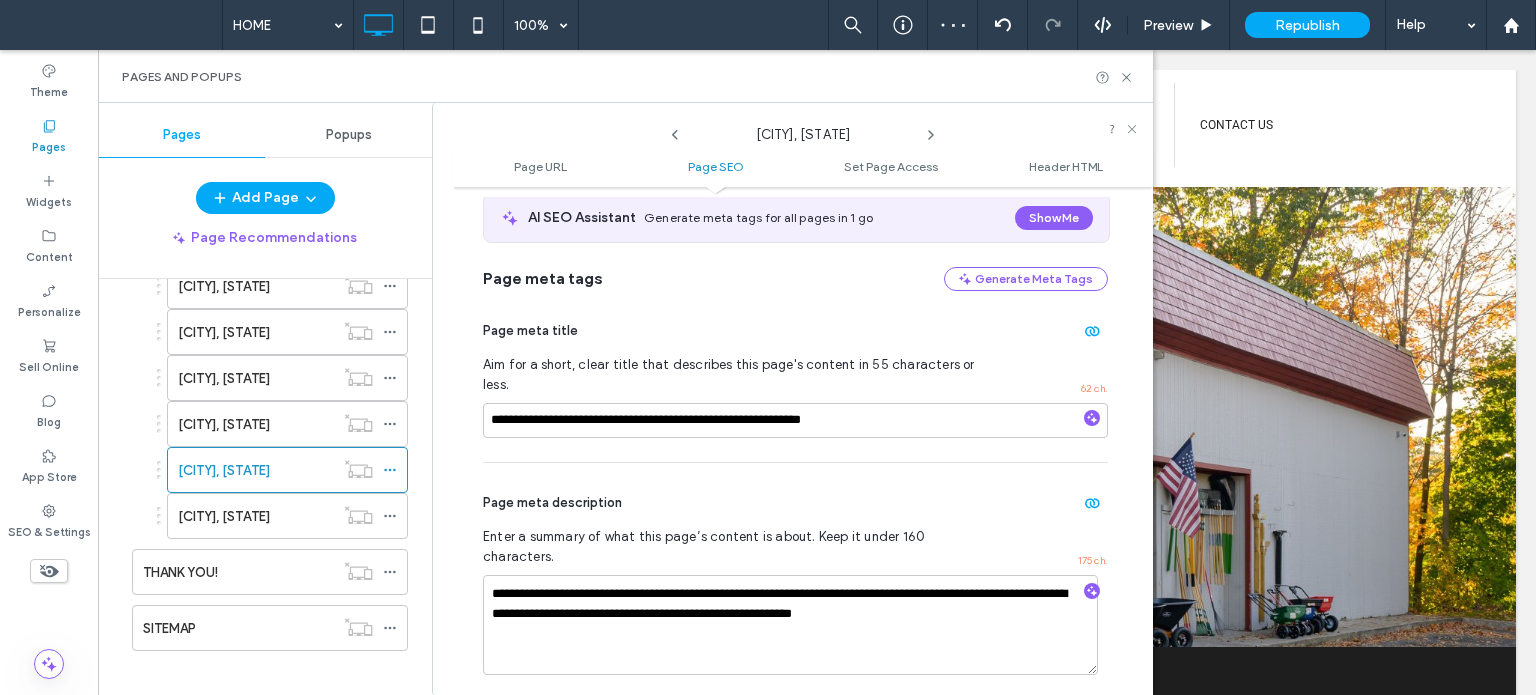 scroll, scrollTop: 474, scrollLeft: 0, axis: vertical 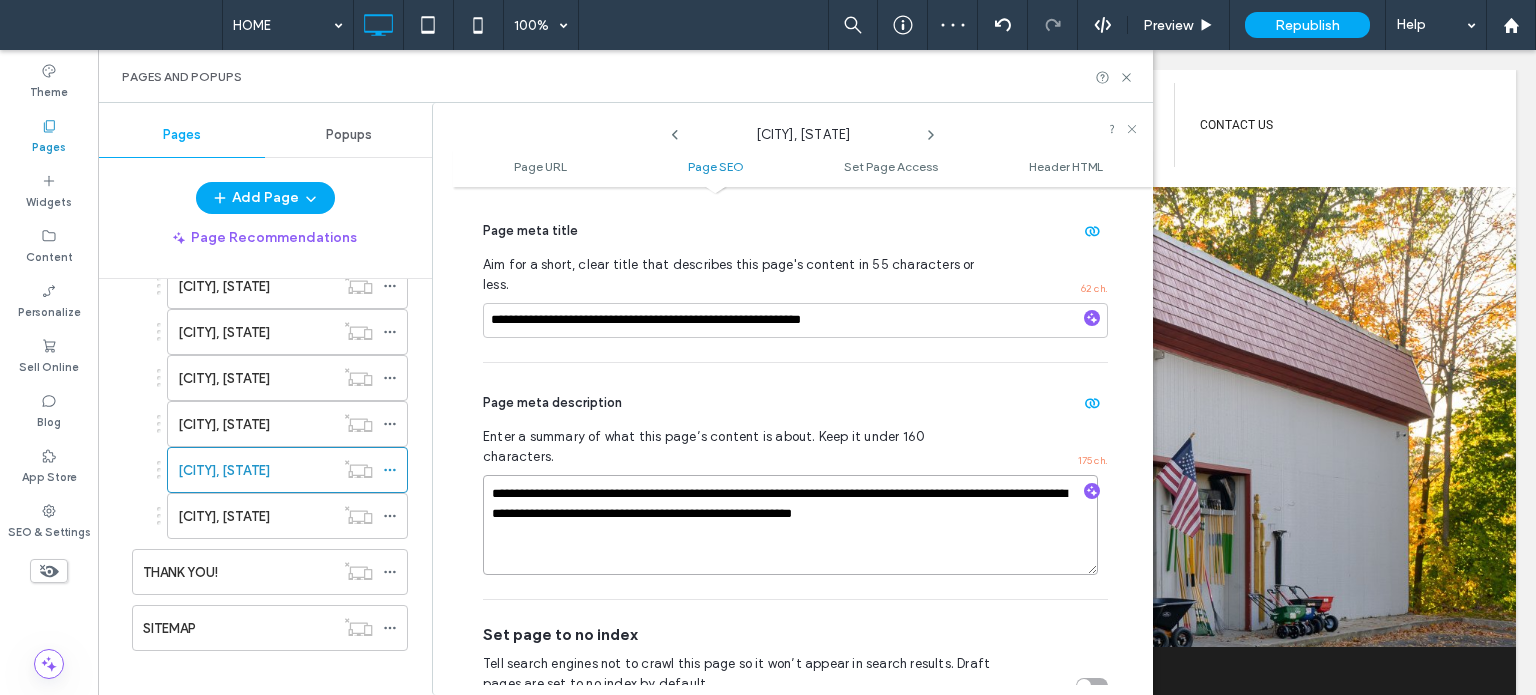click on "**********" at bounding box center [790, 525] 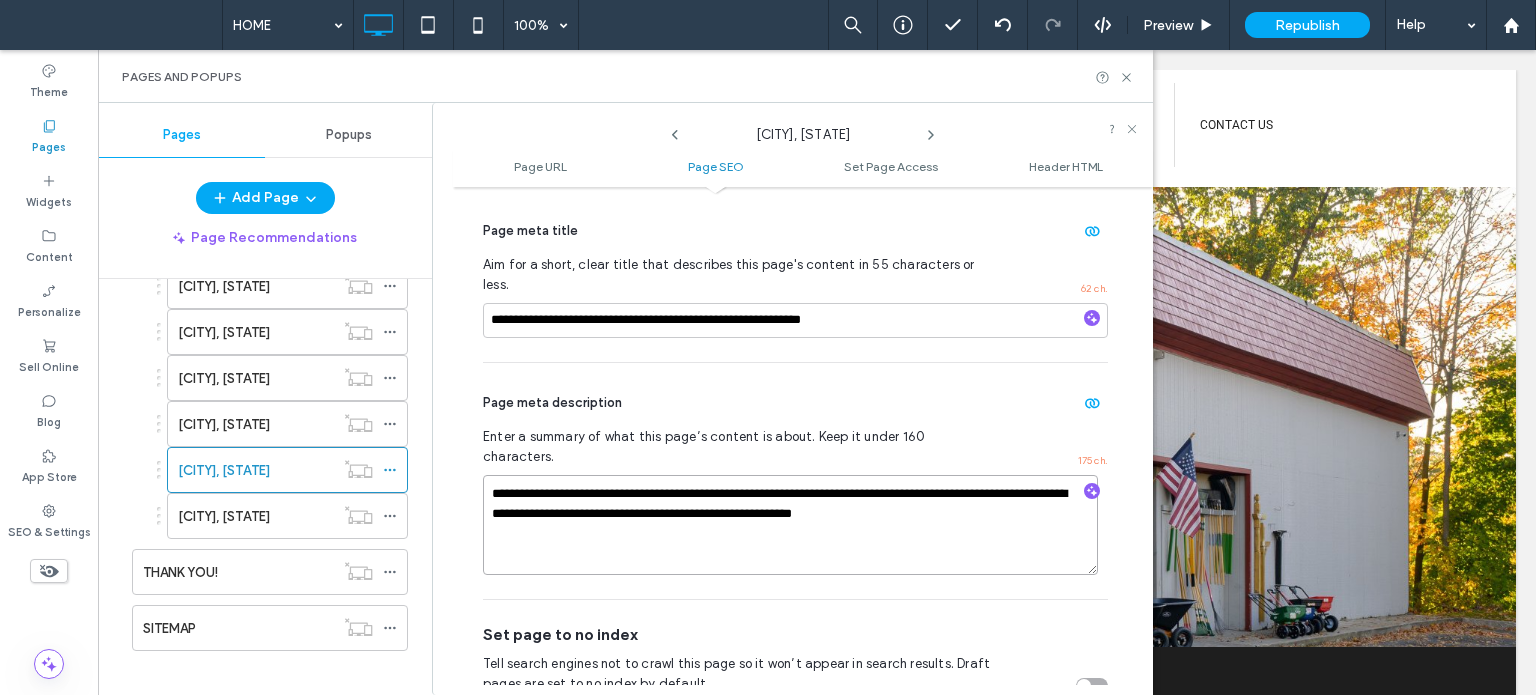 click on "**********" at bounding box center (790, 525) 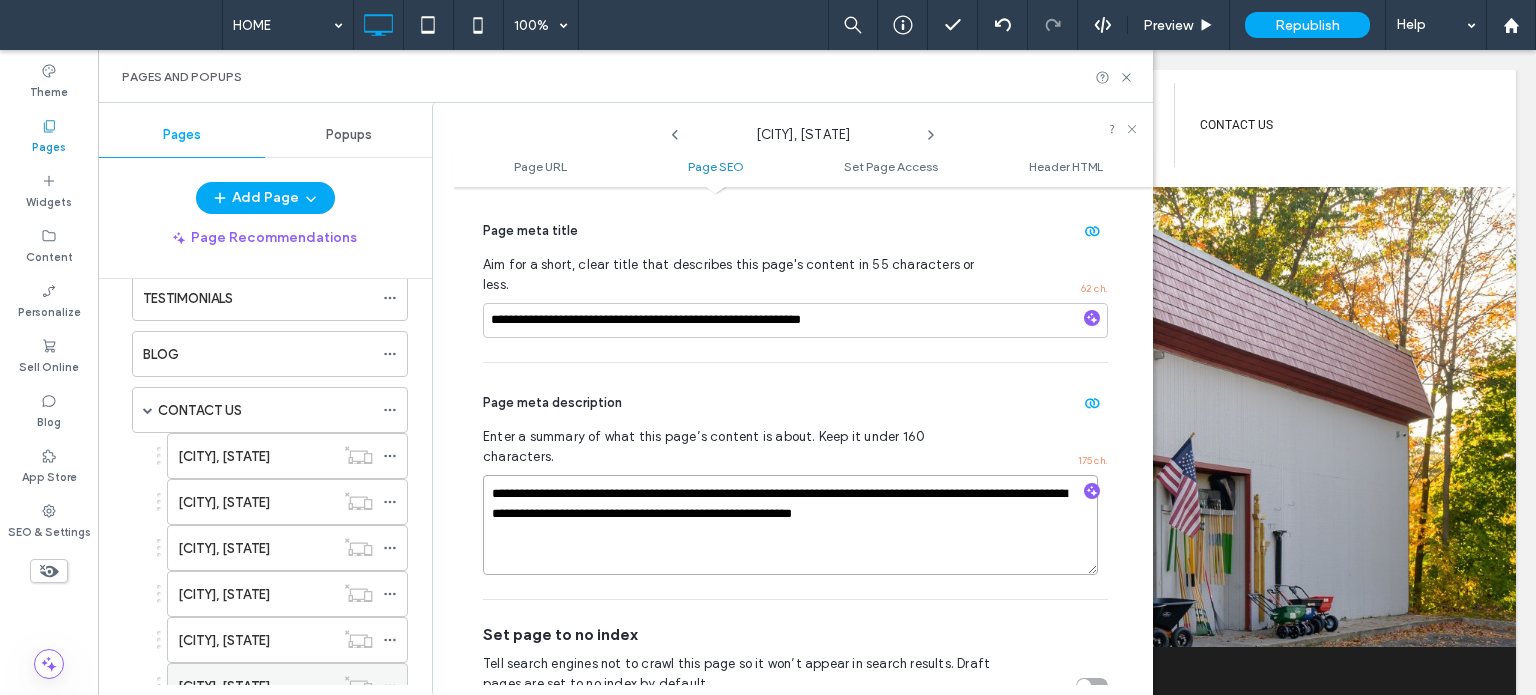 scroll, scrollTop: 752, scrollLeft: 0, axis: vertical 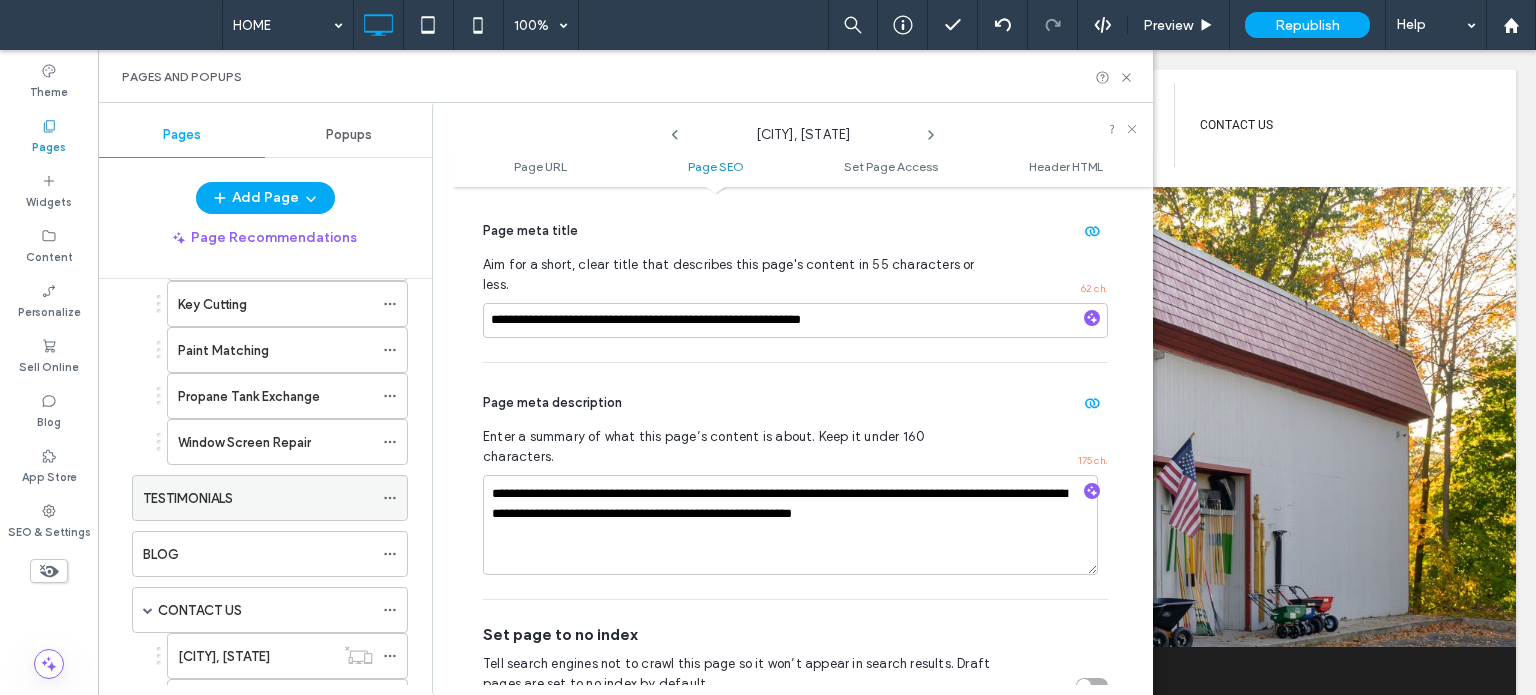 click 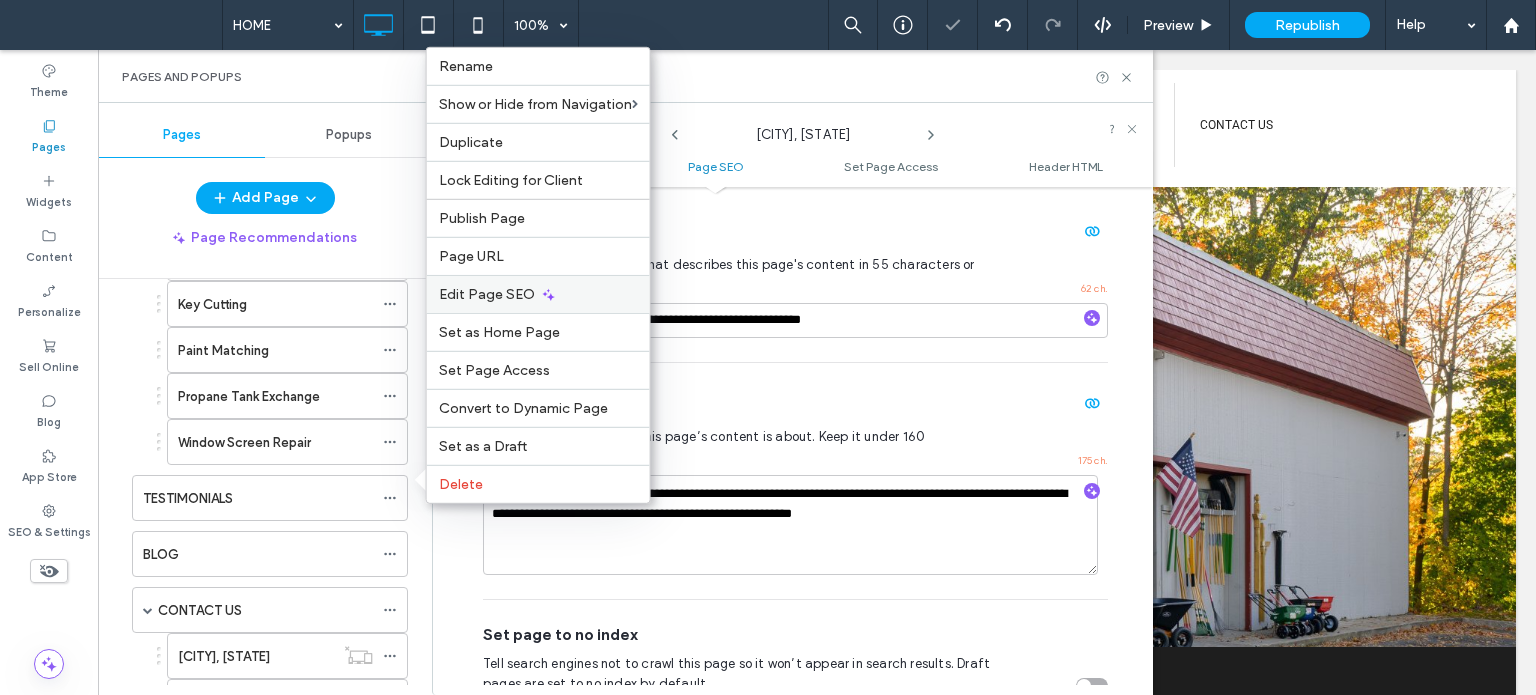 click on "Edit Page SEO" at bounding box center (487, 294) 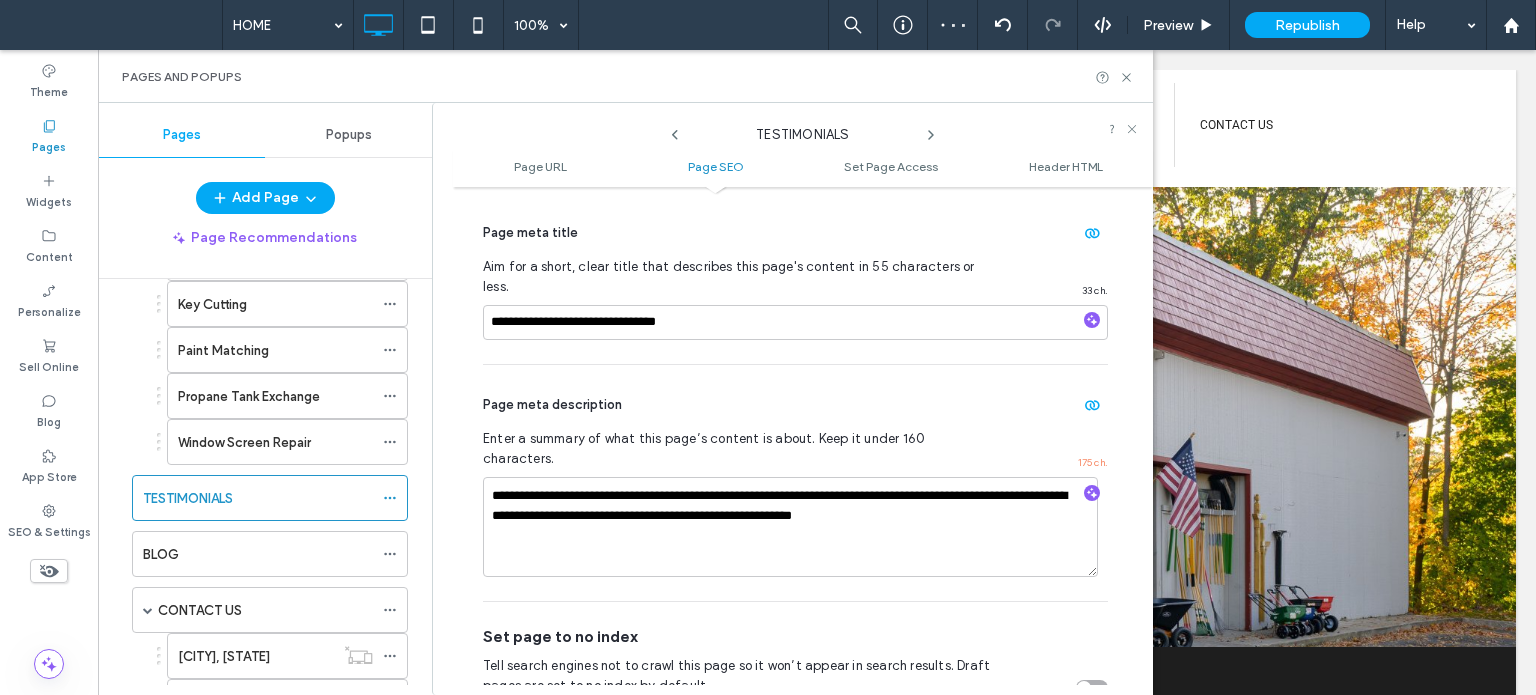 scroll, scrollTop: 474, scrollLeft: 0, axis: vertical 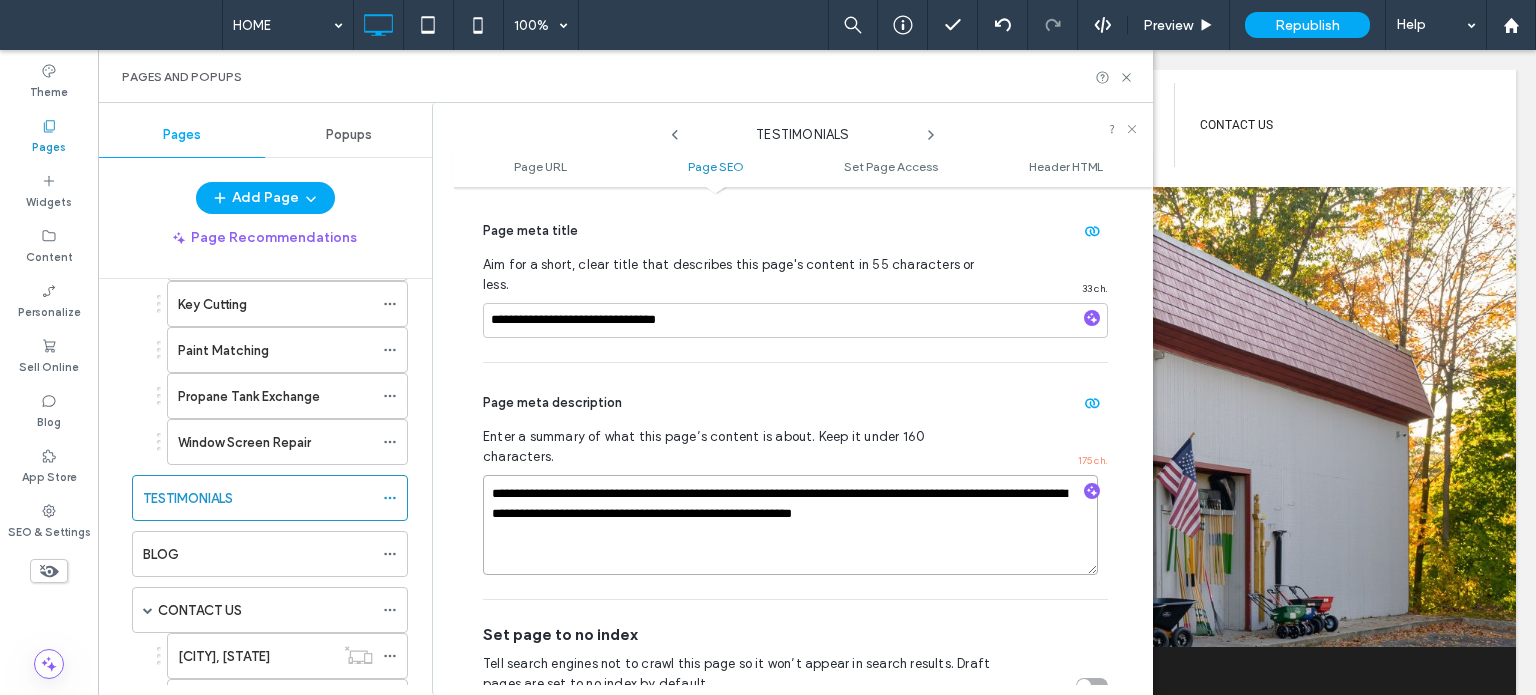 click on "**********" at bounding box center [790, 525] 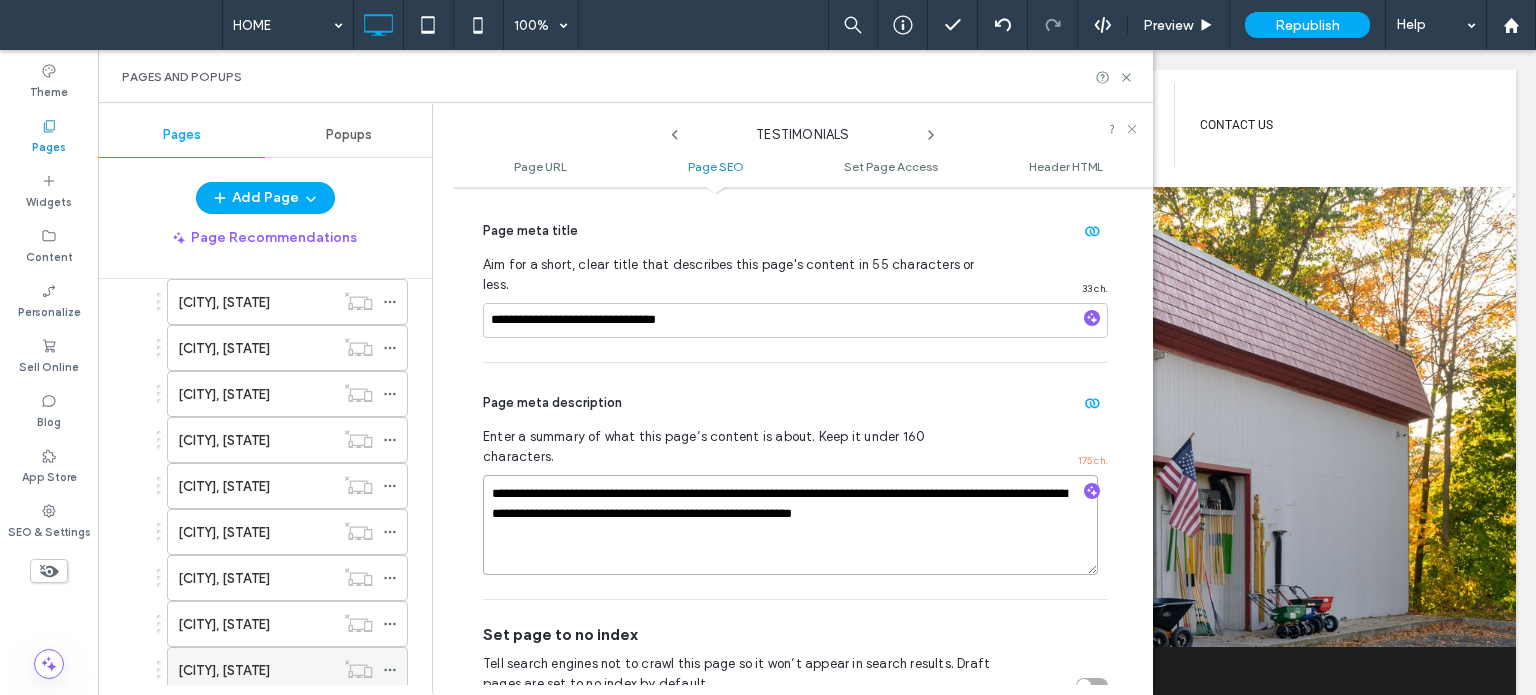 scroll, scrollTop: 1352, scrollLeft: 0, axis: vertical 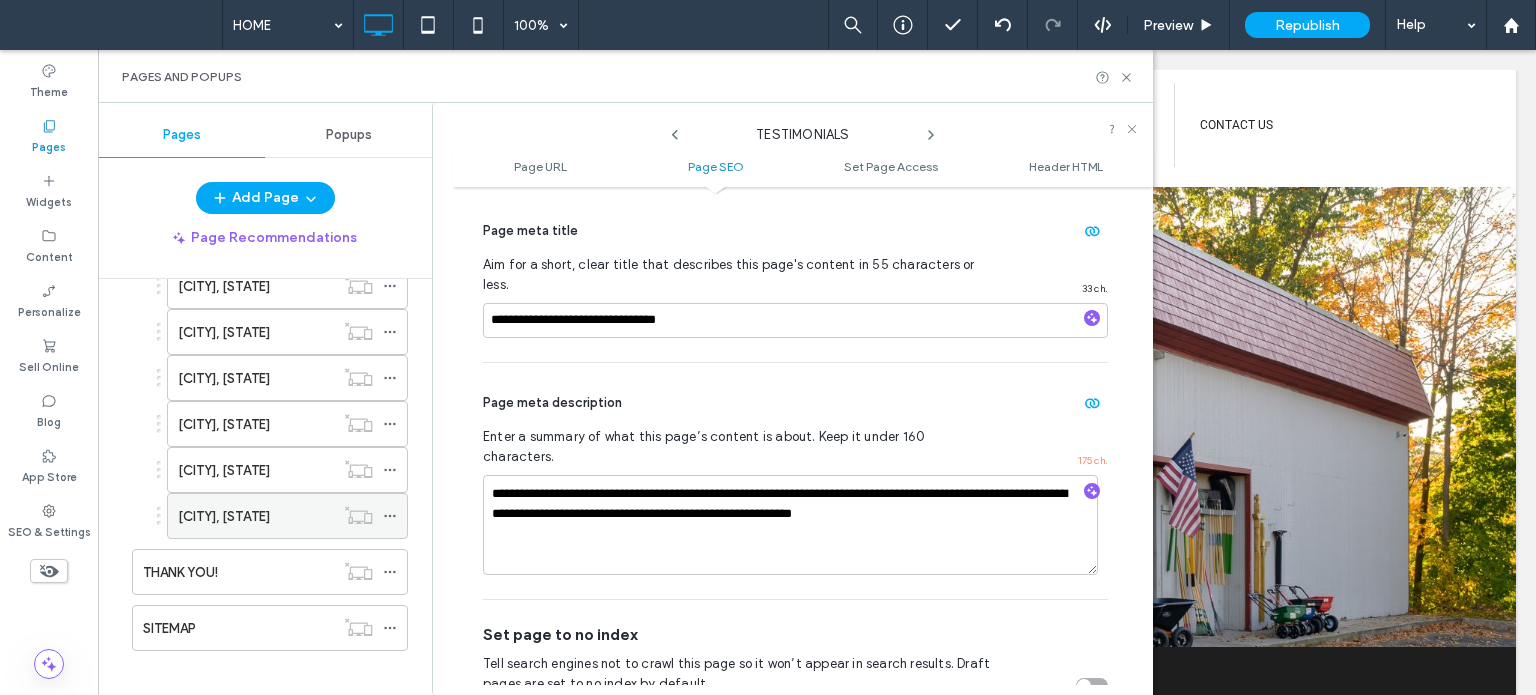 click at bounding box center (395, 516) 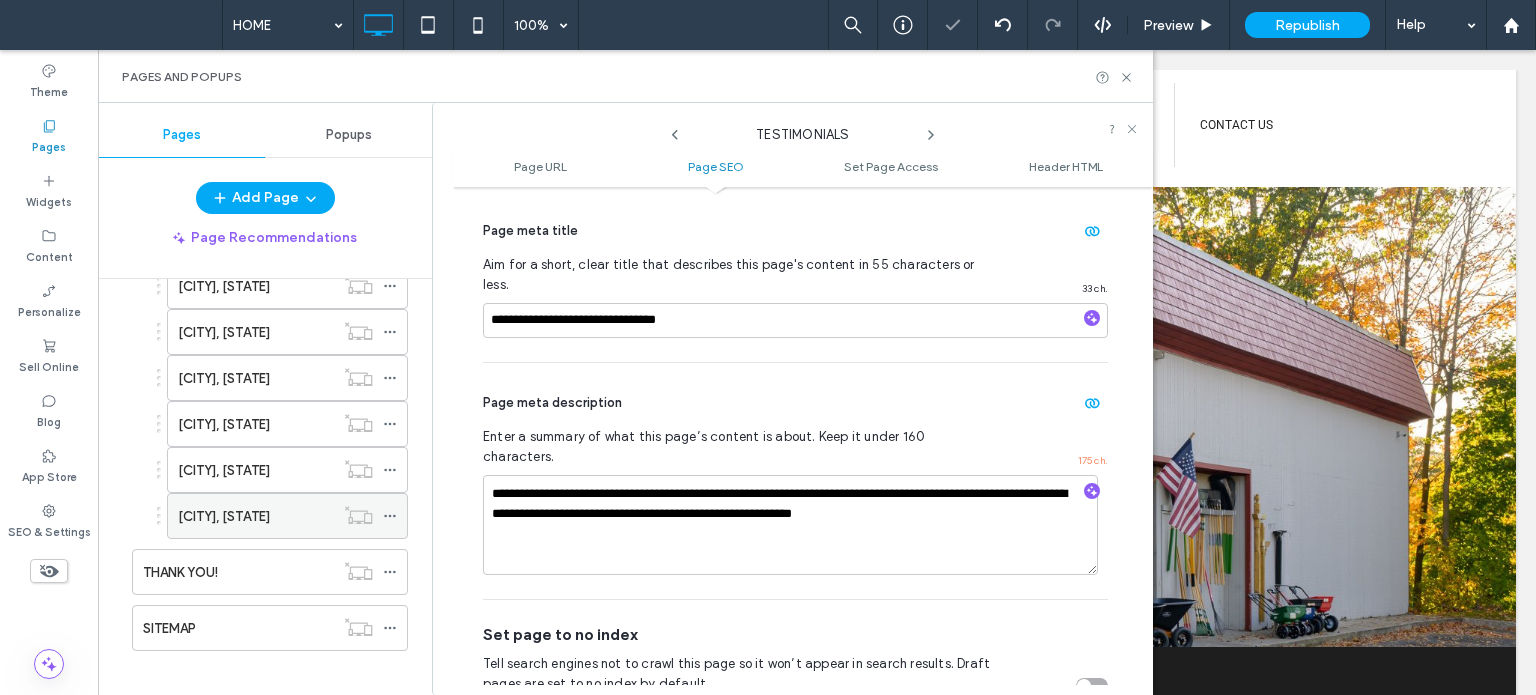 click 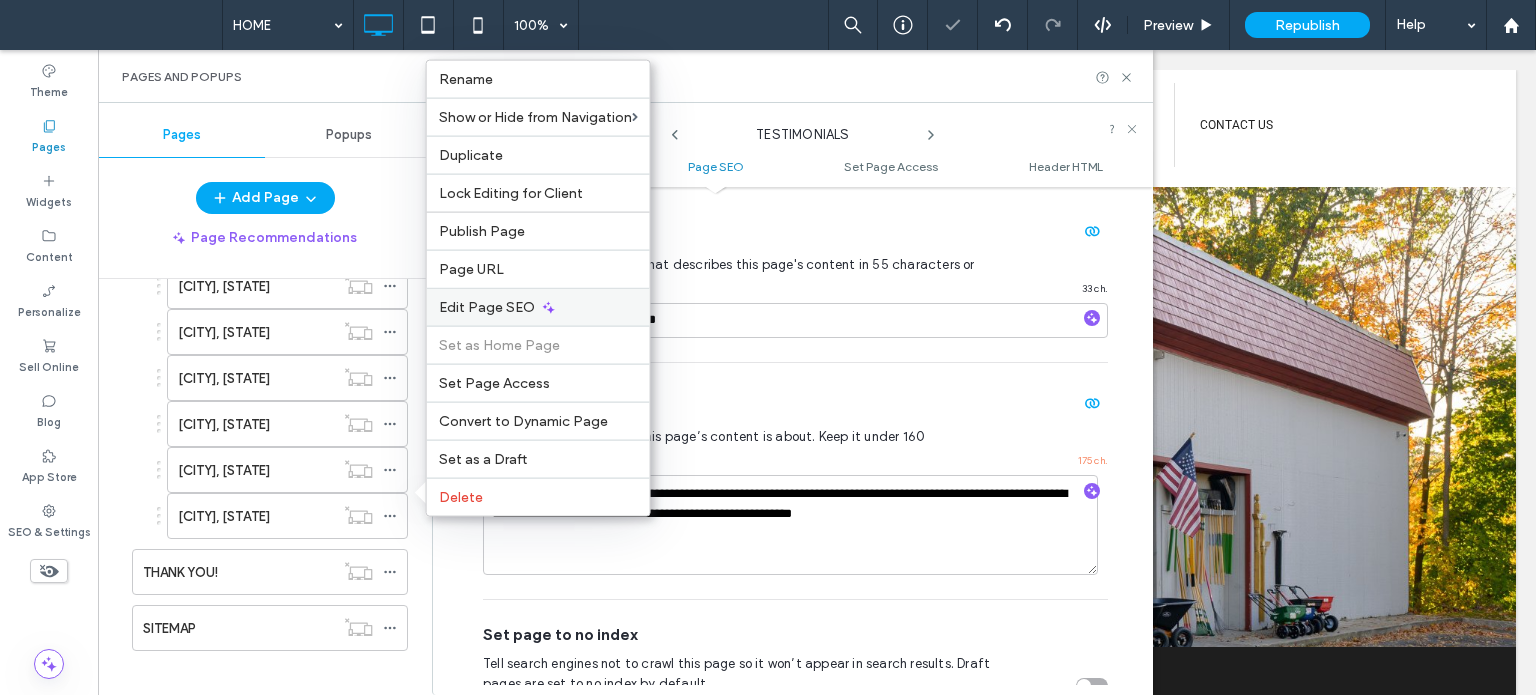 click on "Edit Page SEO" at bounding box center (487, 307) 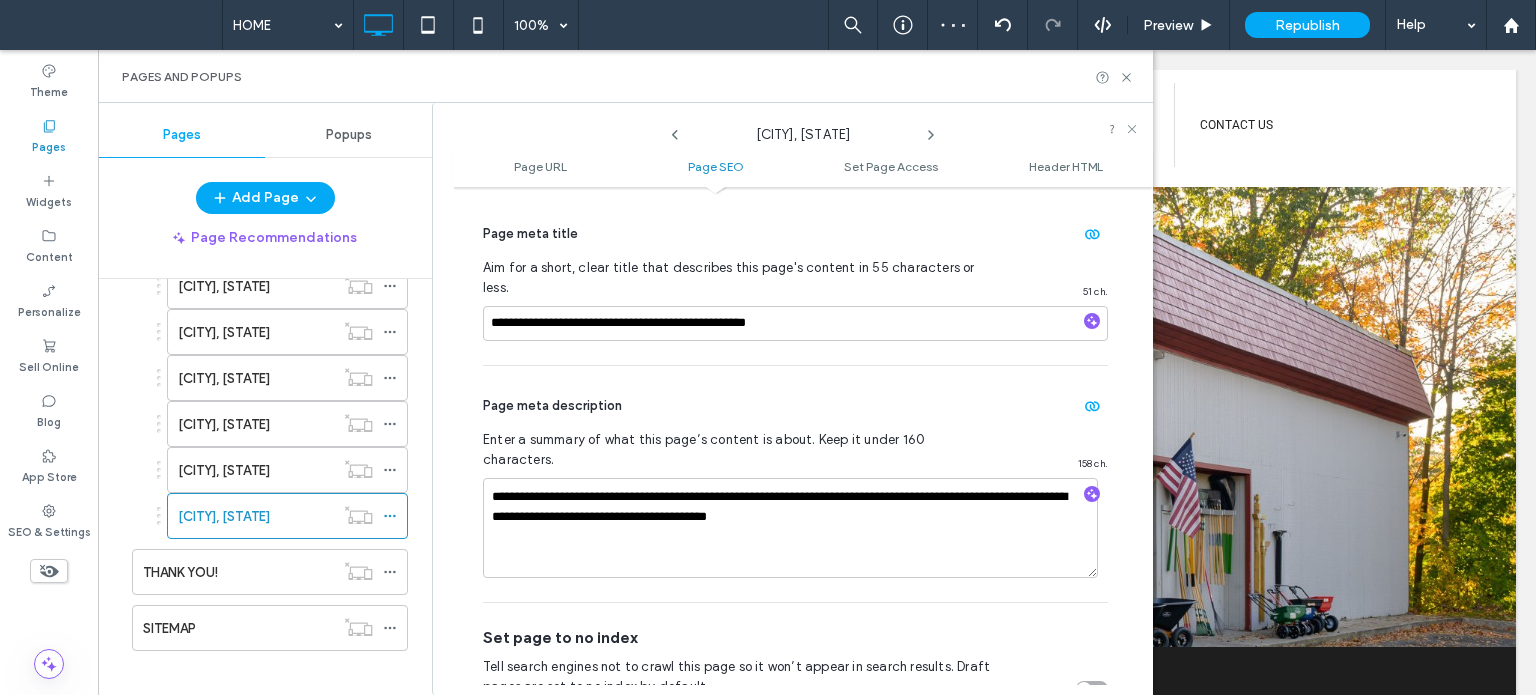 scroll, scrollTop: 474, scrollLeft: 0, axis: vertical 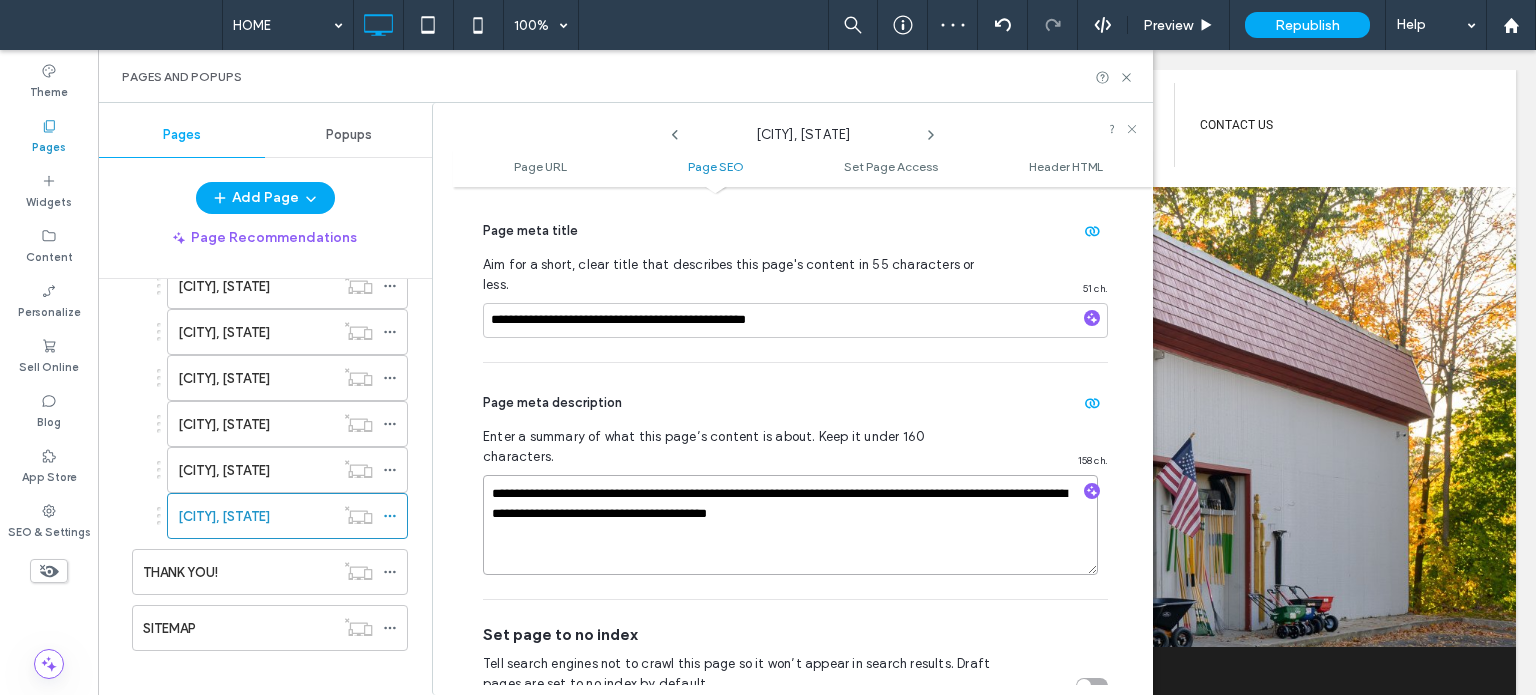 click on "**********" at bounding box center [790, 525] 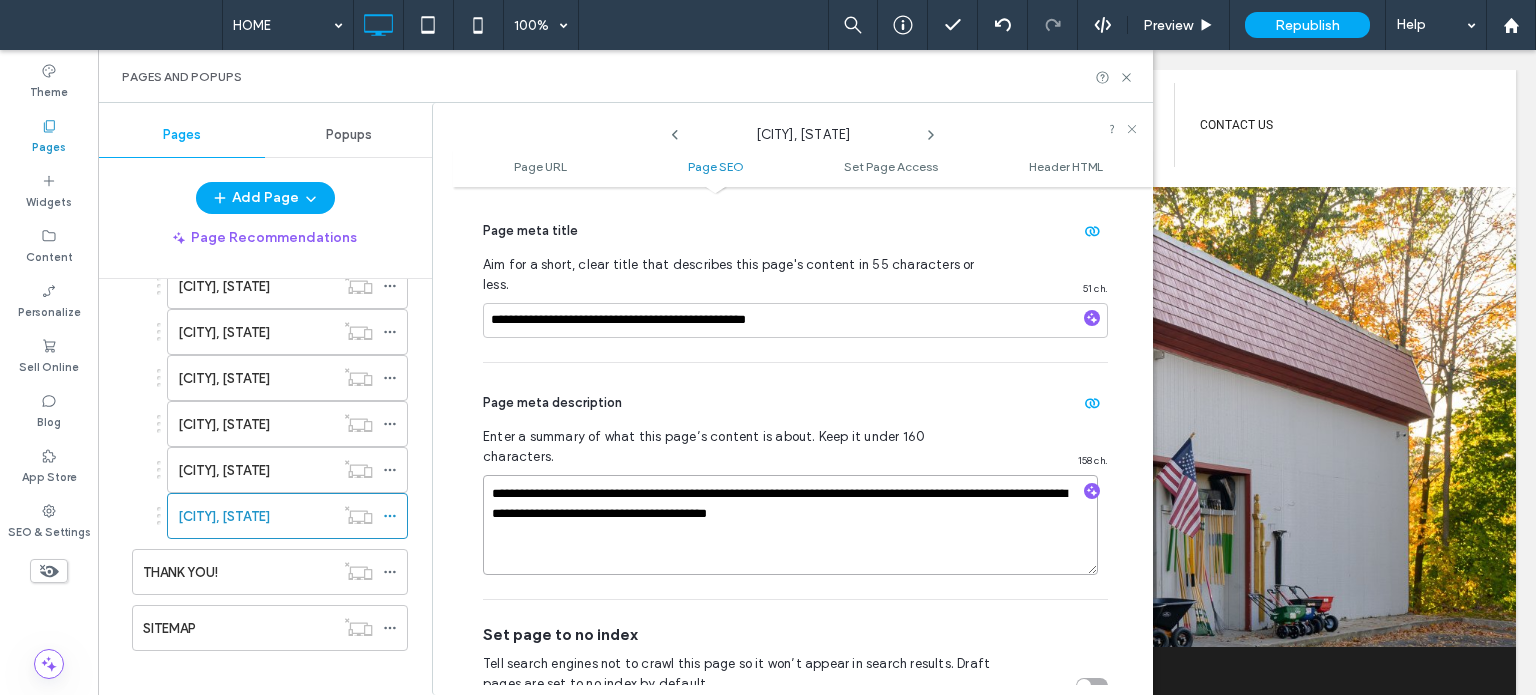 click on "**********" at bounding box center (790, 525) 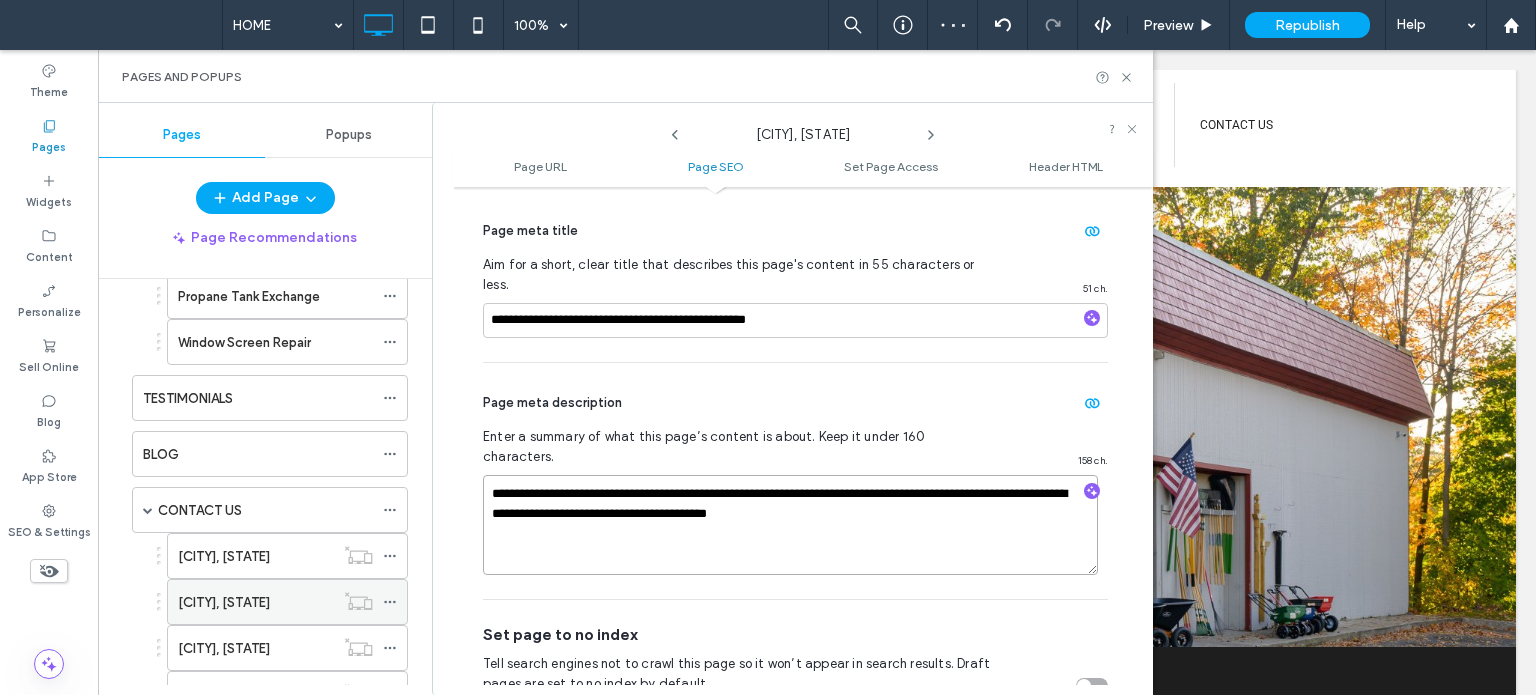 scroll, scrollTop: 752, scrollLeft: 0, axis: vertical 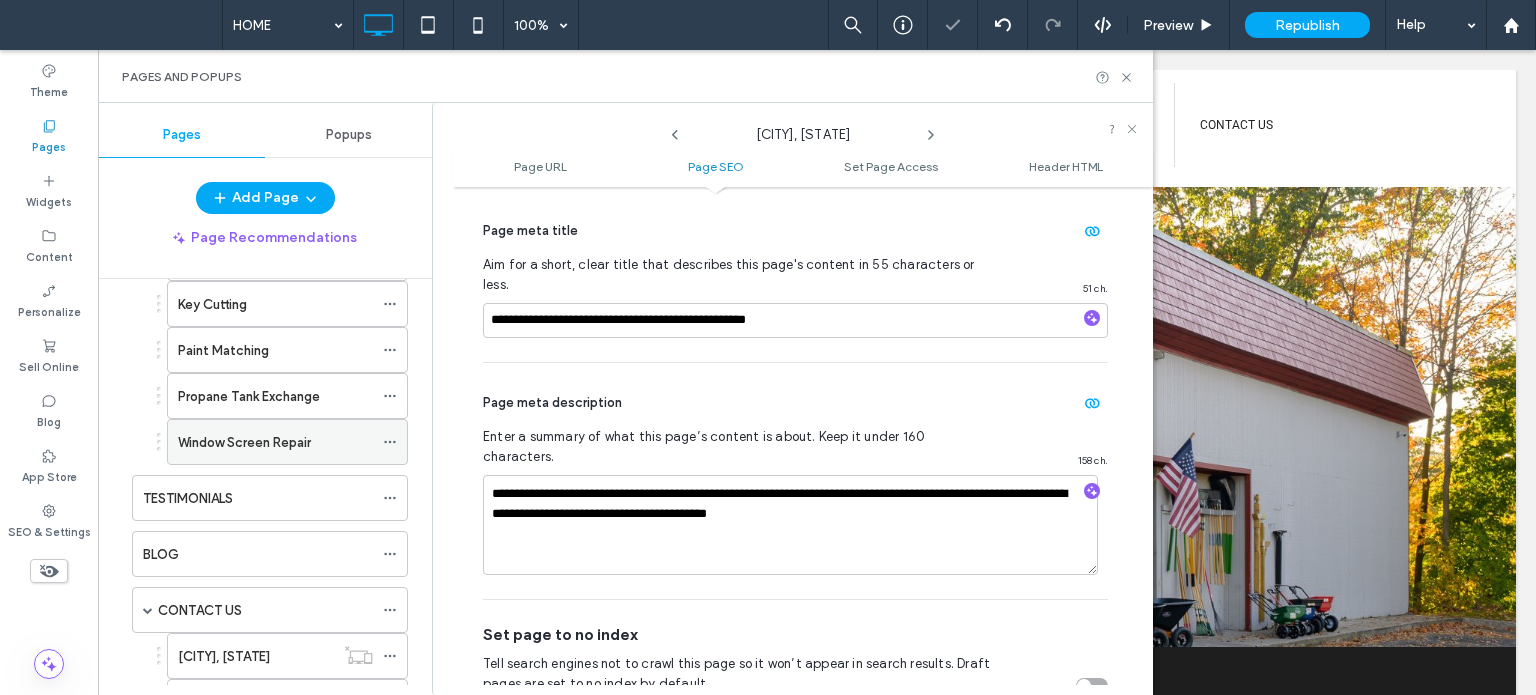 click at bounding box center [395, 442] 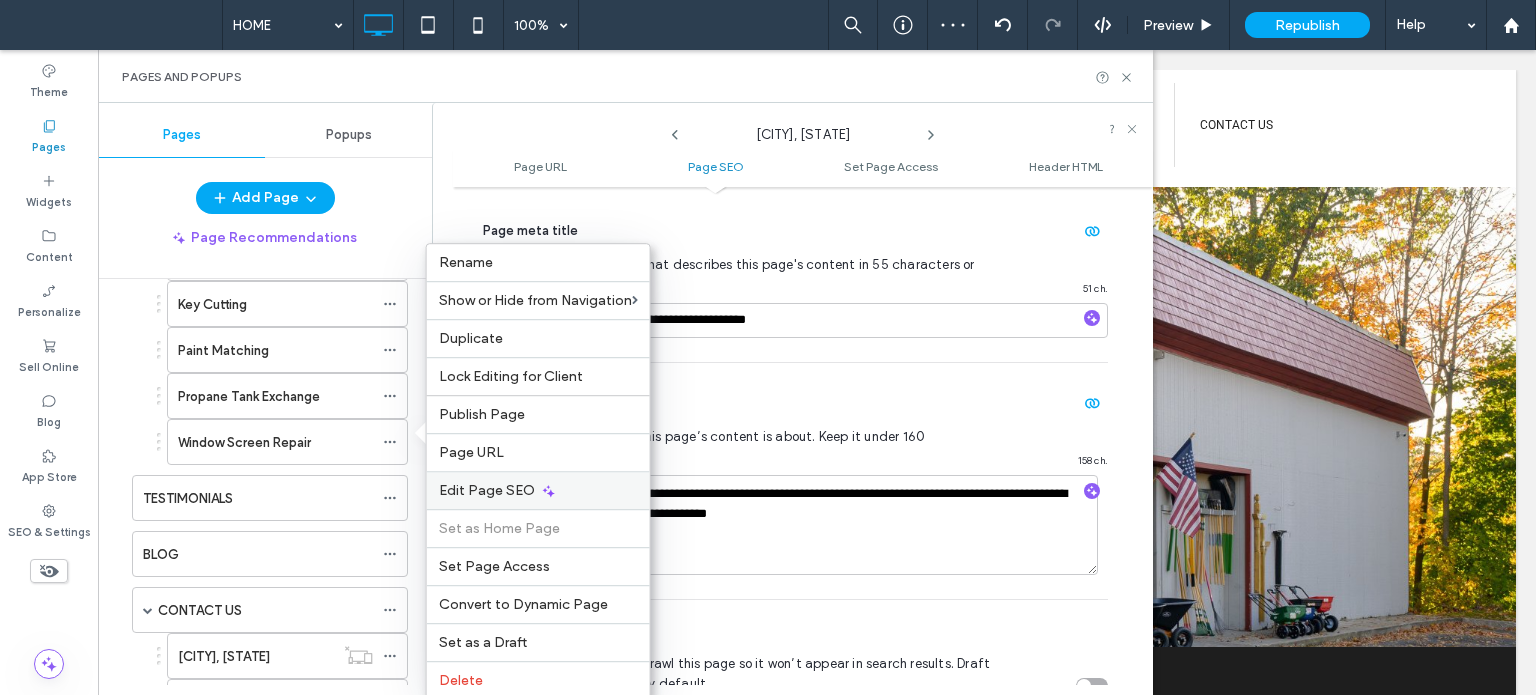 click on "Edit Page SEO" at bounding box center [487, 490] 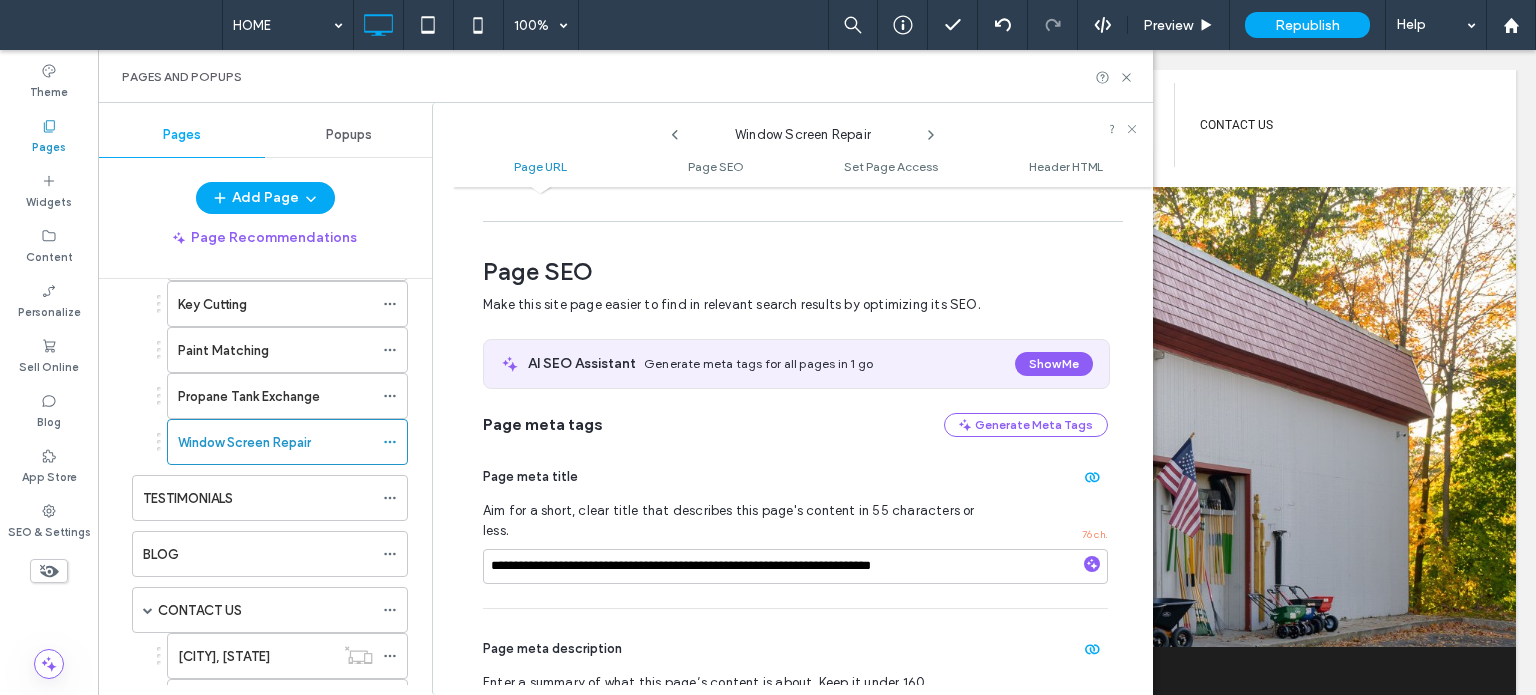 scroll, scrollTop: 274, scrollLeft: 0, axis: vertical 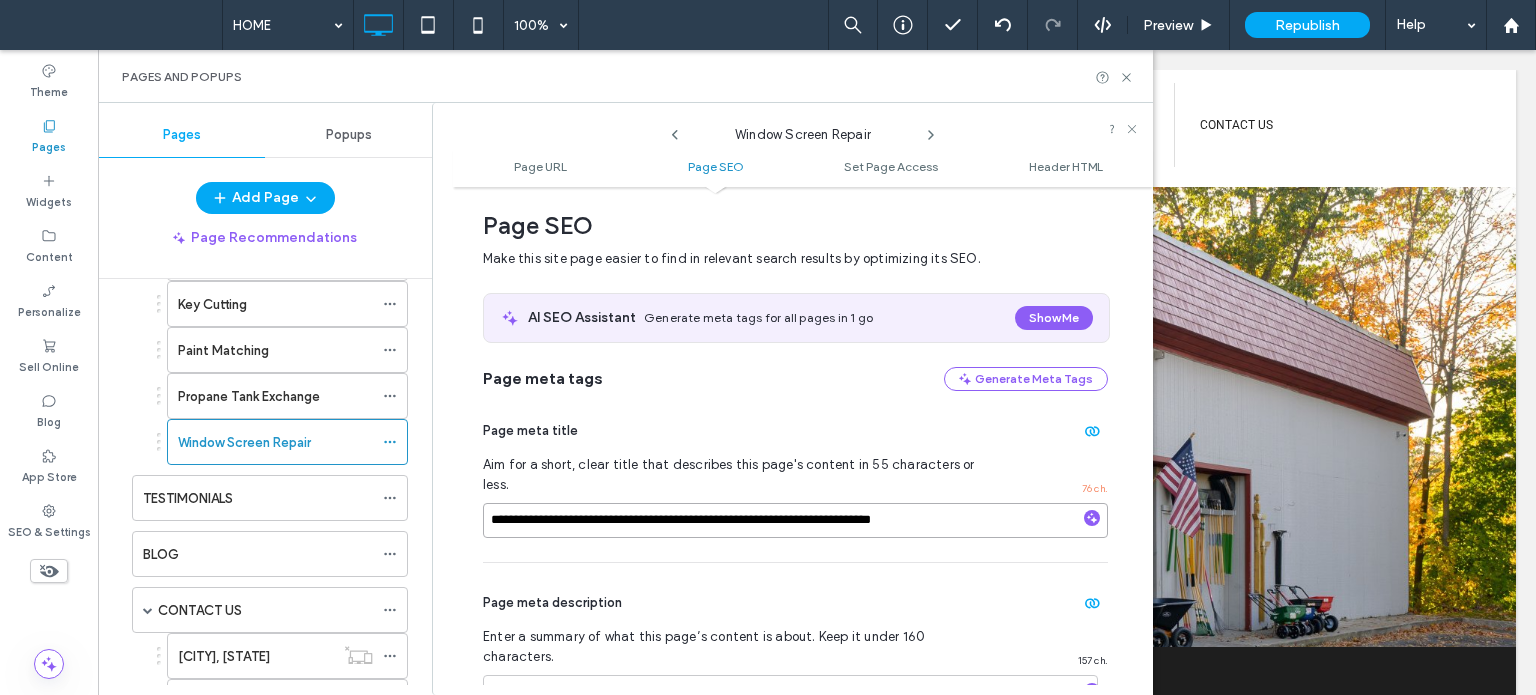 click on "**********" at bounding box center (795, 520) 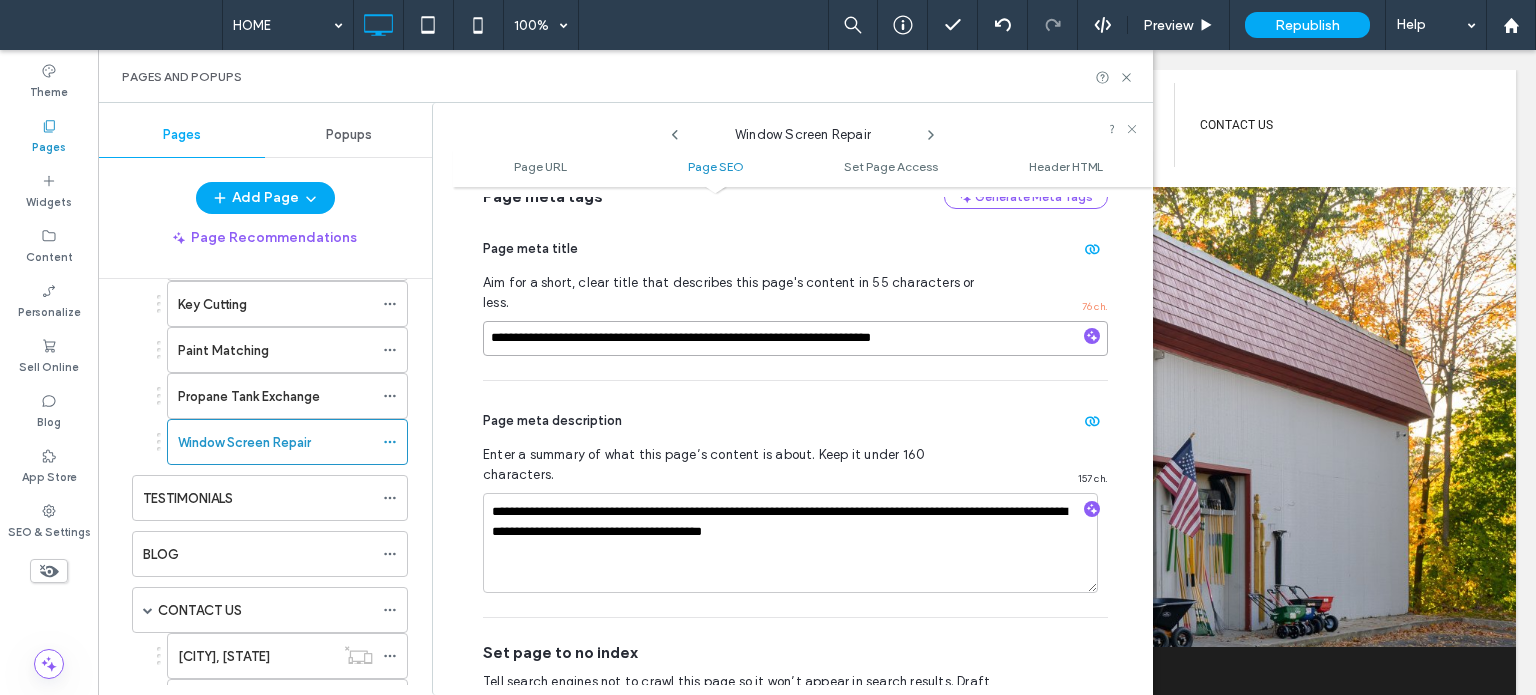 scroll, scrollTop: 474, scrollLeft: 0, axis: vertical 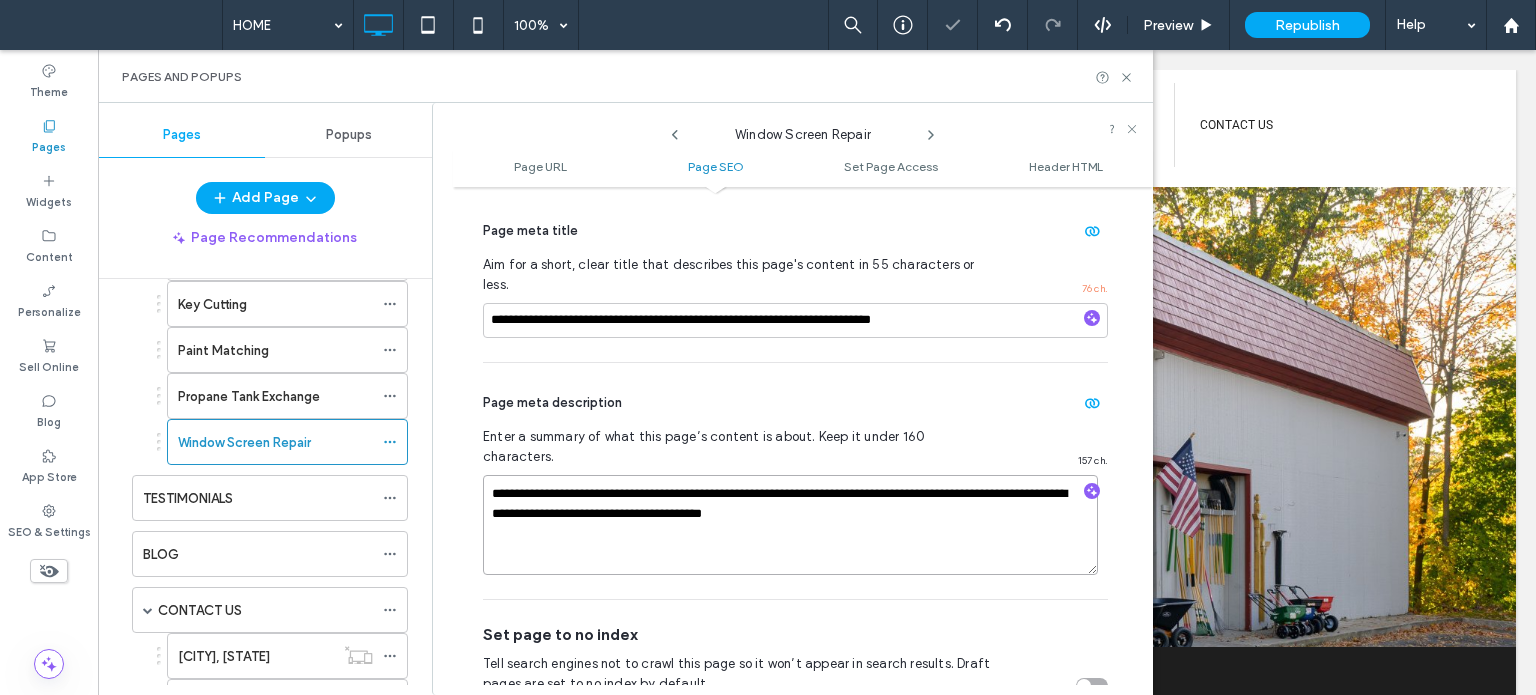 click on "**********" at bounding box center [790, 525] 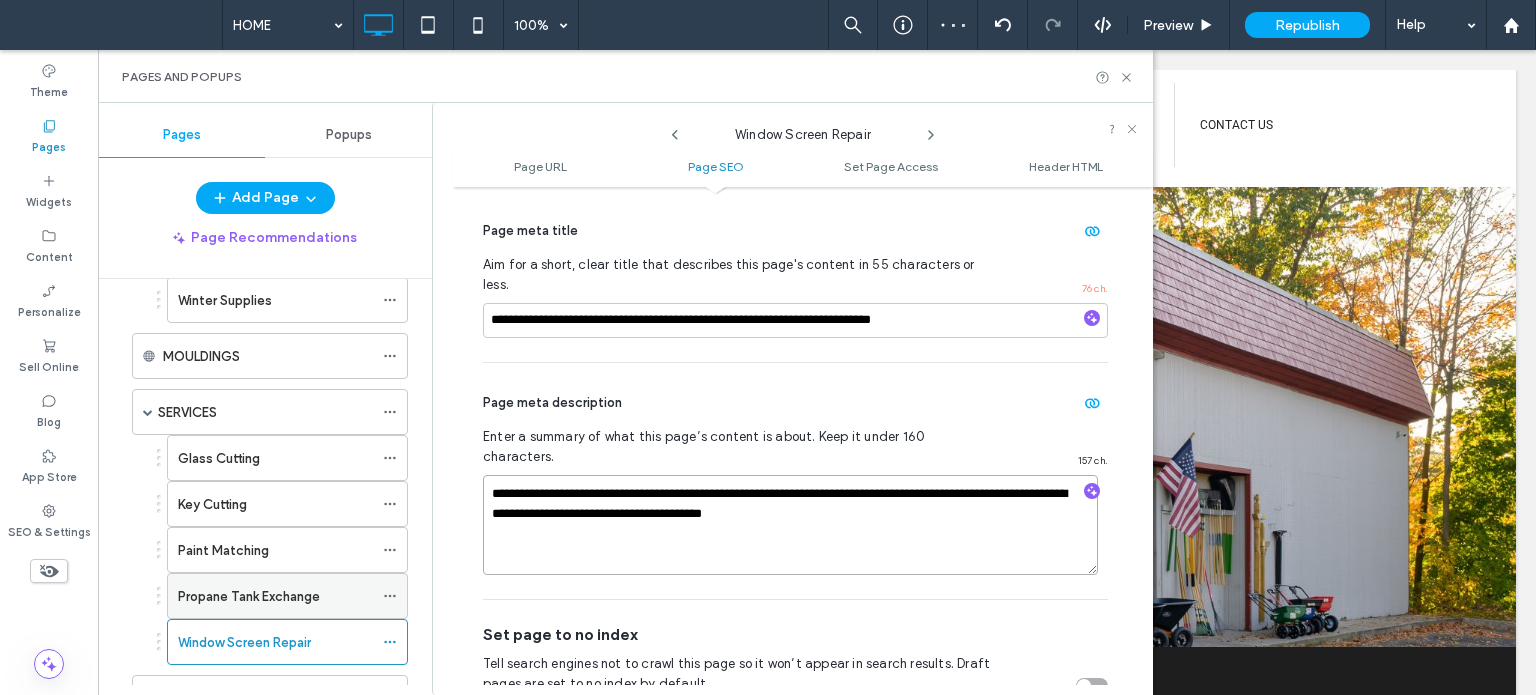 scroll, scrollTop: 352, scrollLeft: 0, axis: vertical 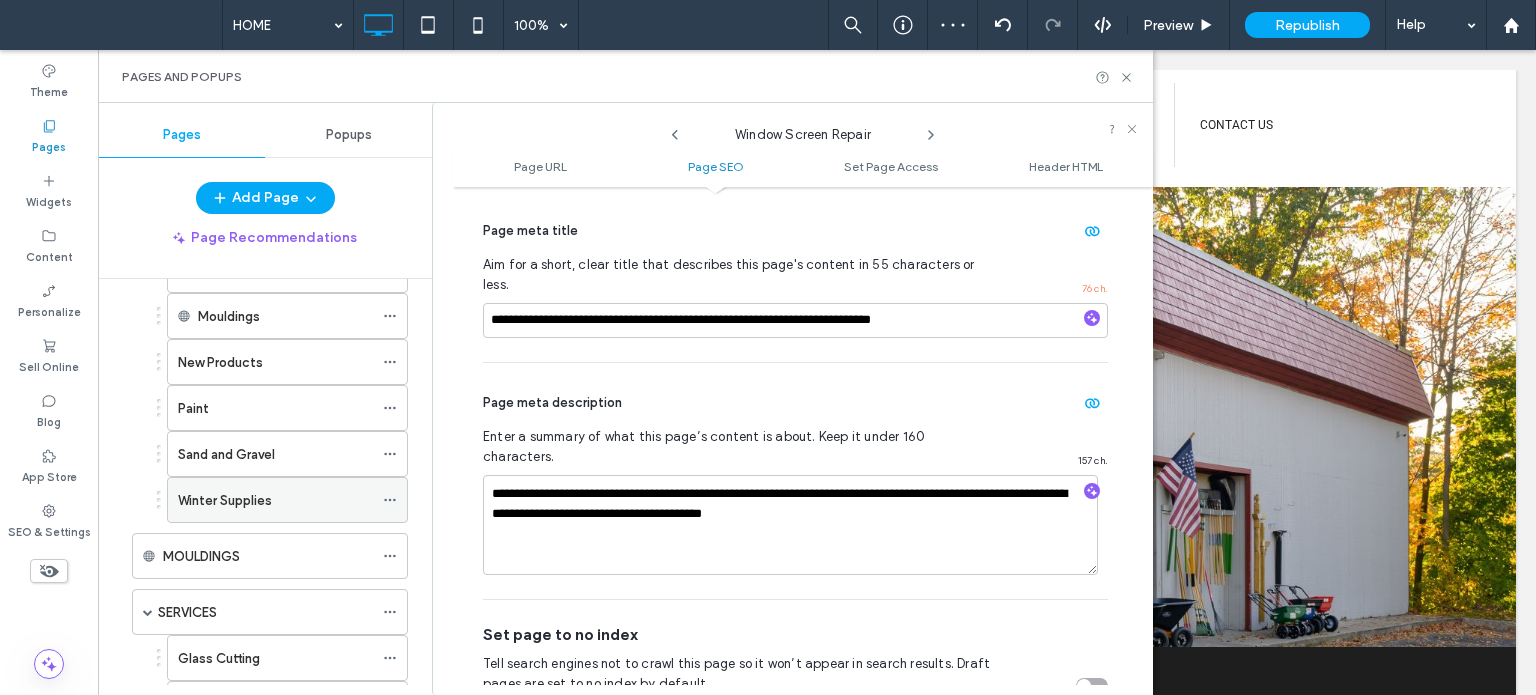 click at bounding box center (395, 500) 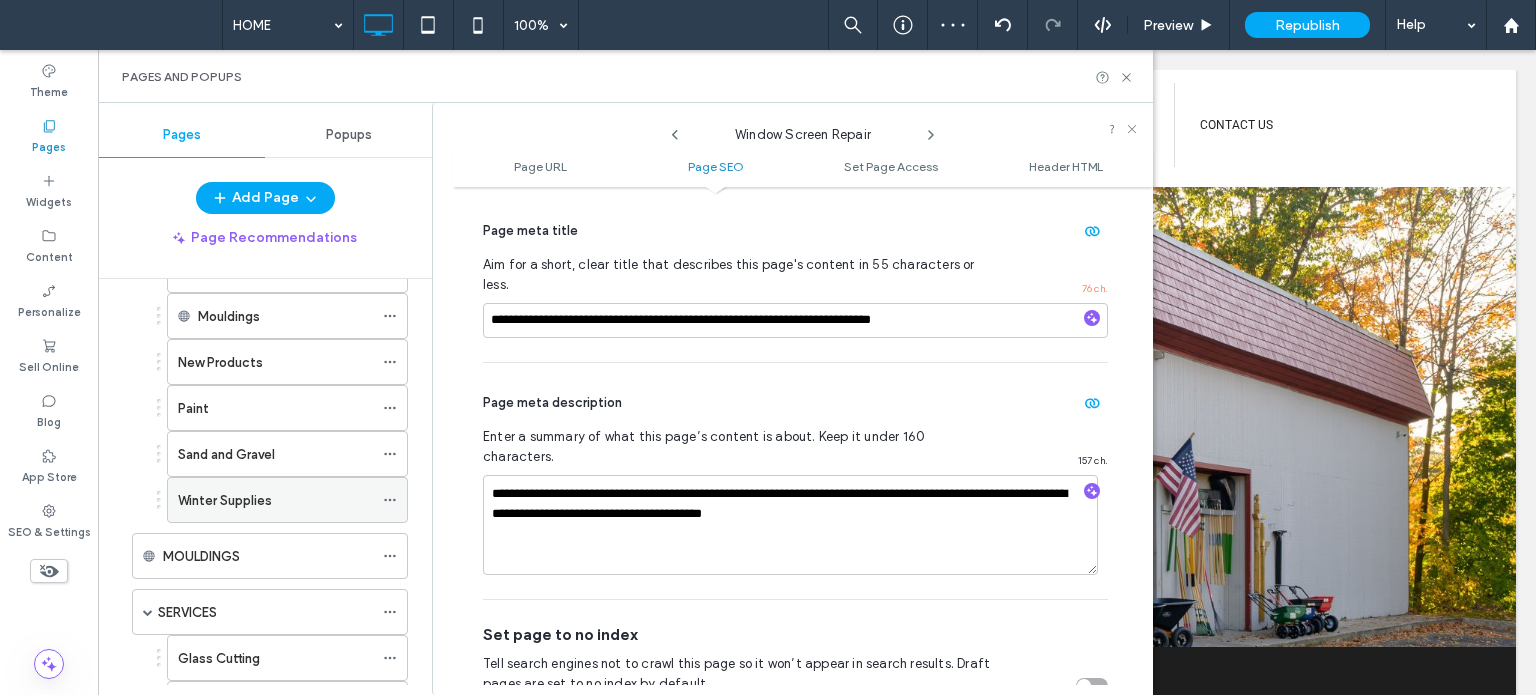 click 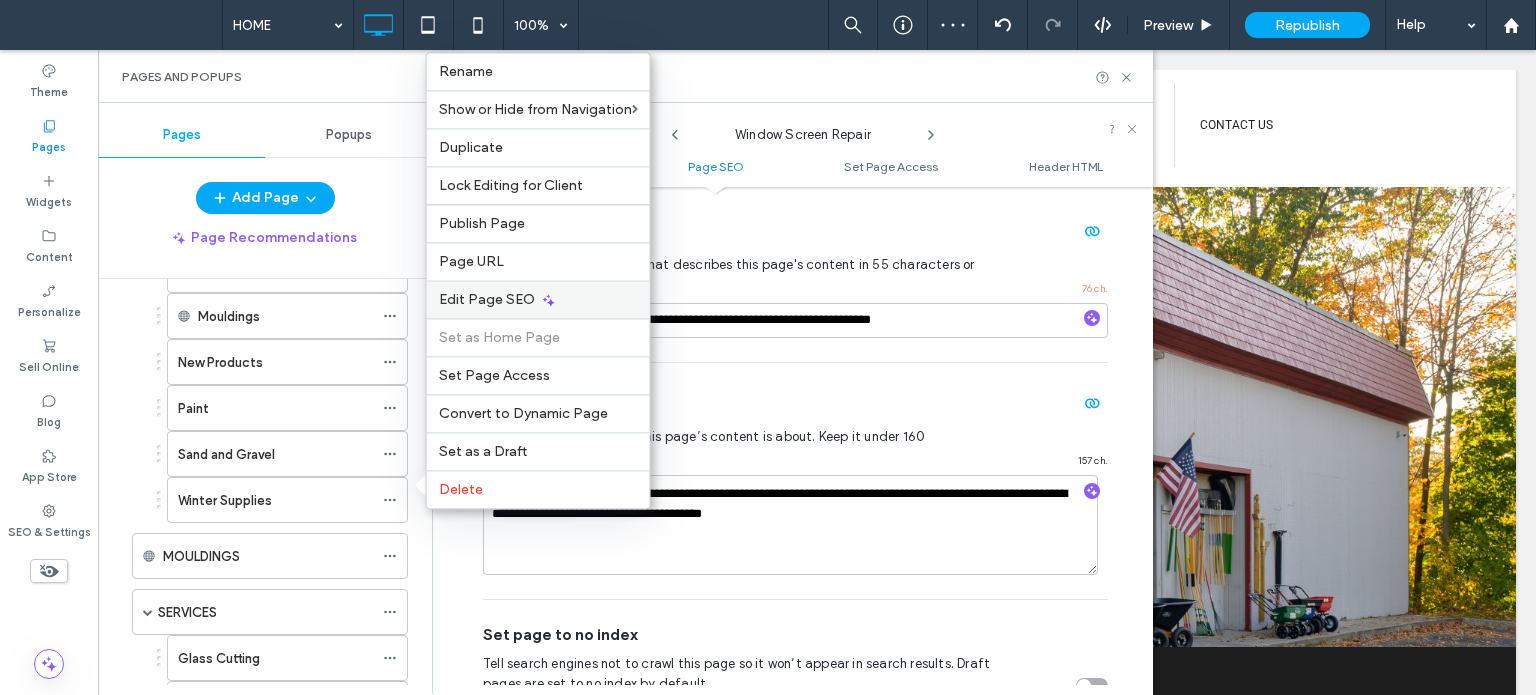 click on "Edit Page SEO" at bounding box center [487, 299] 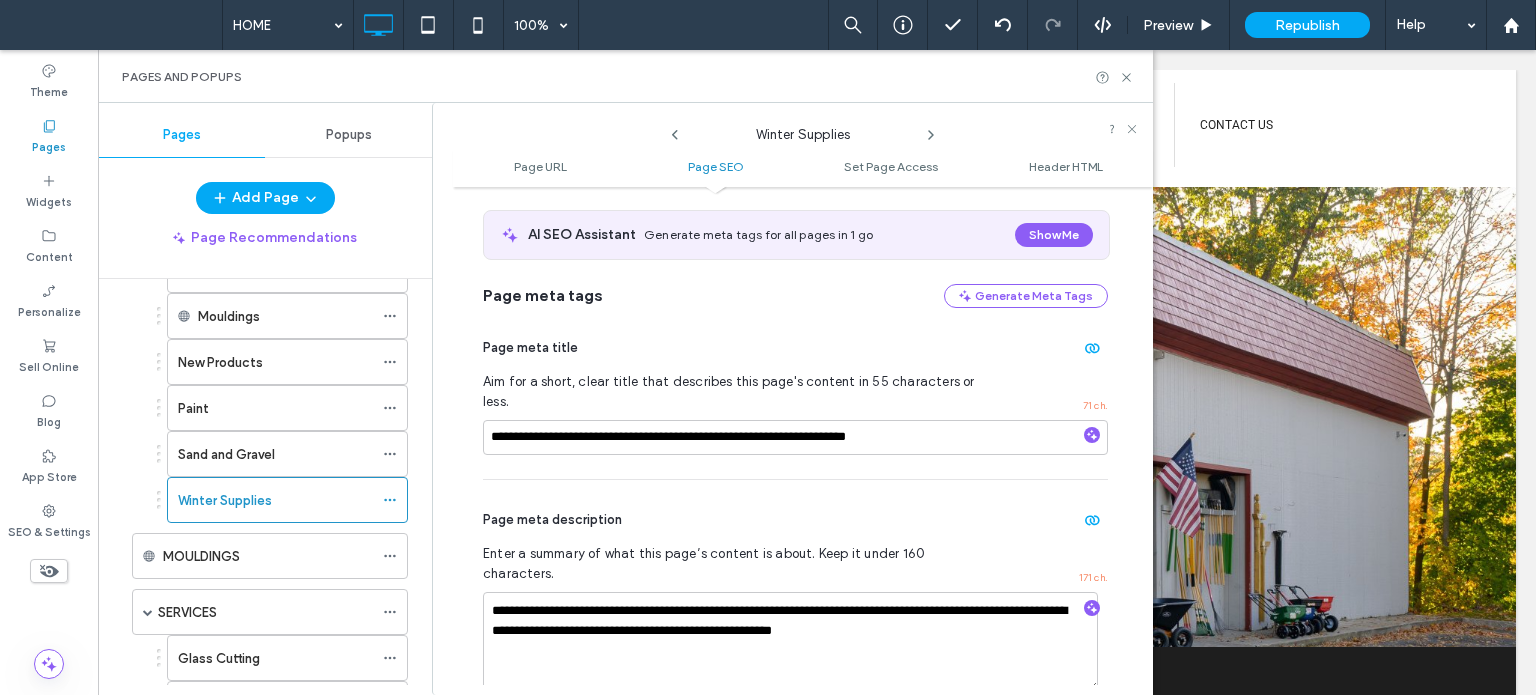 scroll, scrollTop: 474, scrollLeft: 0, axis: vertical 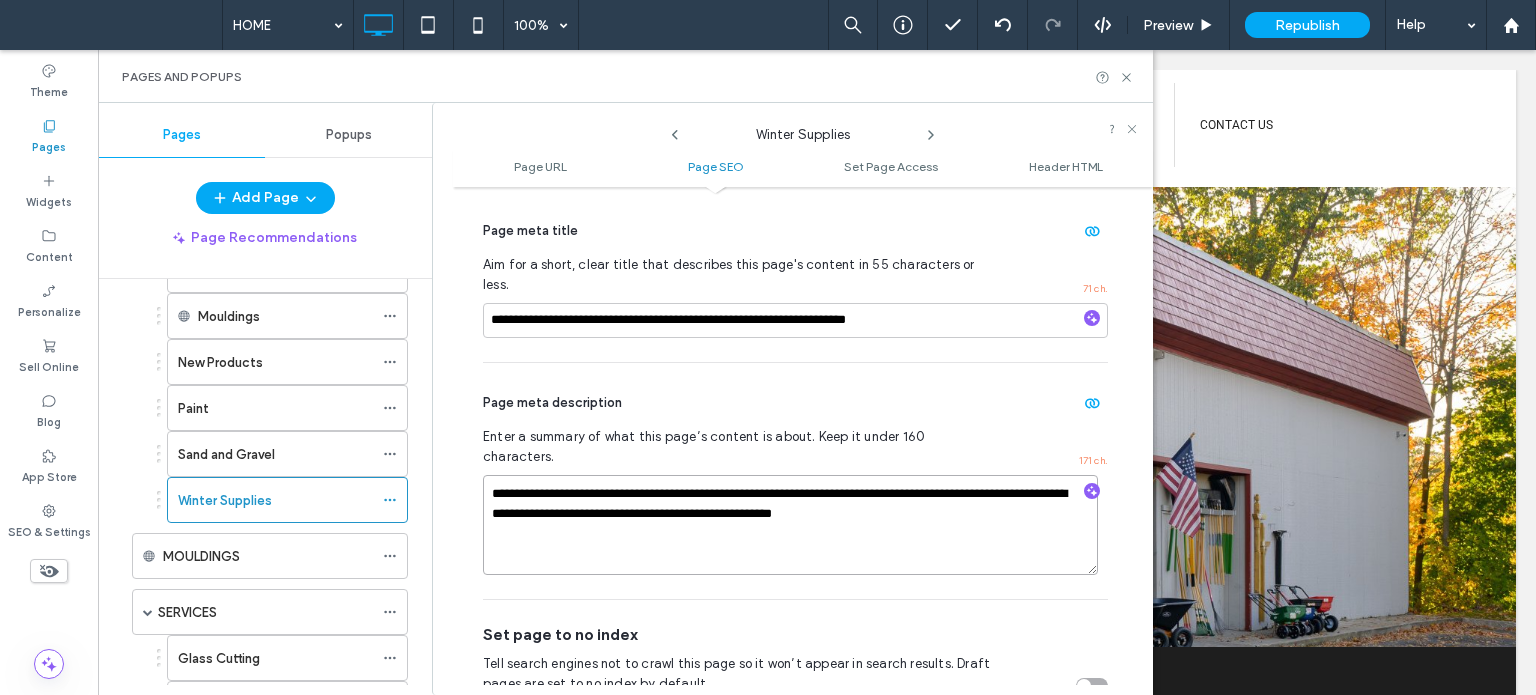 click on "**********" at bounding box center (790, 525) 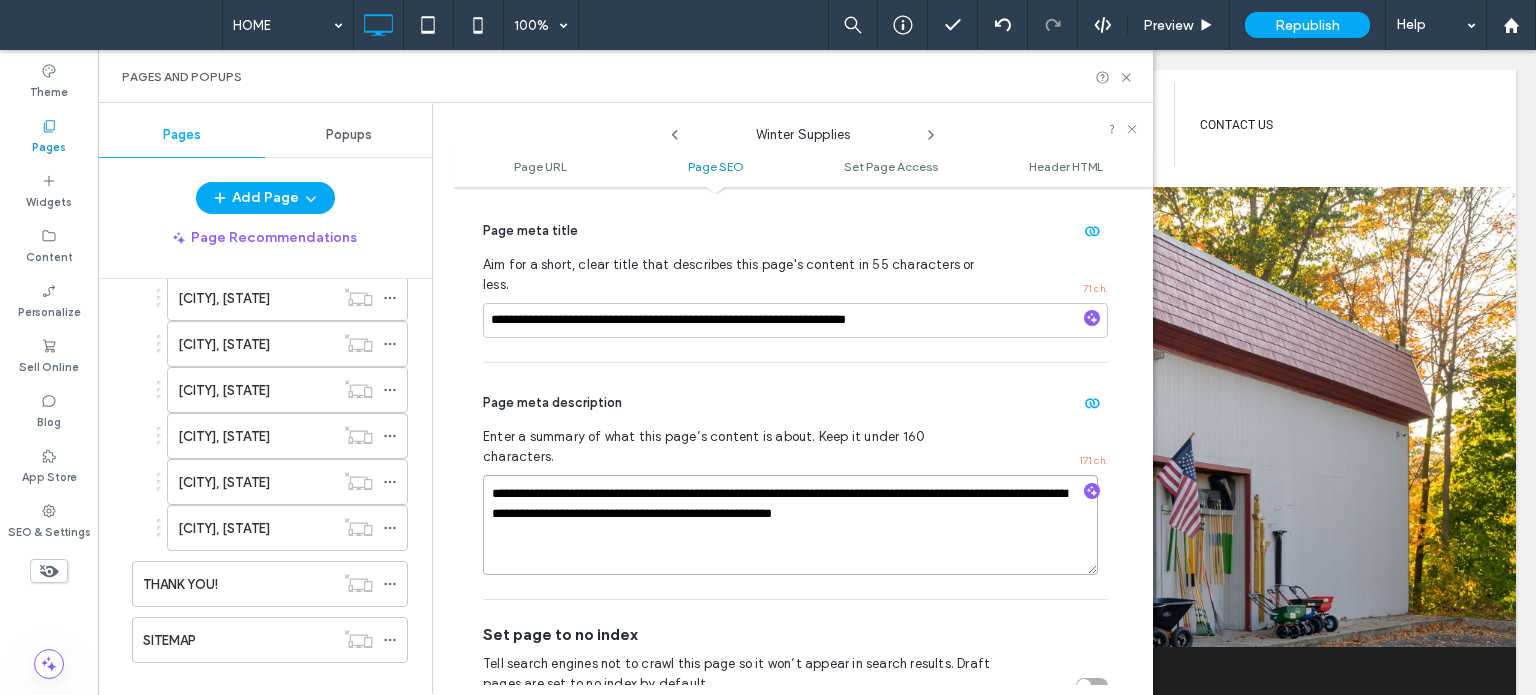 scroll, scrollTop: 1352, scrollLeft: 0, axis: vertical 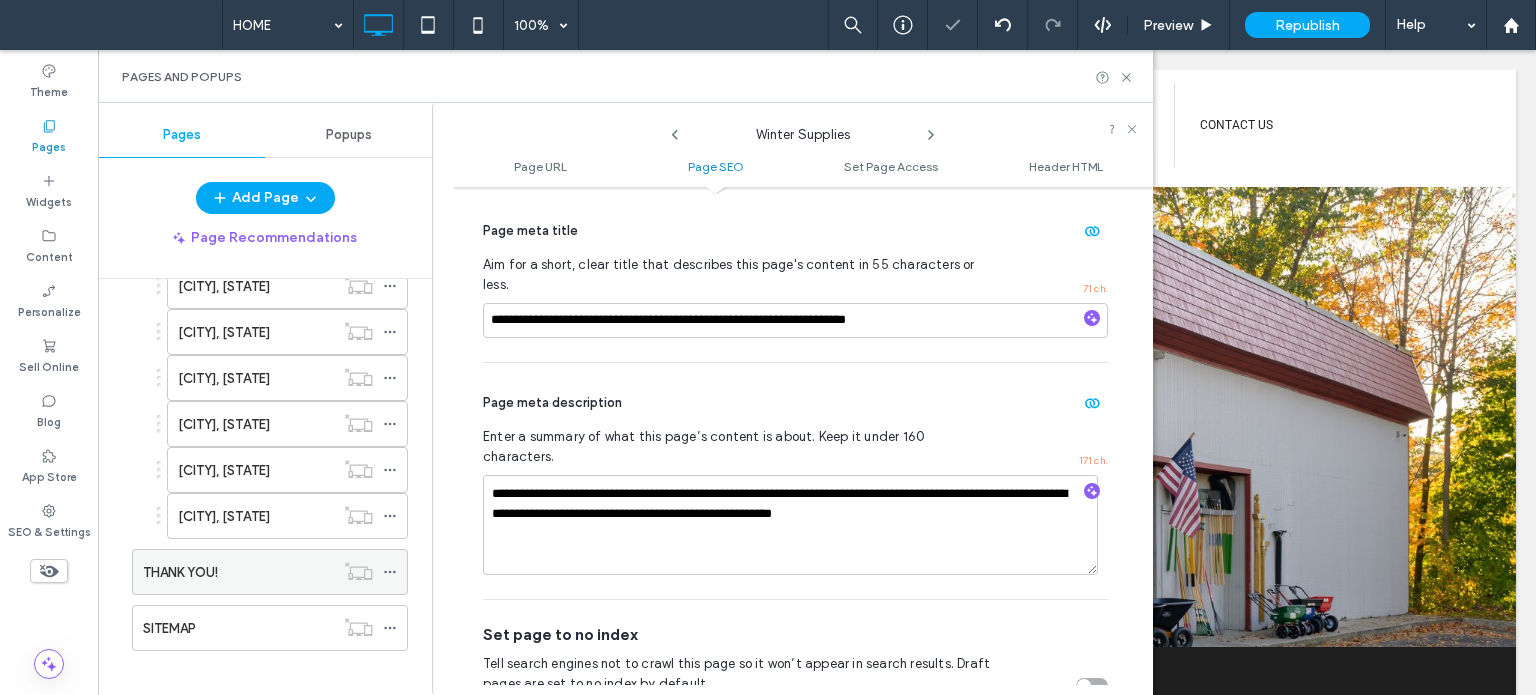click on "THANK YOU!" at bounding box center [238, 572] 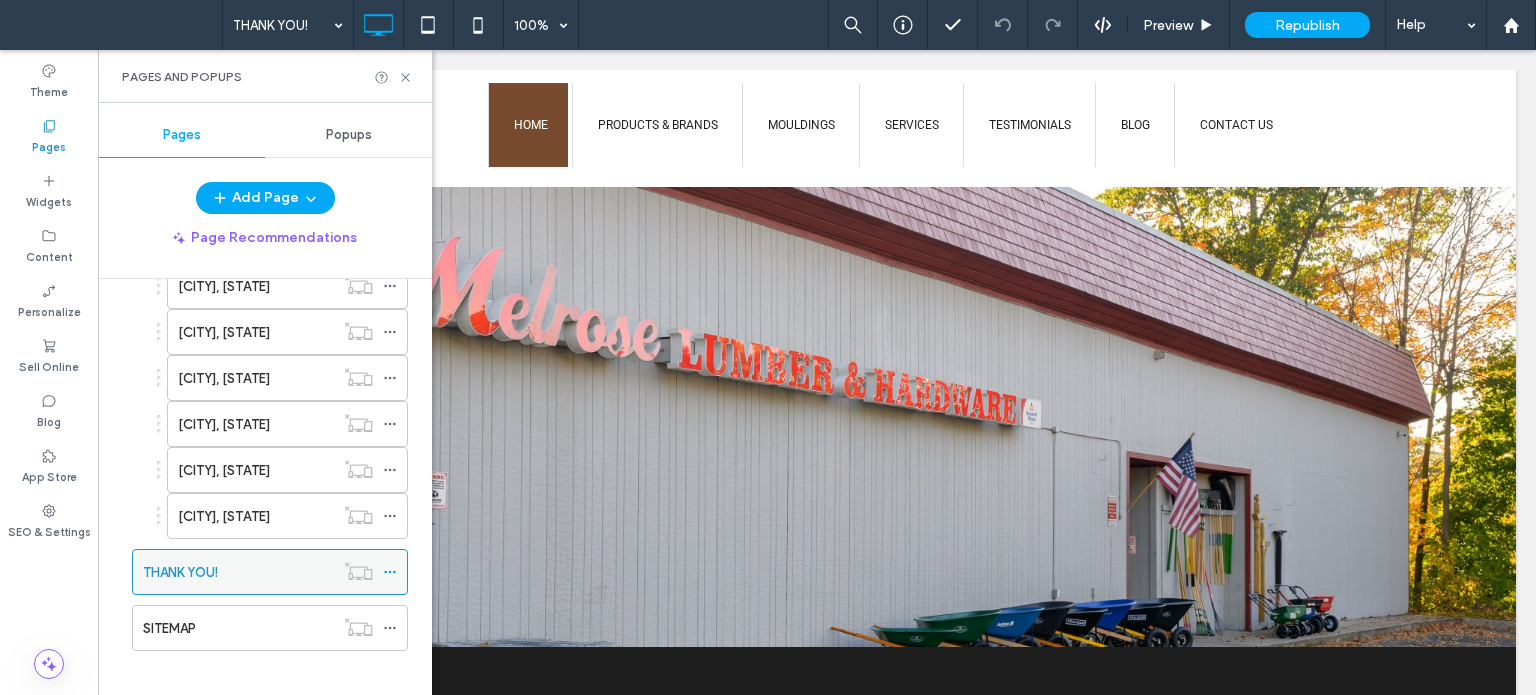 click 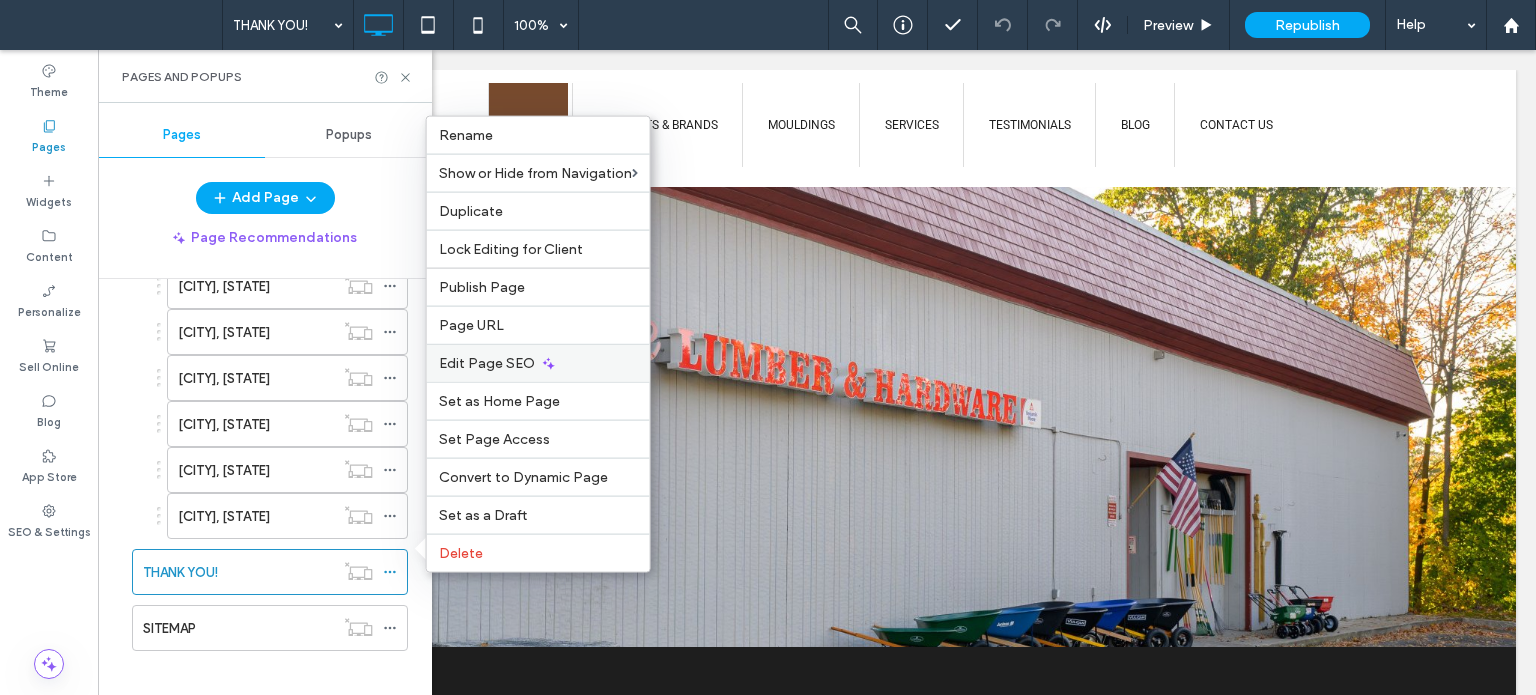 click on "Edit Page SEO" at bounding box center (538, 363) 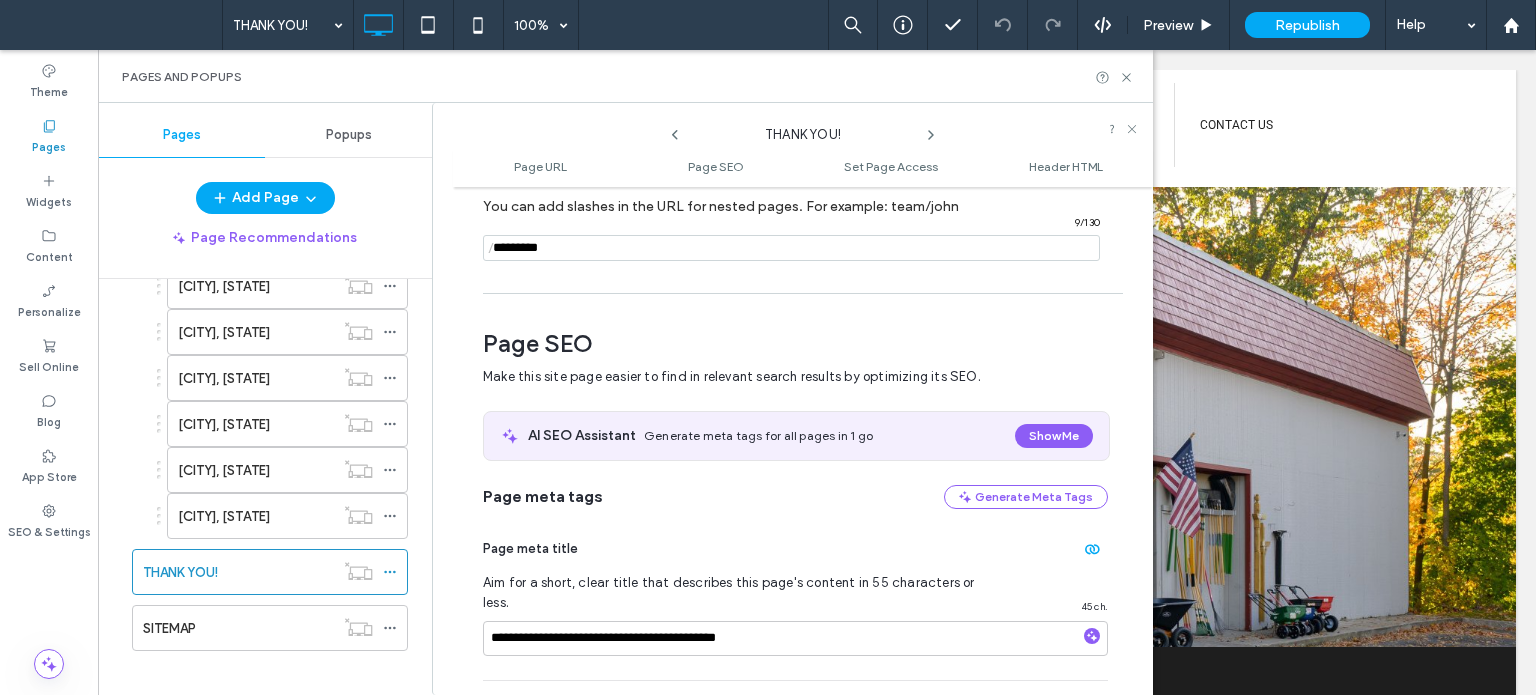 scroll, scrollTop: 274, scrollLeft: 0, axis: vertical 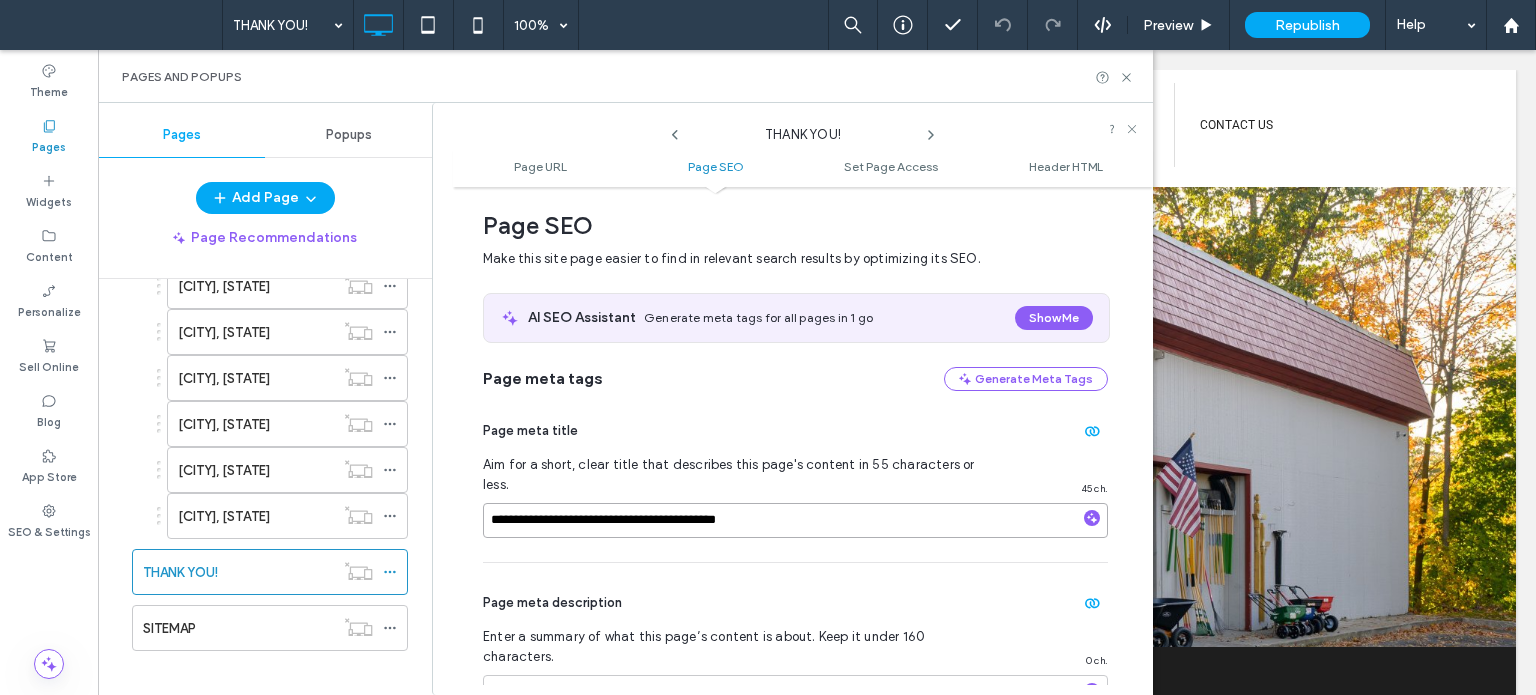 click on "**********" at bounding box center [795, 520] 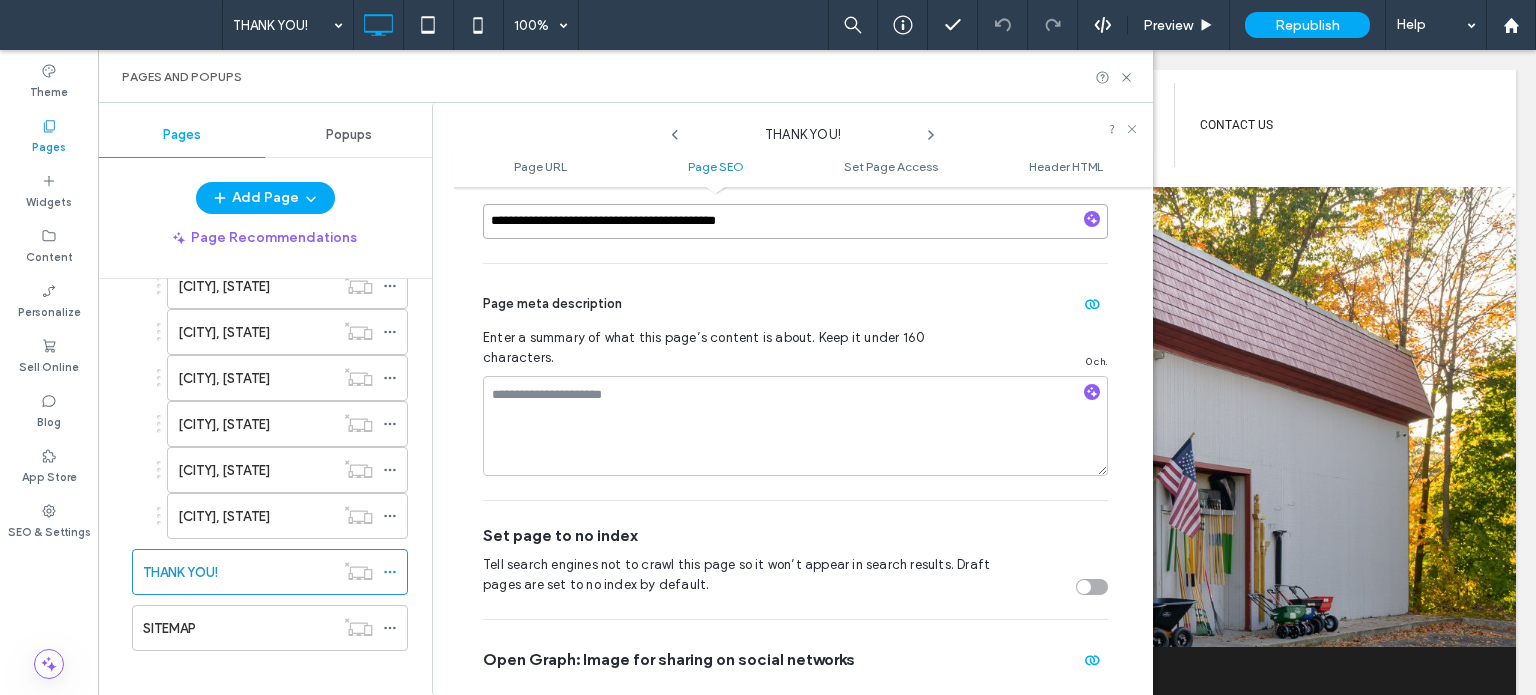 scroll, scrollTop: 574, scrollLeft: 0, axis: vertical 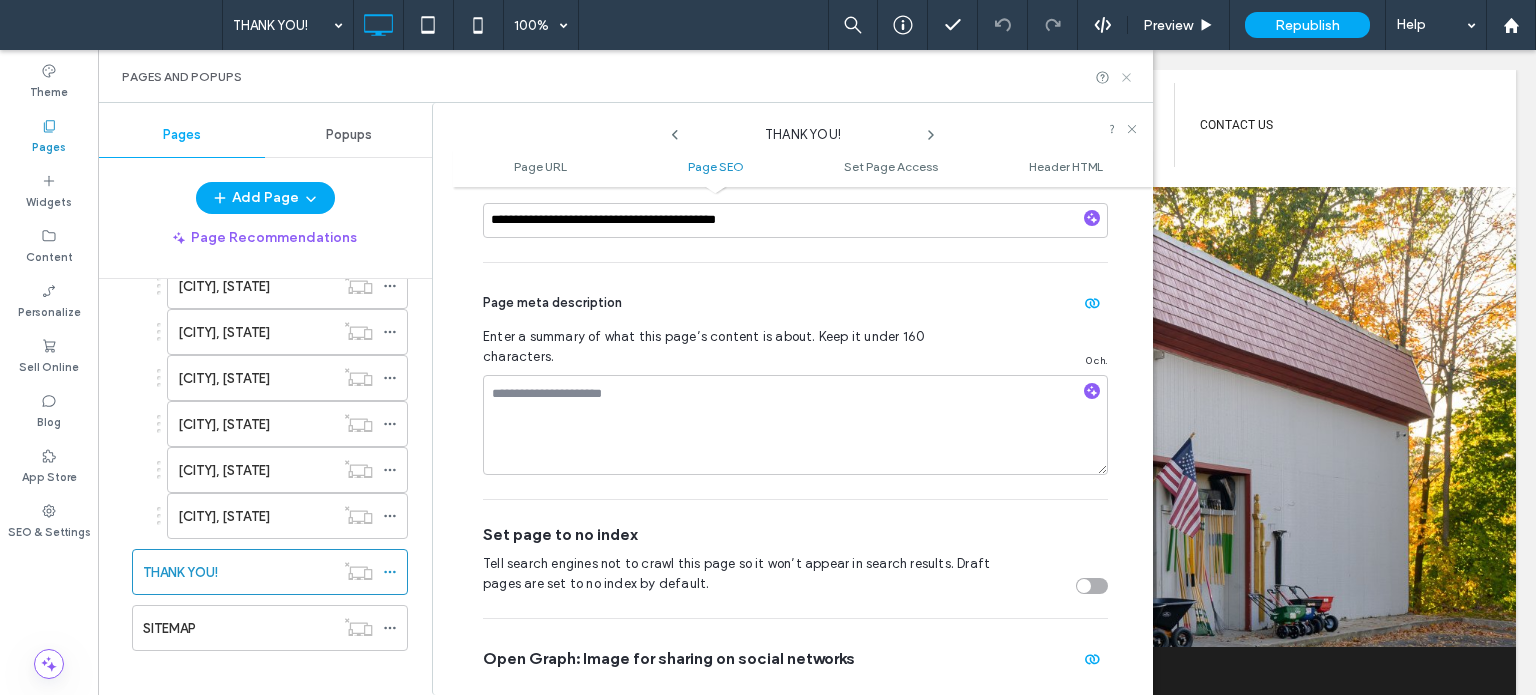 click 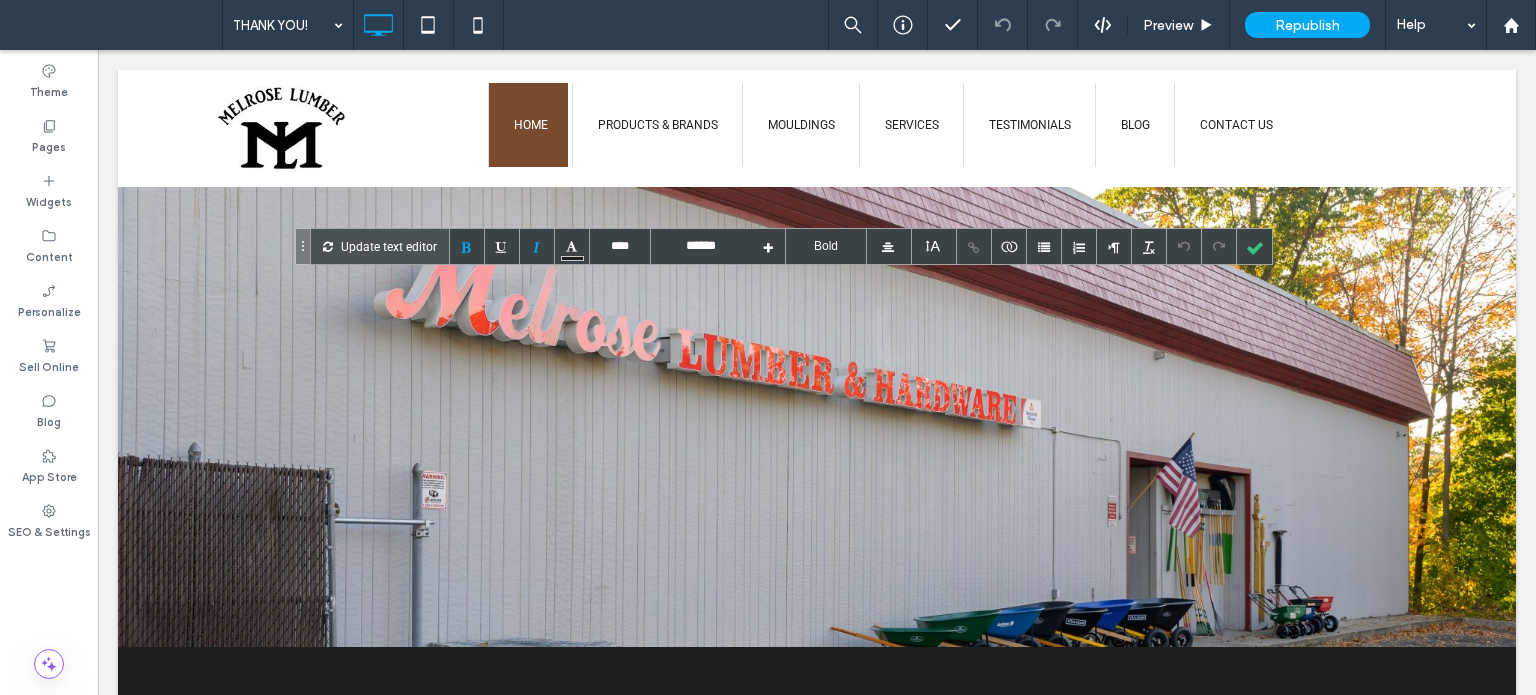type on "****" 